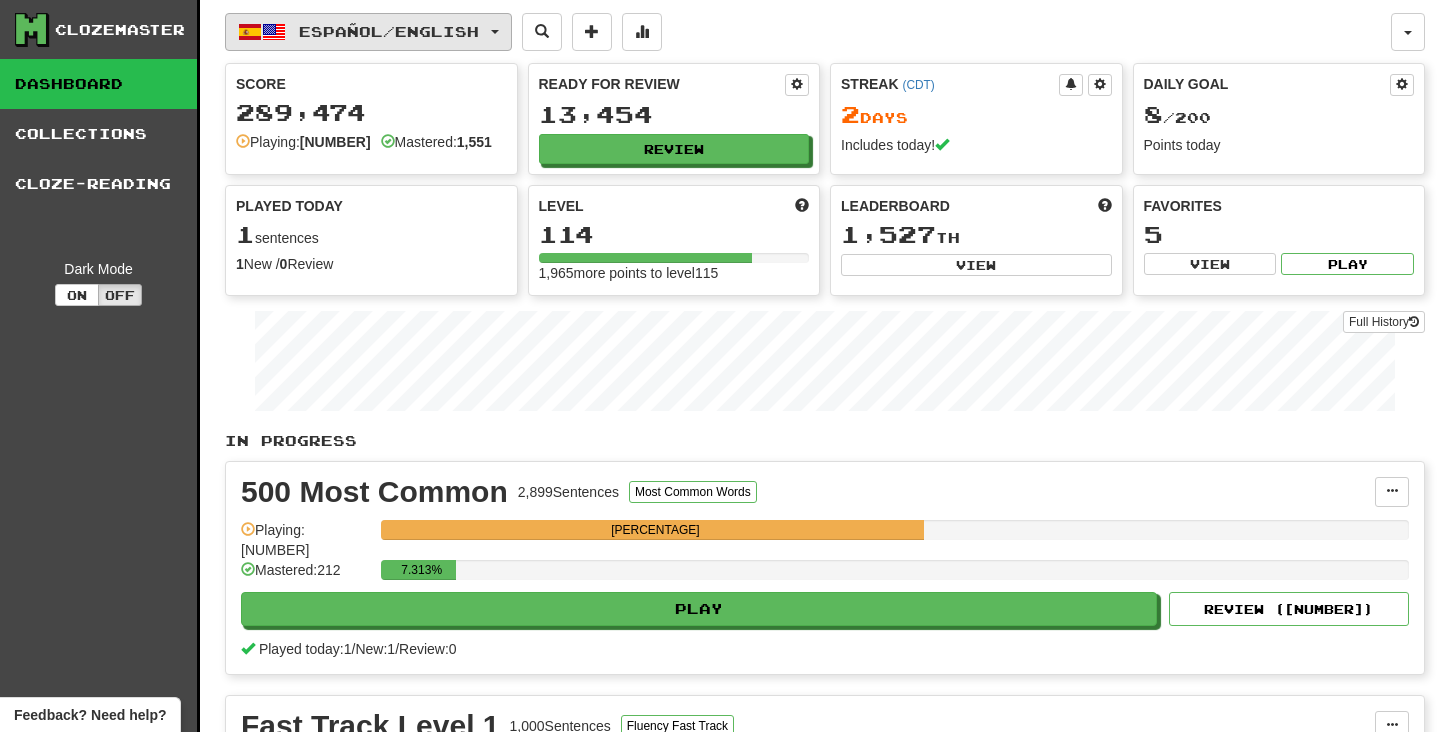scroll, scrollTop: 0, scrollLeft: 0, axis: both 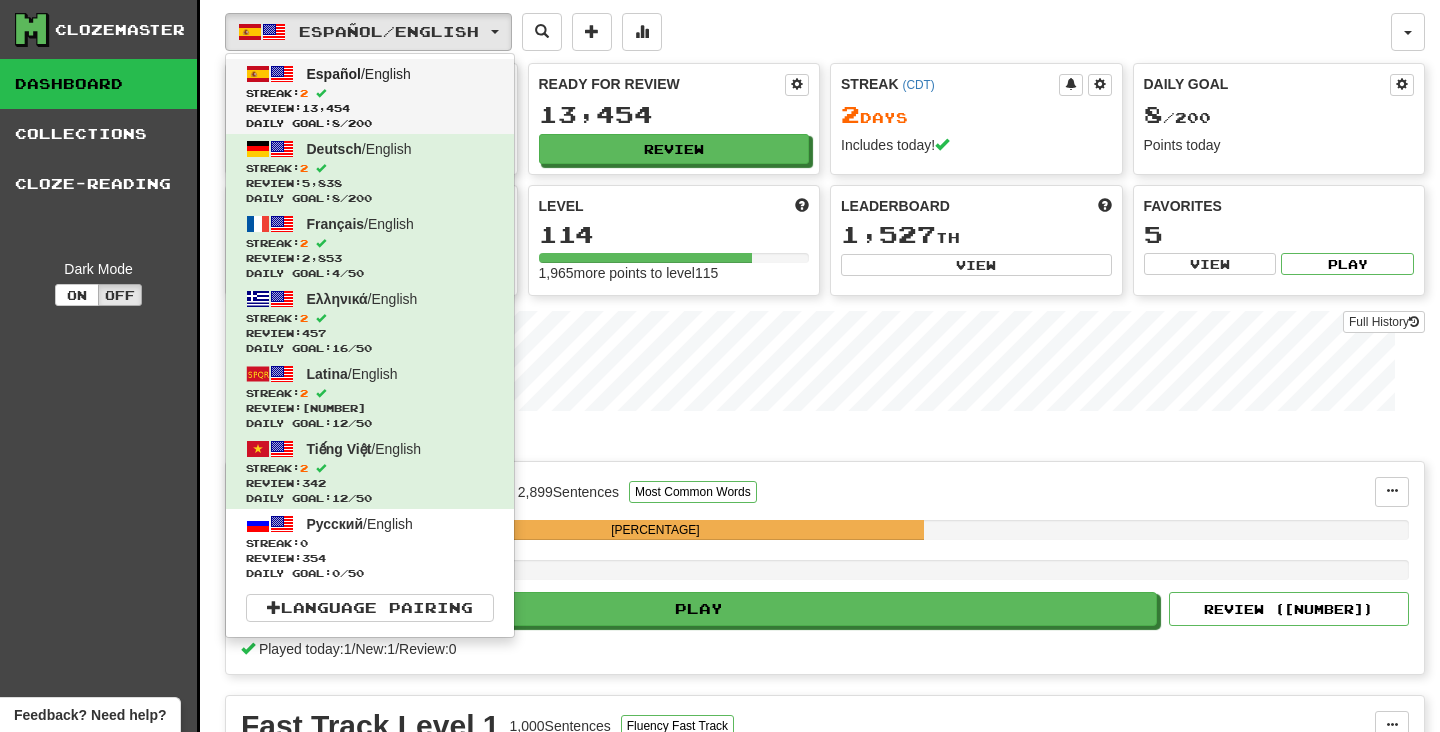 click on "Español  /  English Streak:  2   Review:  13,454 Daily Goal:  8  /  200" at bounding box center [370, 96] 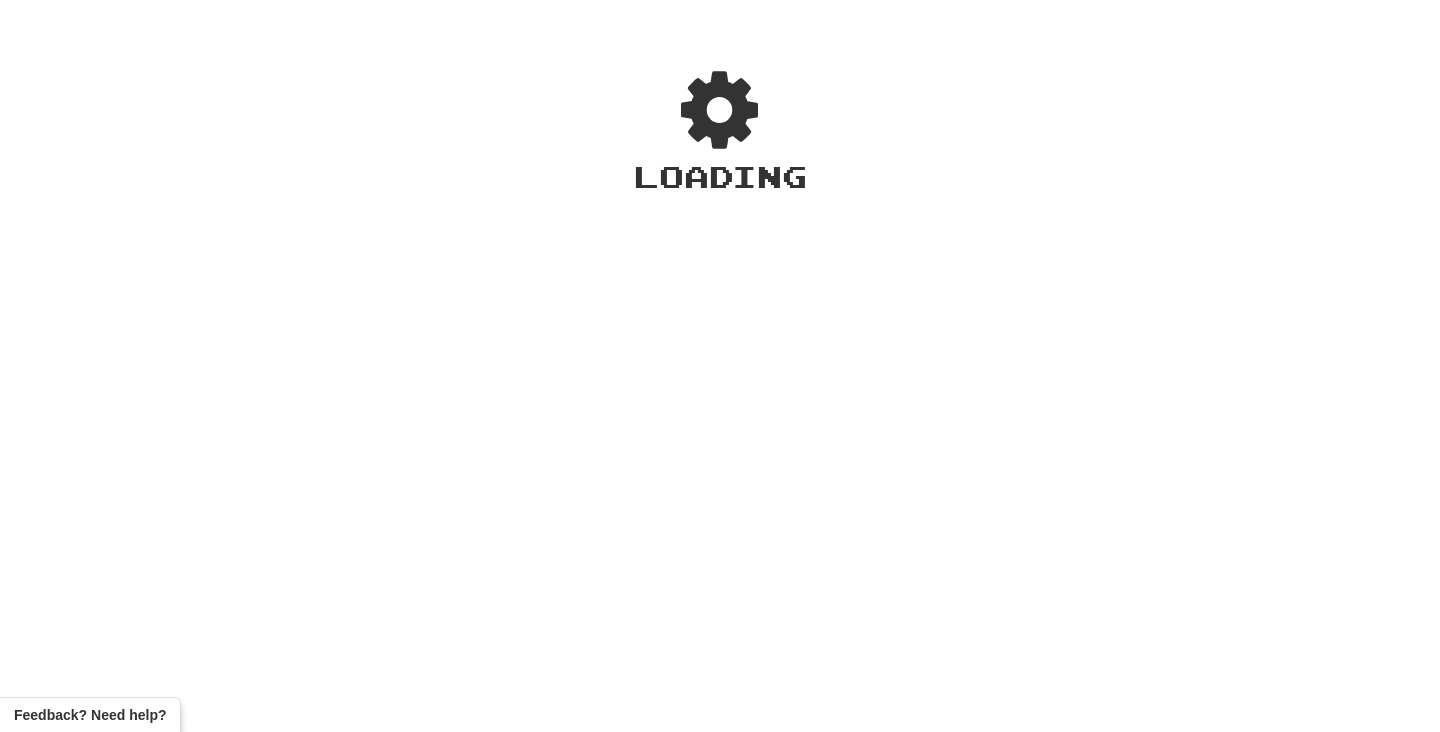 scroll, scrollTop: 0, scrollLeft: 0, axis: both 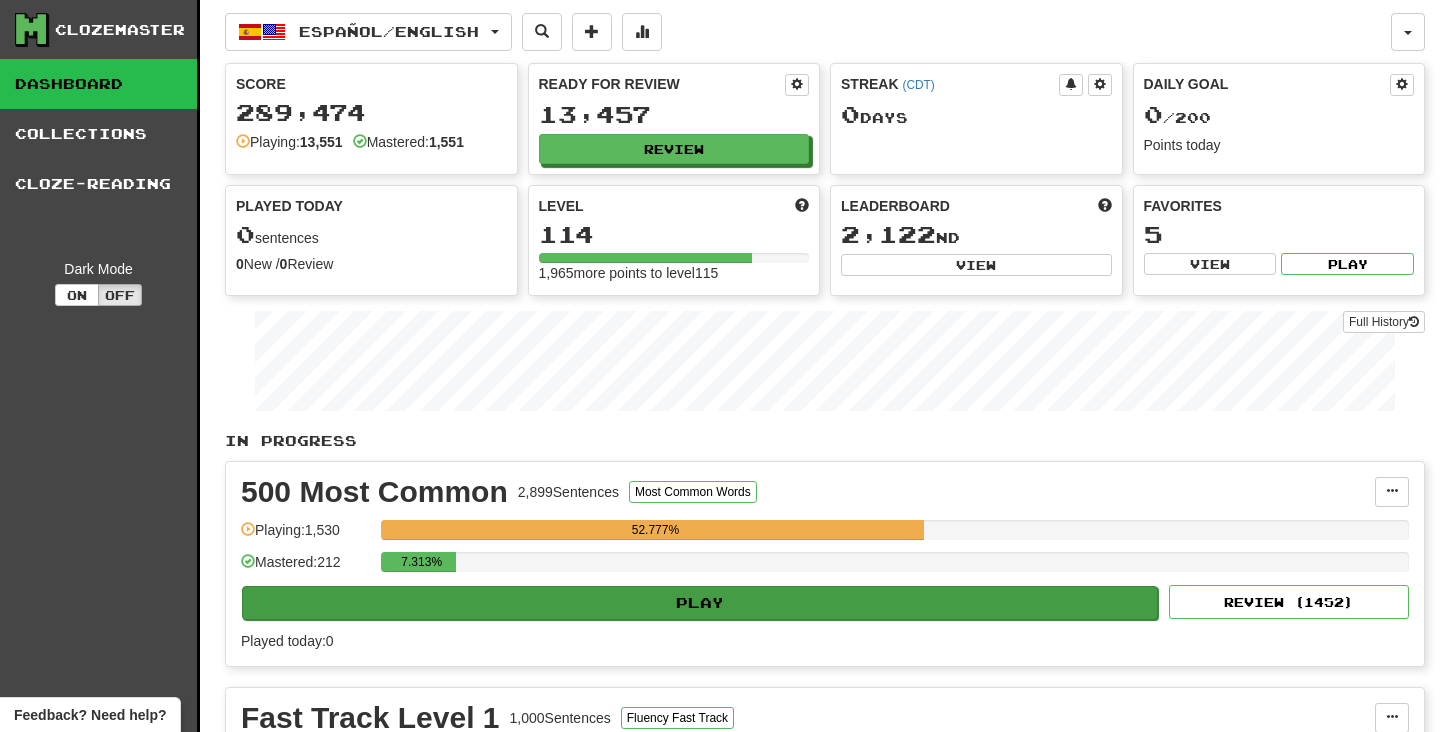 click on "Play" at bounding box center (700, 603) 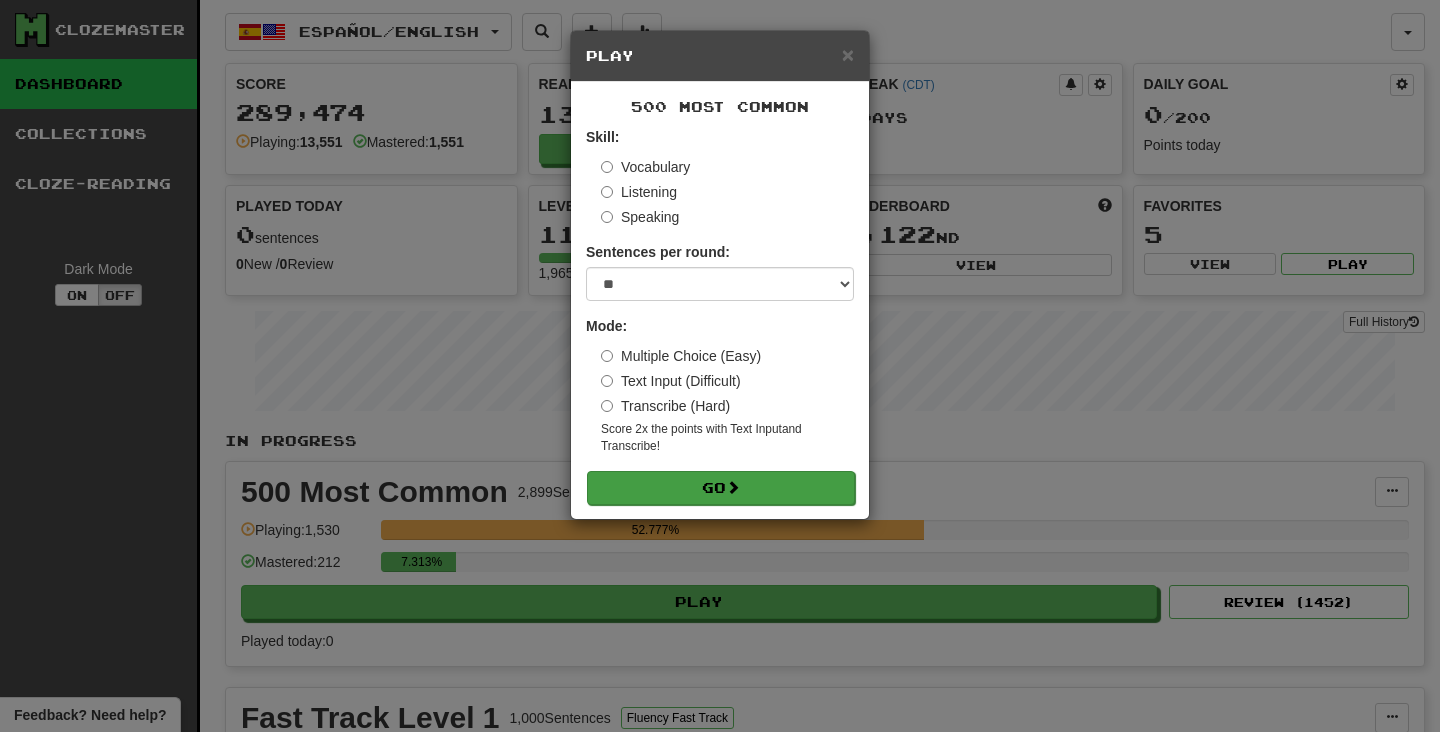 click on "Go" at bounding box center (721, 488) 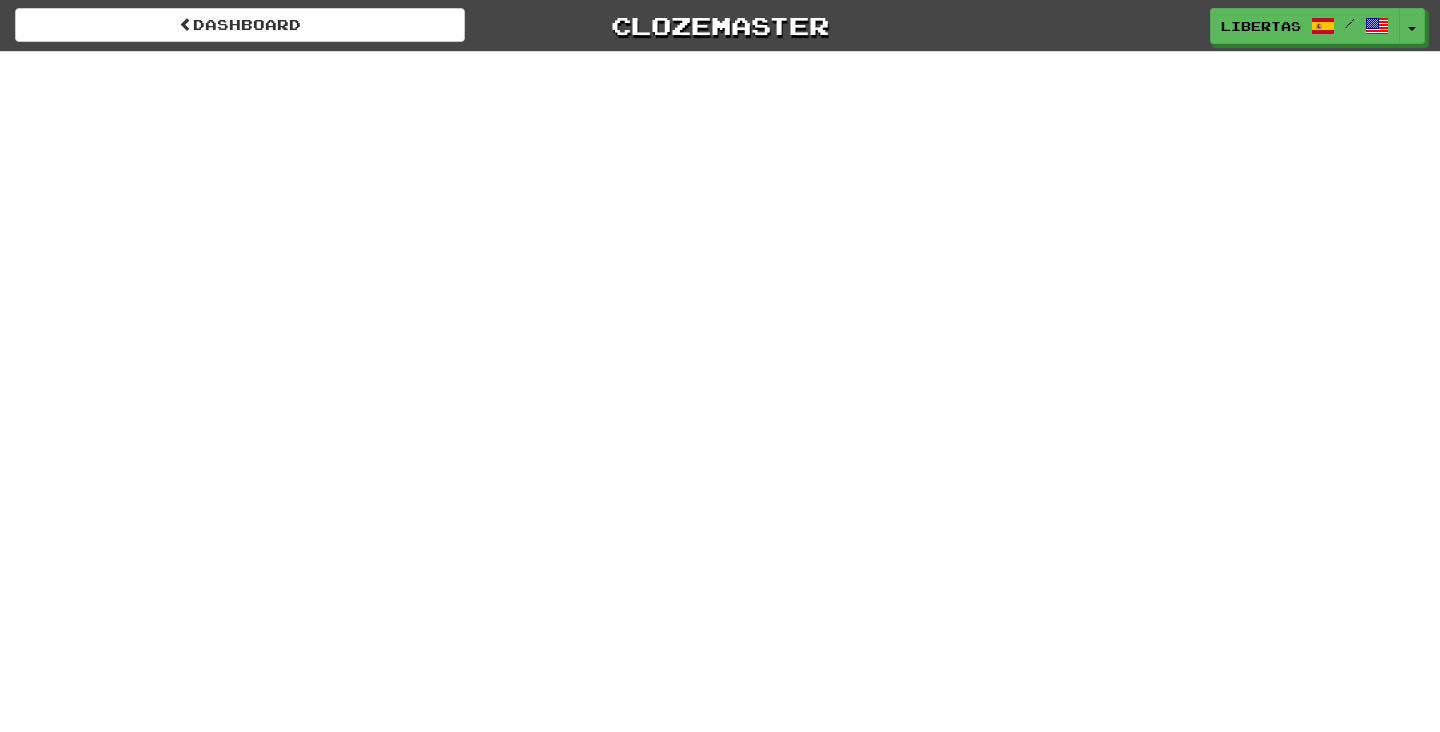 scroll, scrollTop: 0, scrollLeft: 0, axis: both 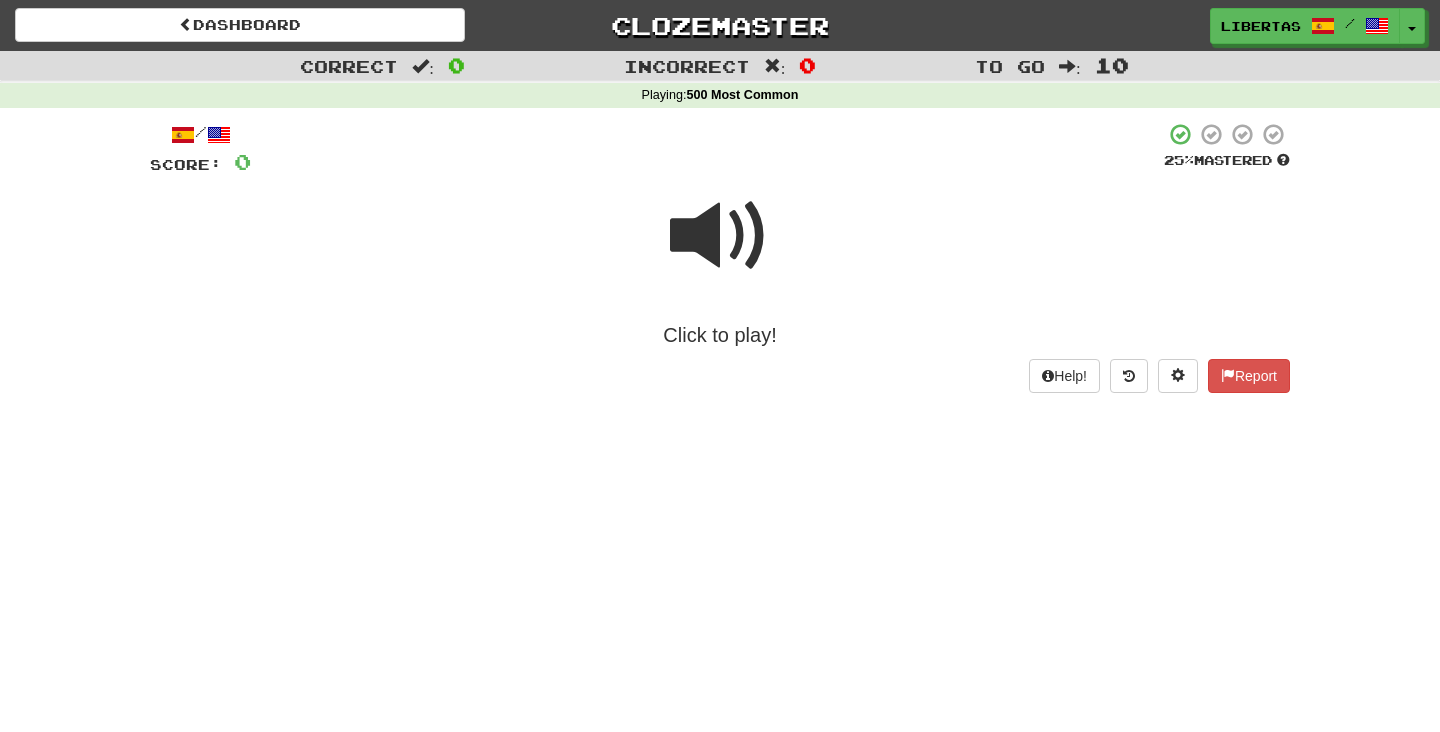 click at bounding box center [720, 236] 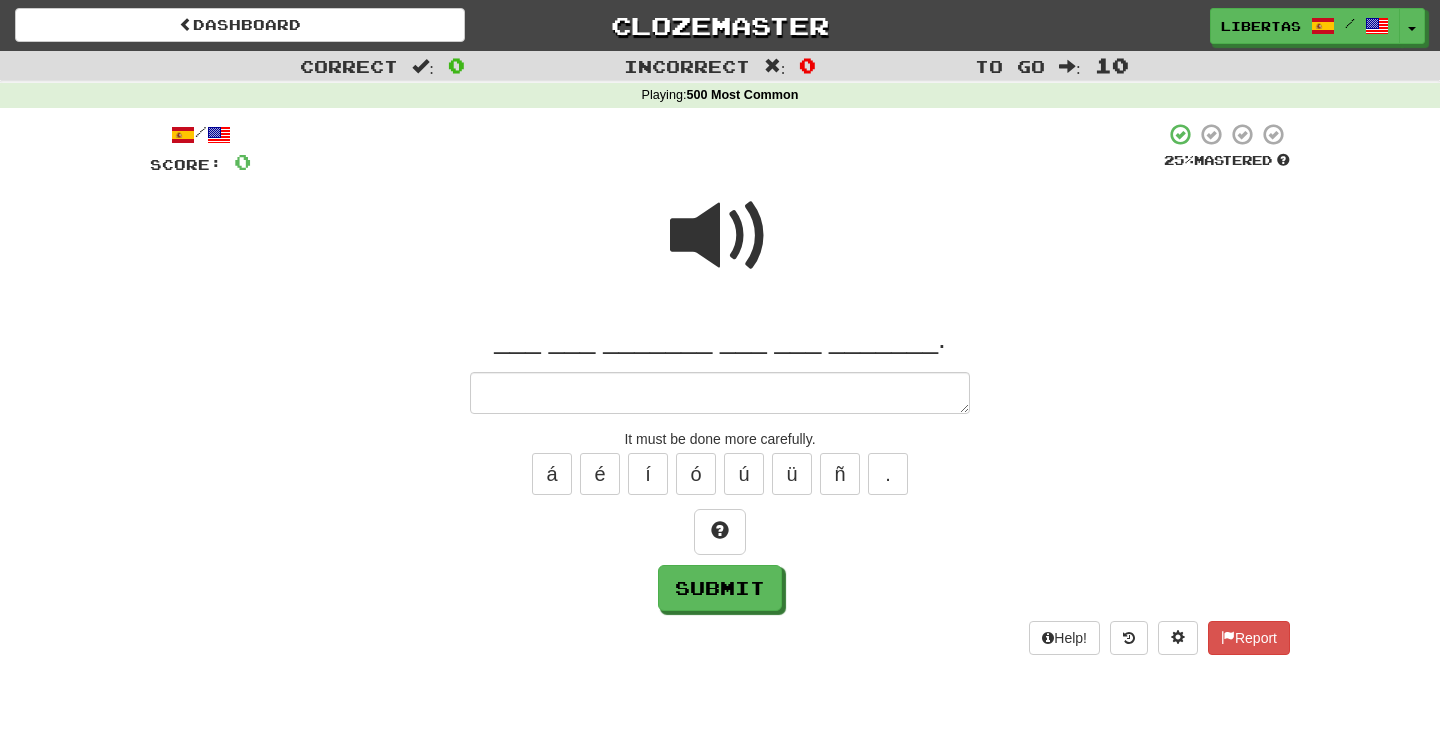 type on "*" 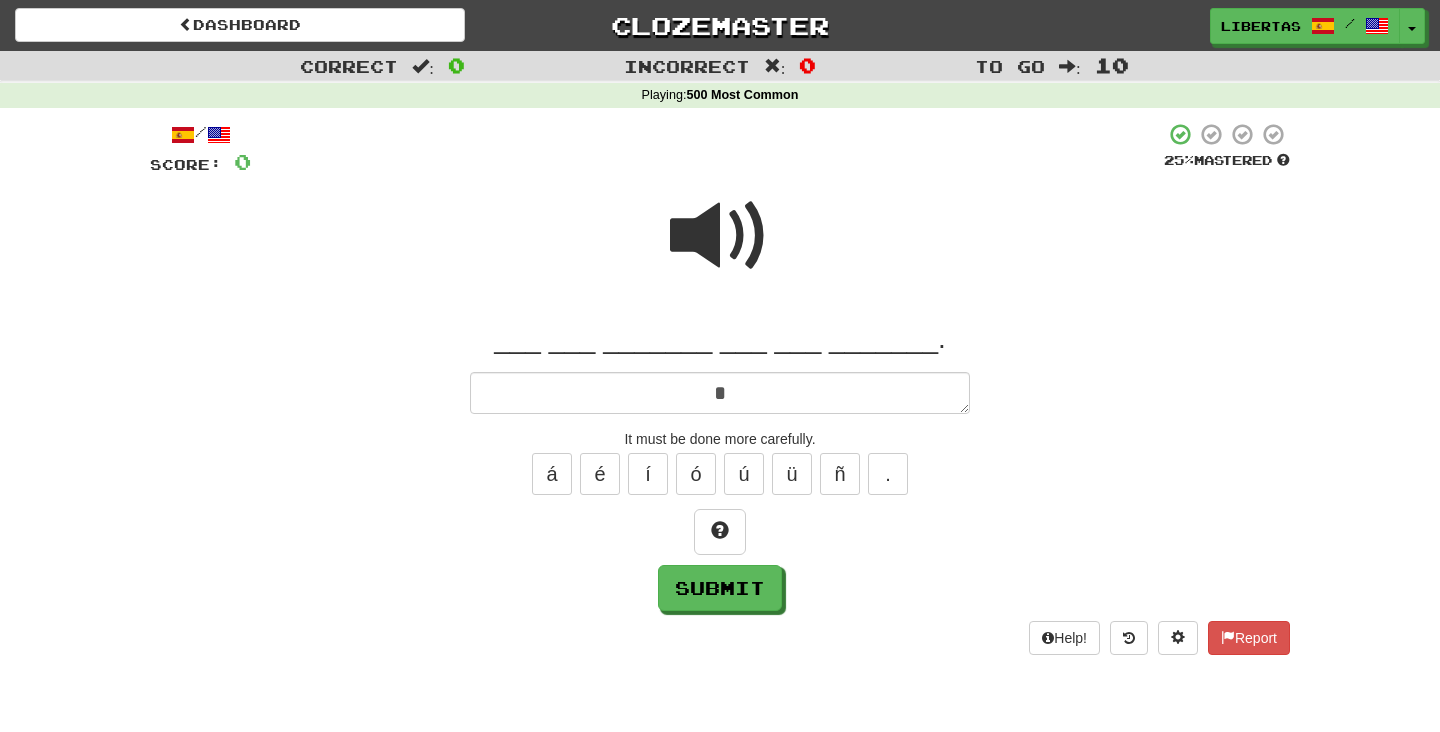 type on "*" 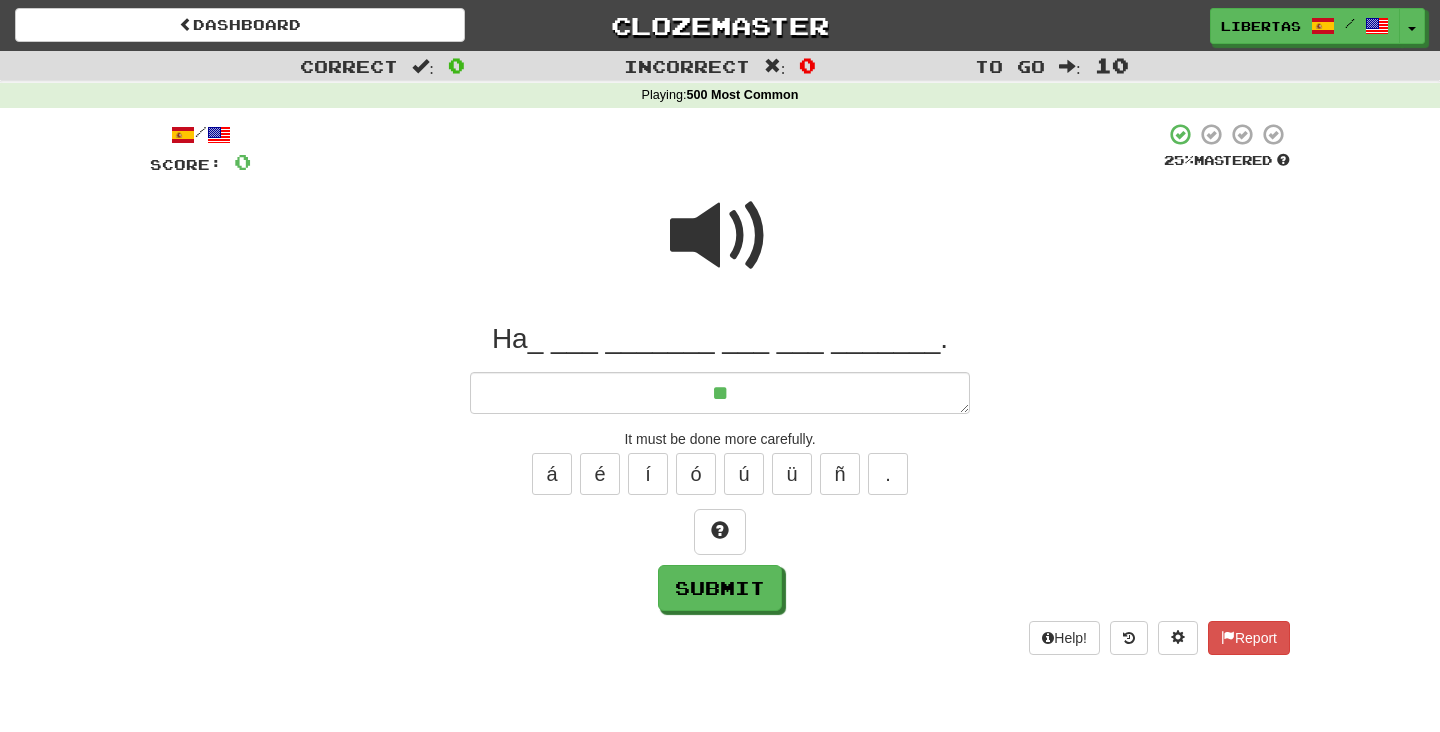 type on "*" 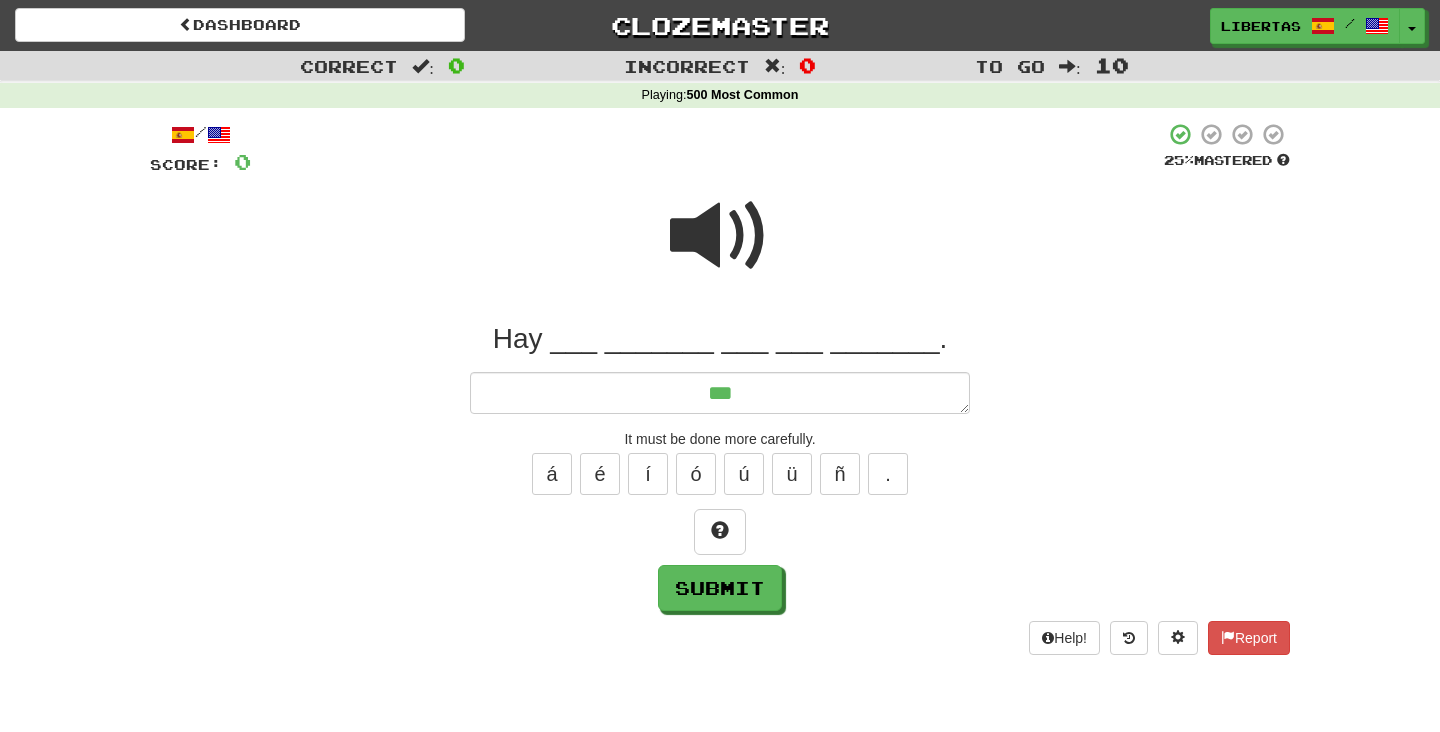 type on "*" 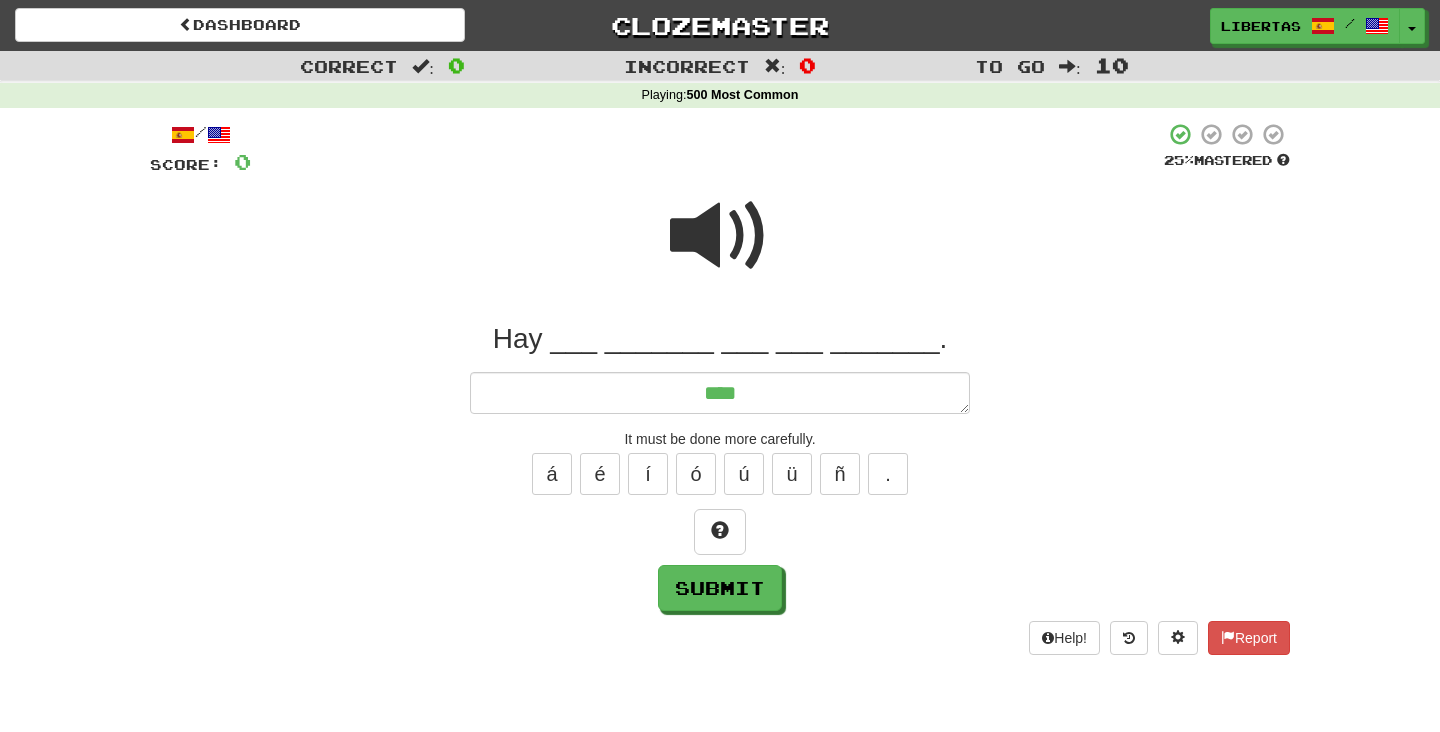 type on "*" 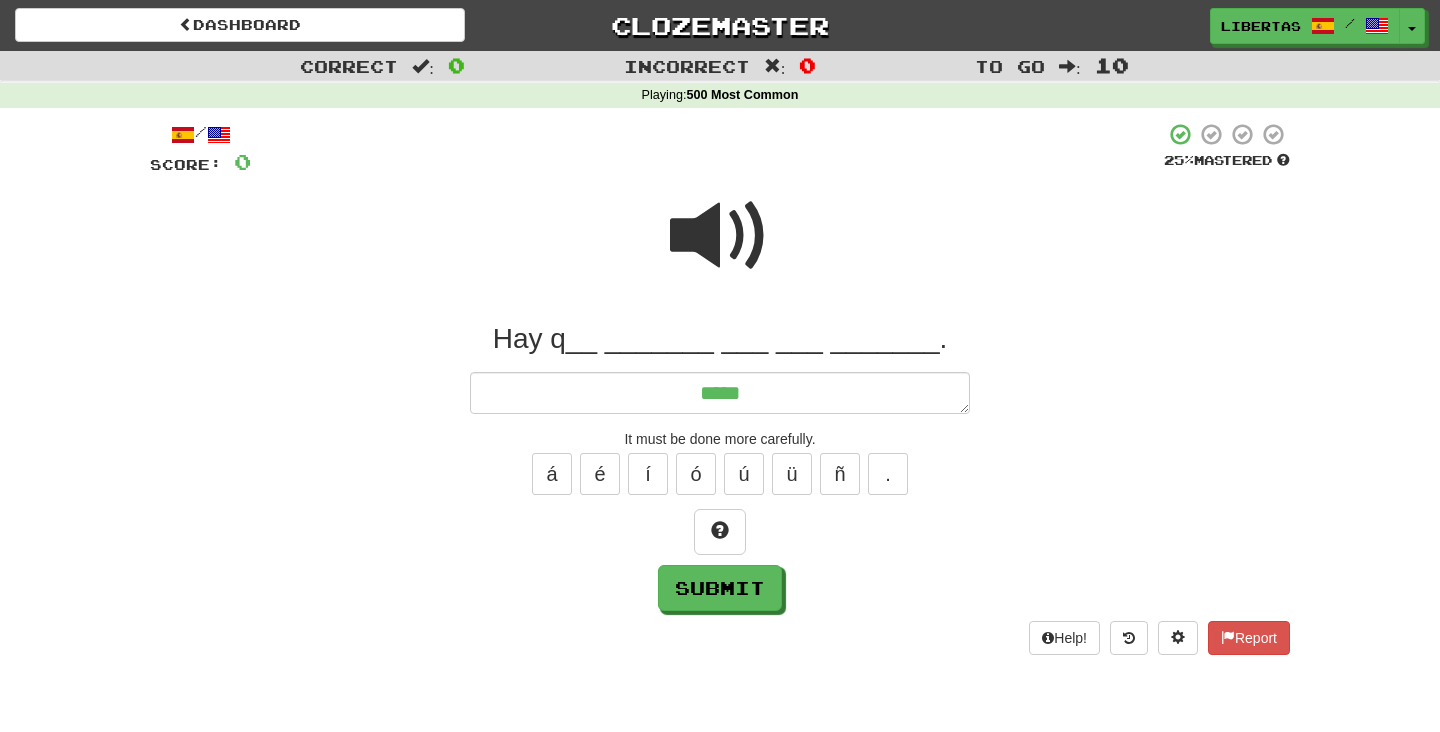 type on "*" 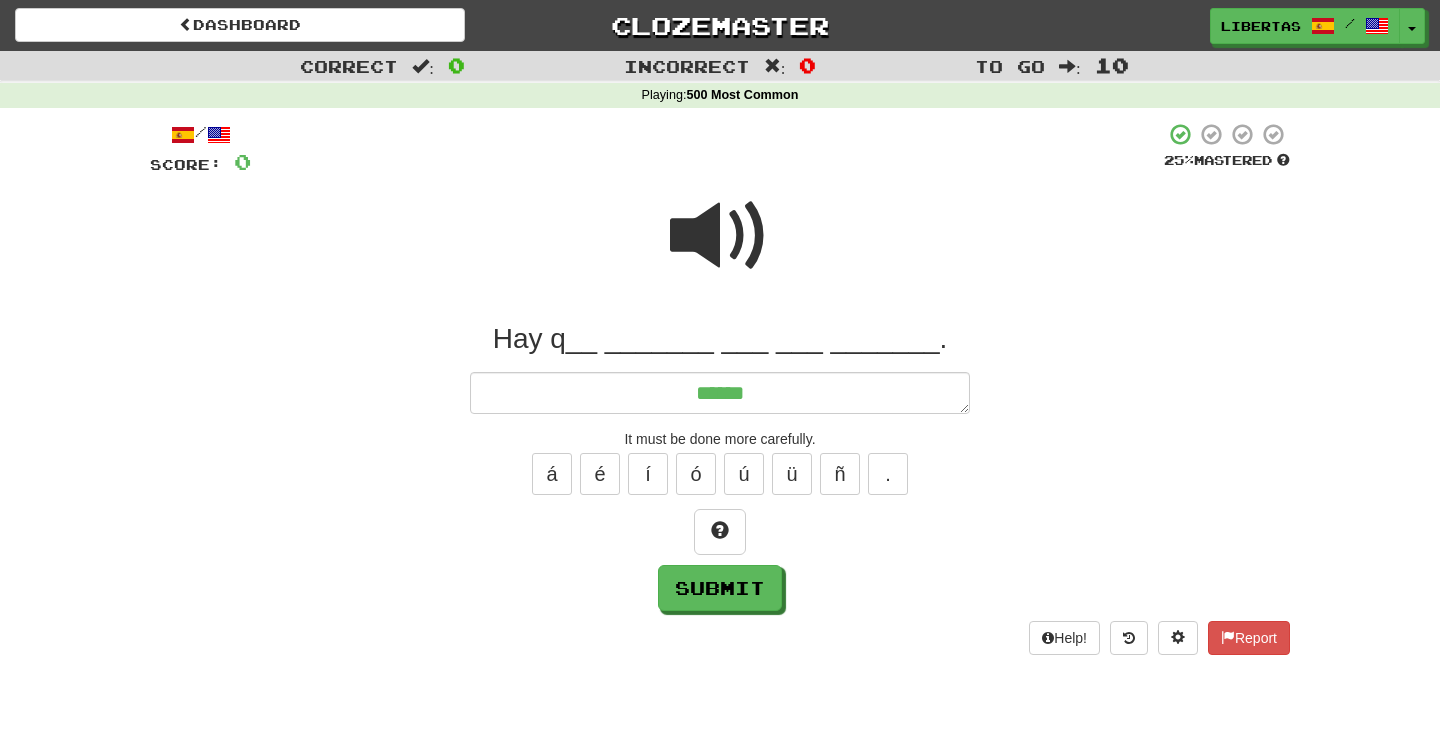type on "*" 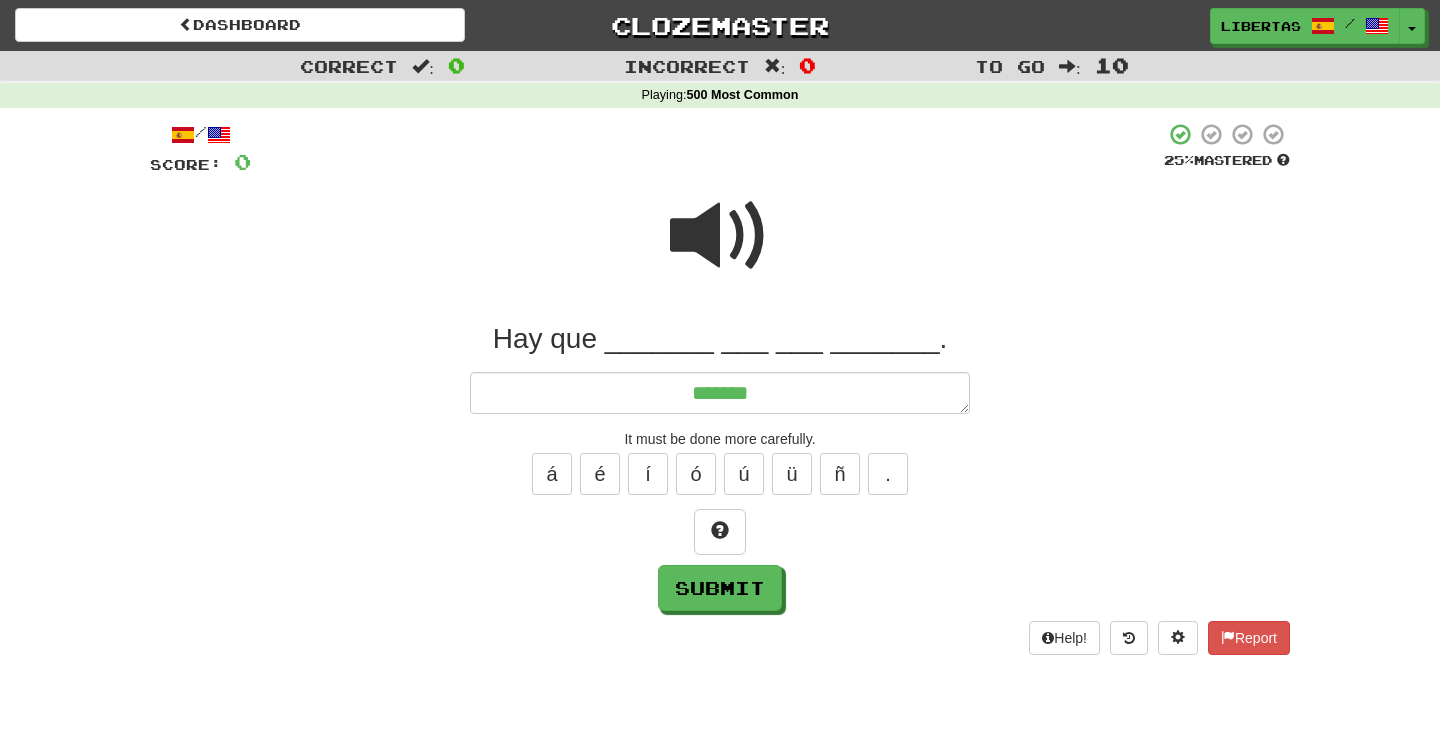 type on "*" 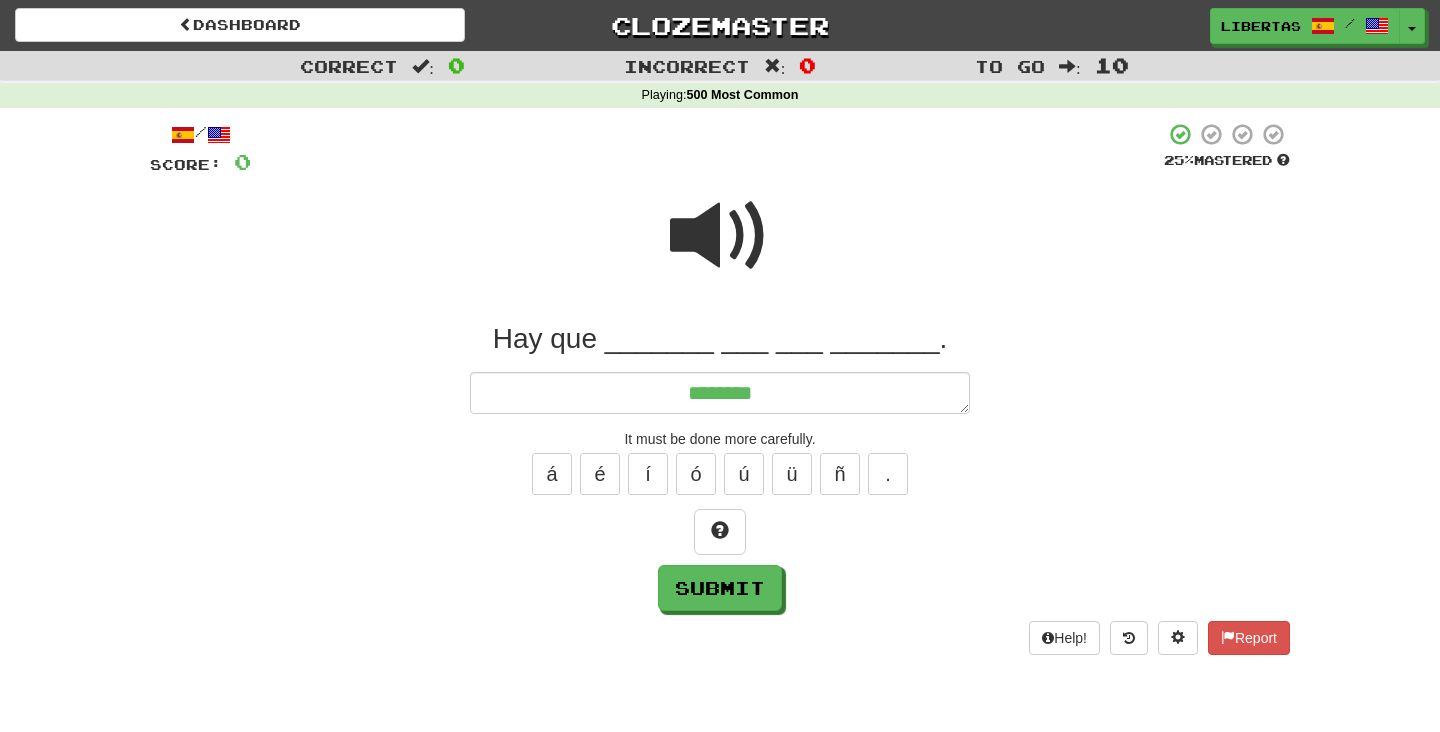 type on "*" 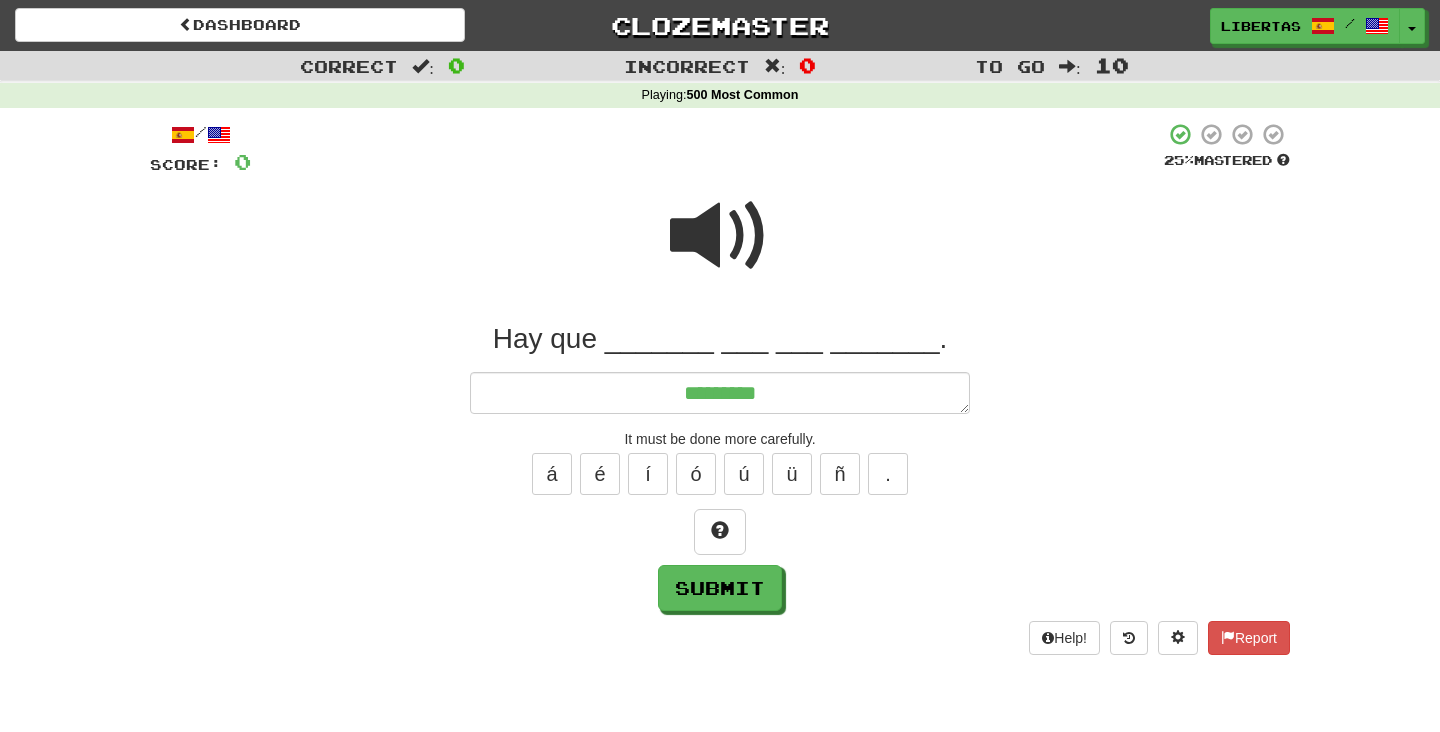 type on "*" 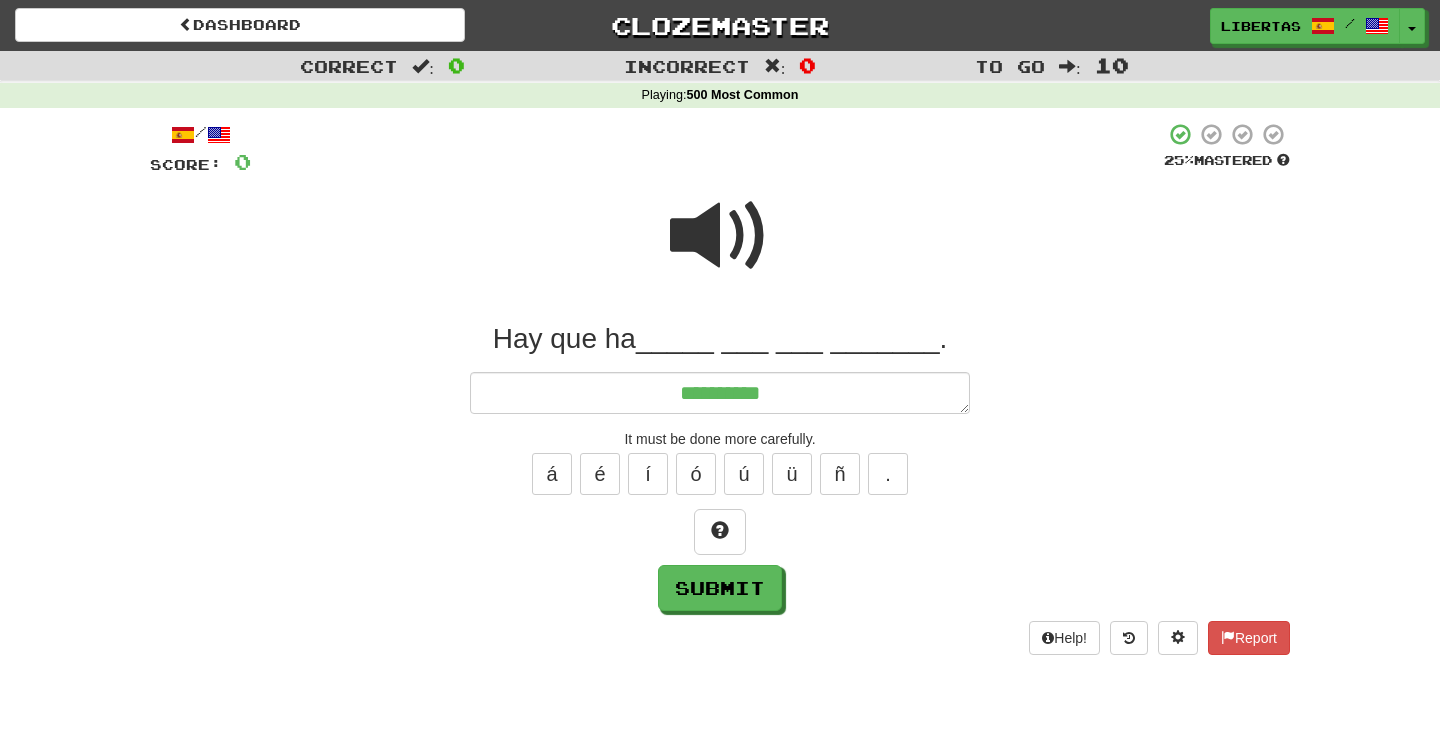 type on "*" 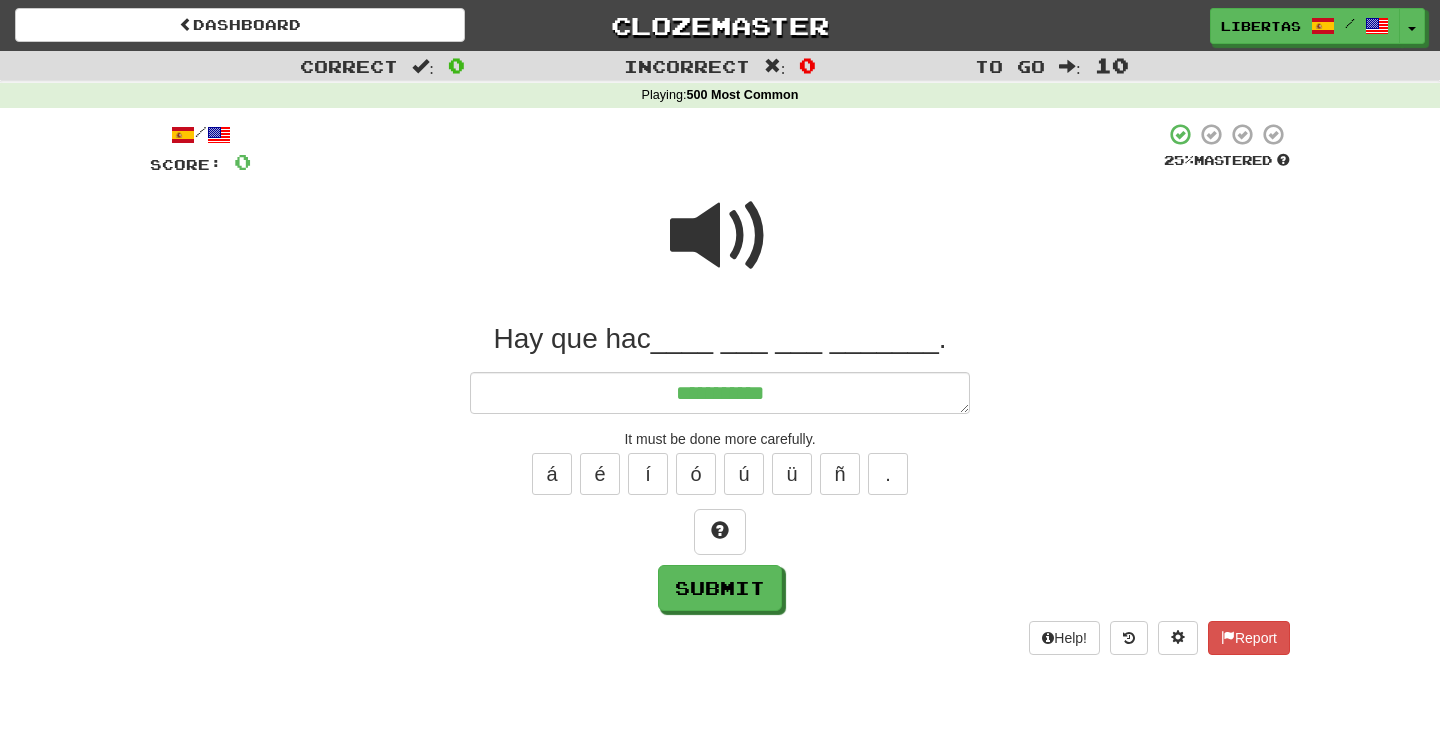 type on "*" 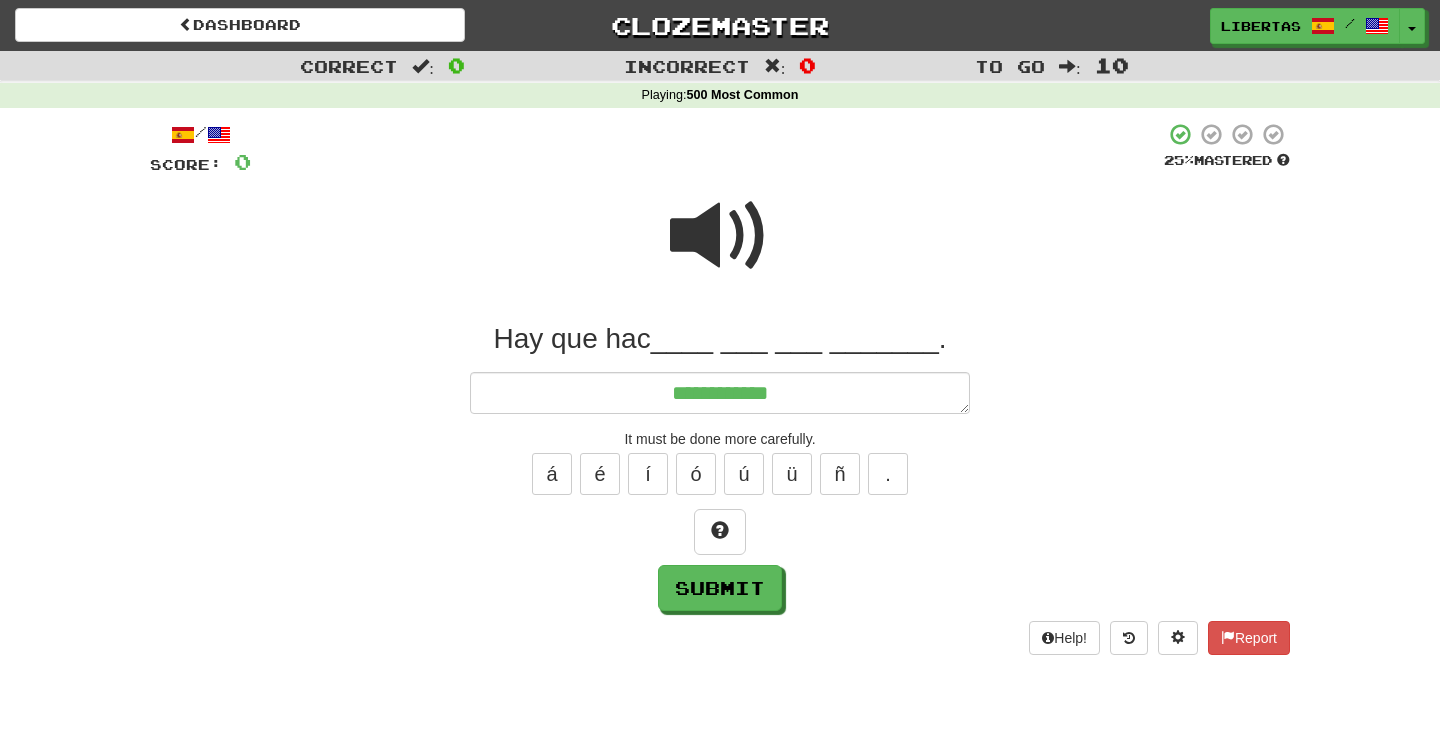 type on "*" 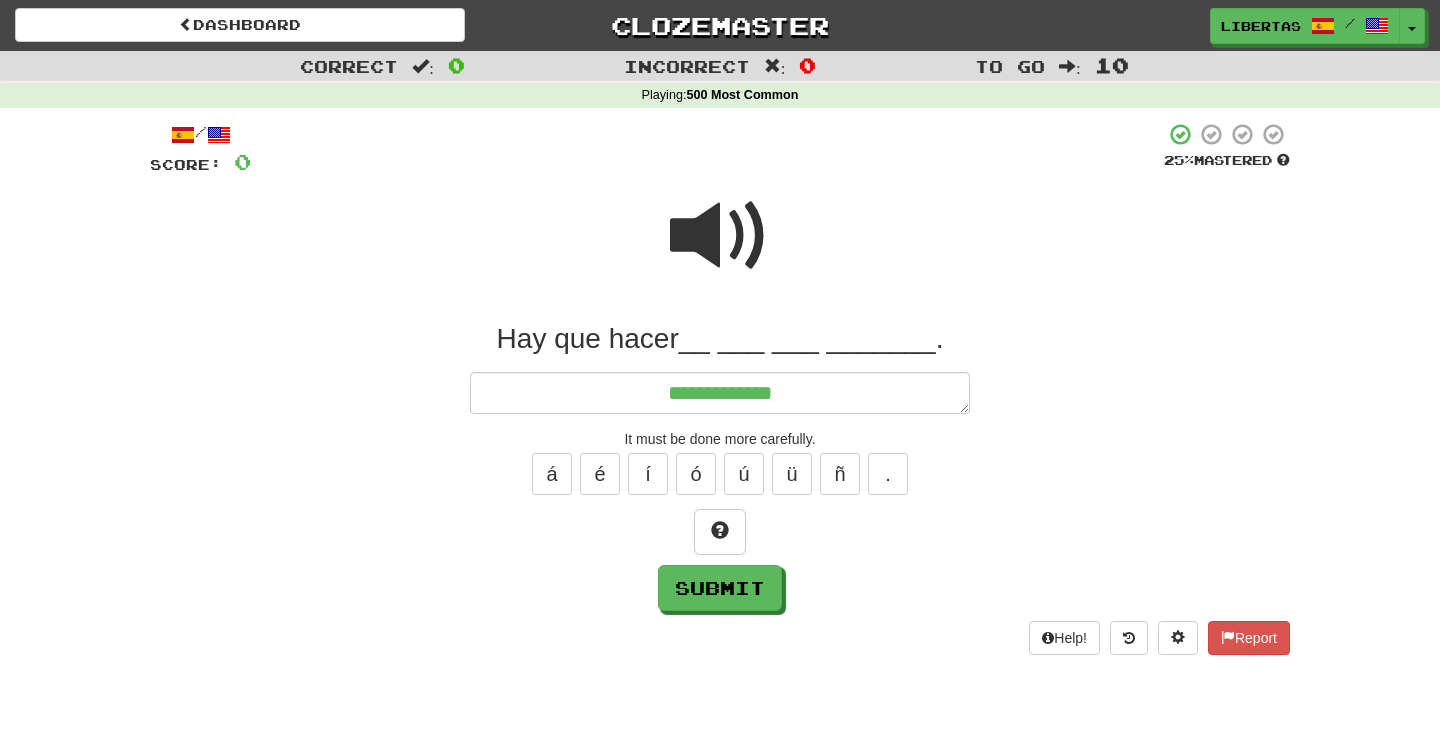 type on "*" 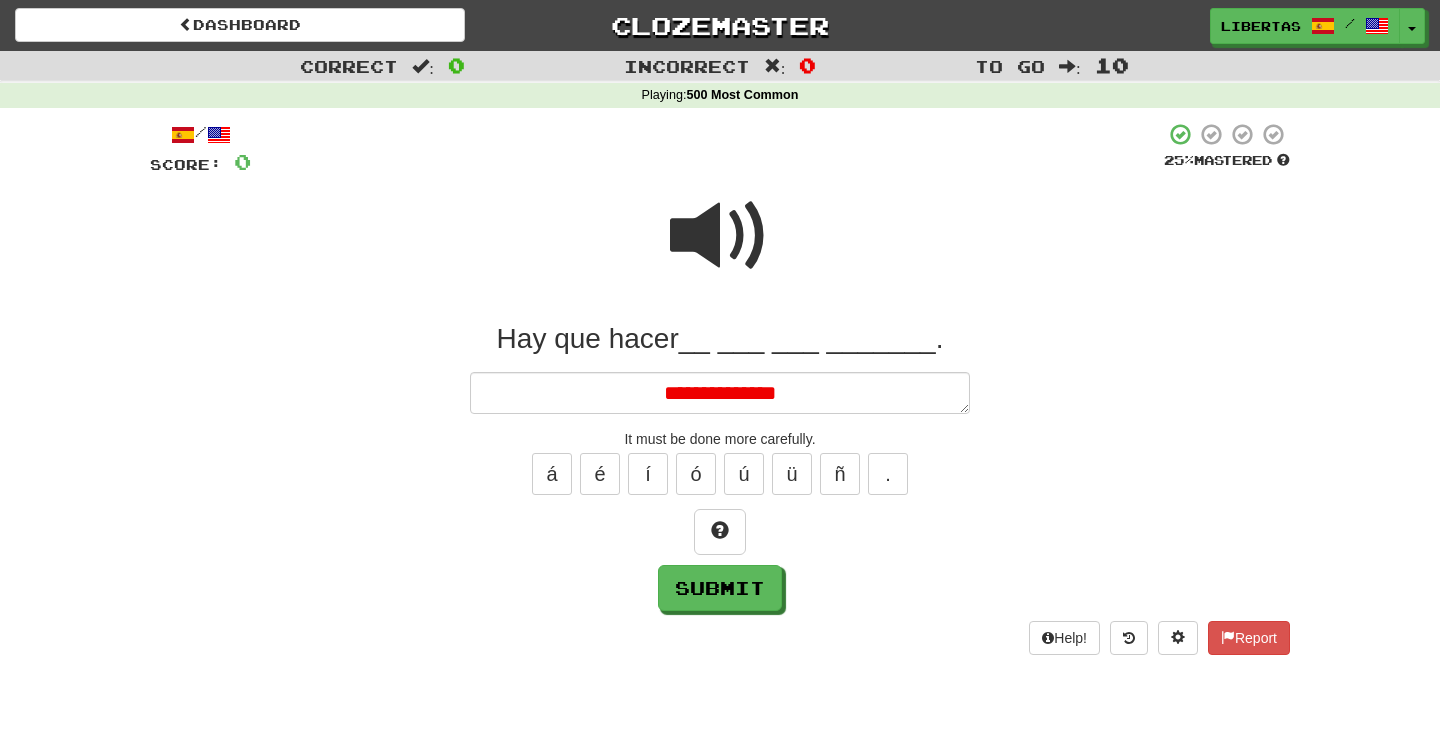 type on "*" 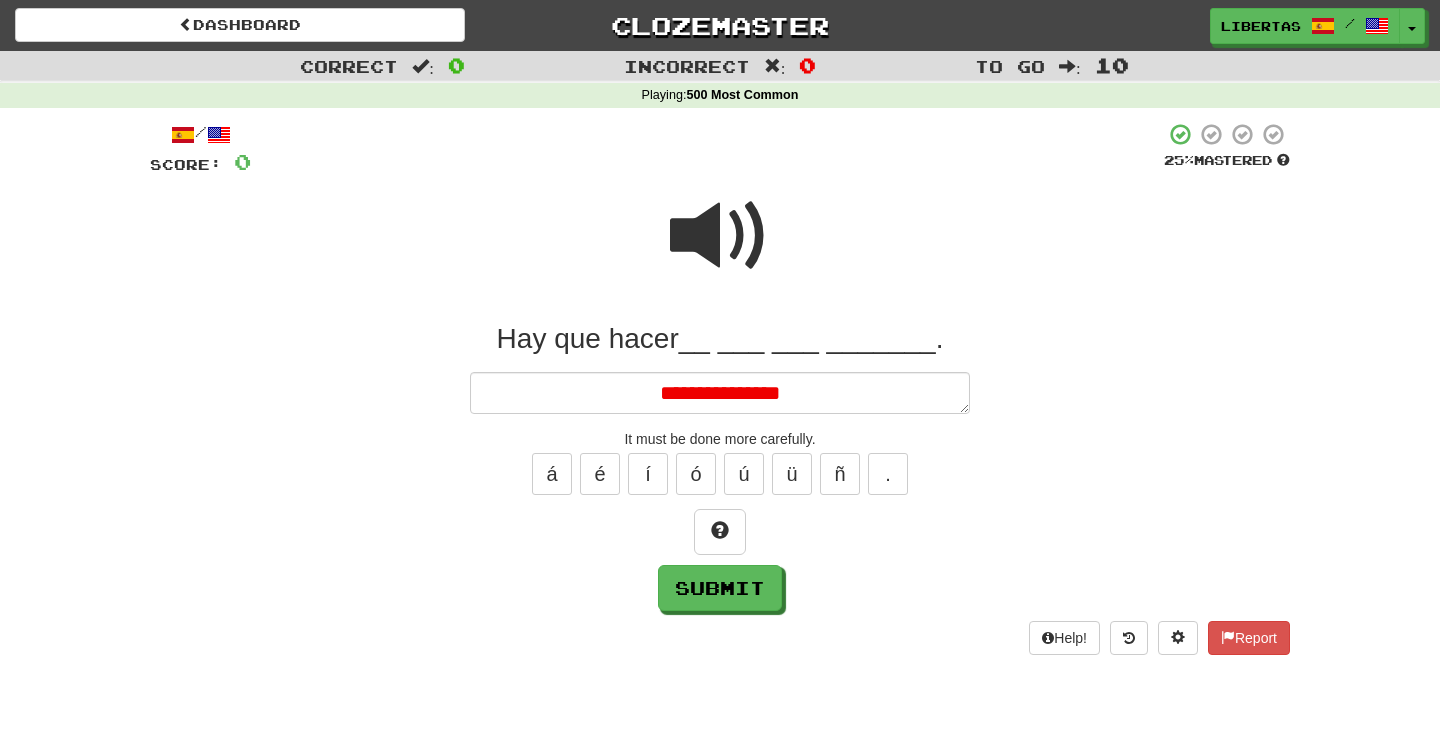 type on "*" 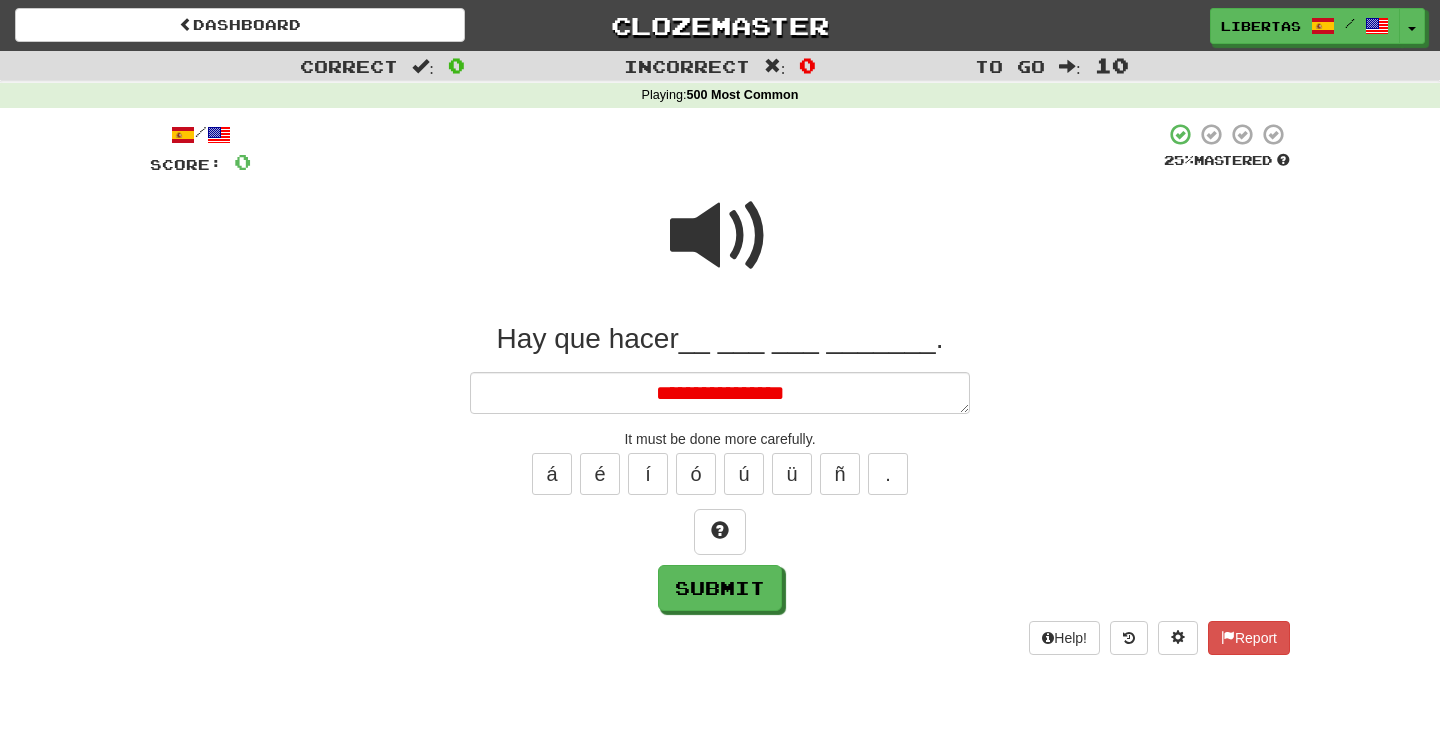 type on "*" 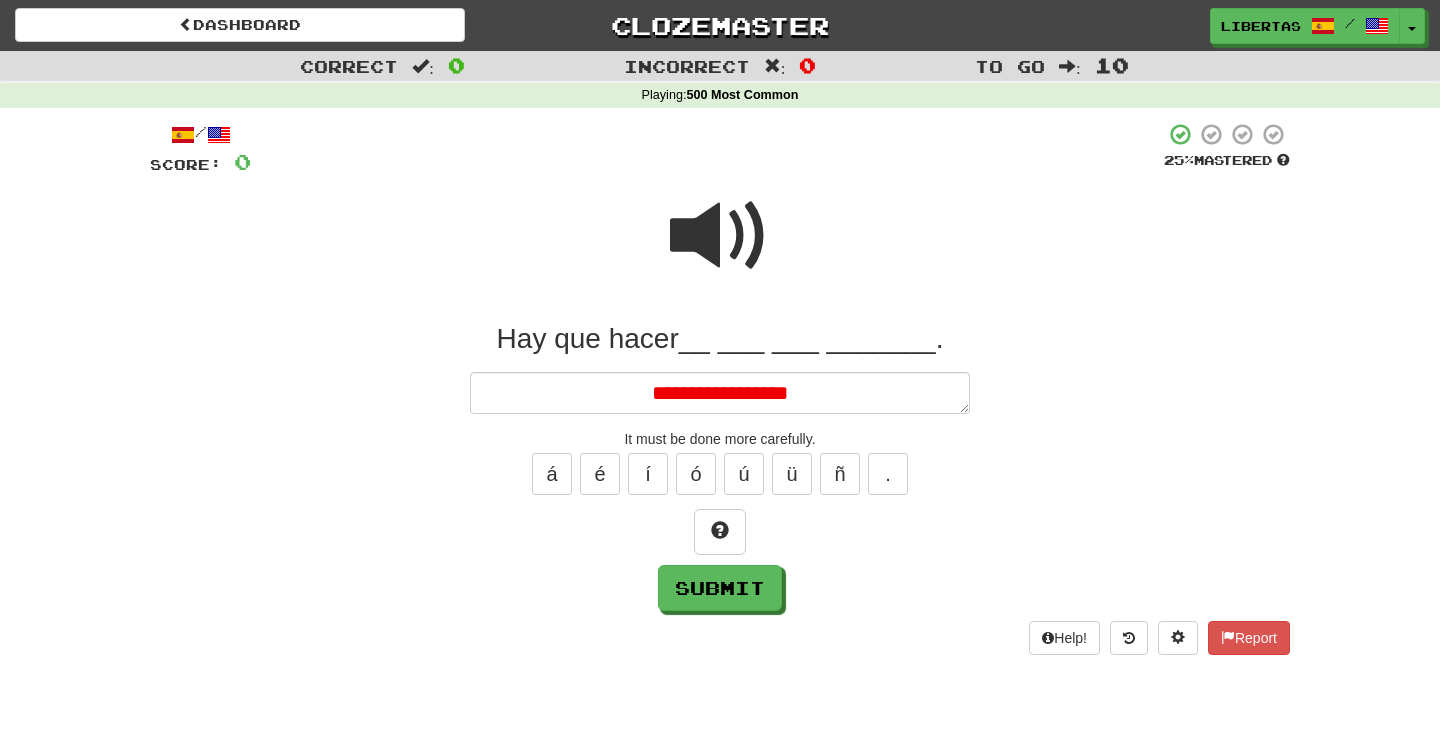 type on "*" 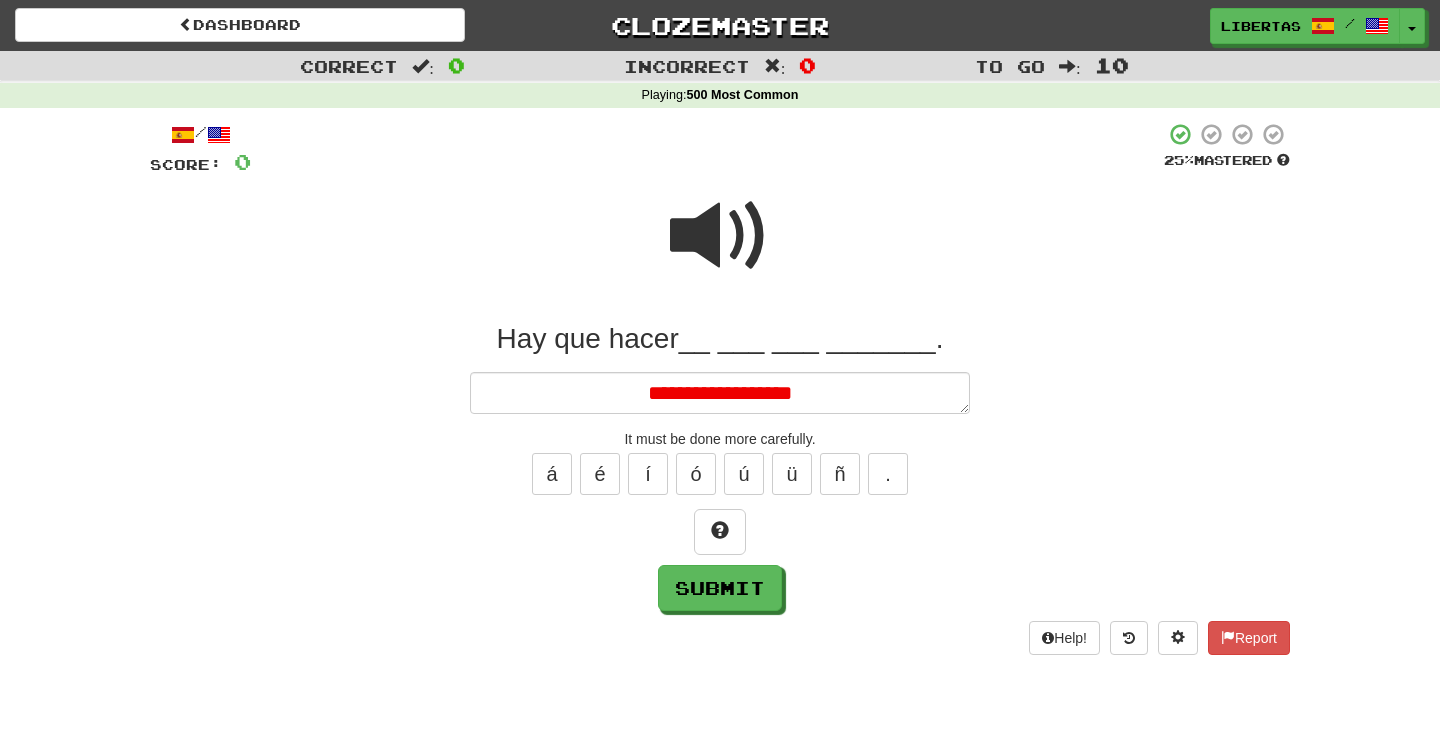 type on "*" 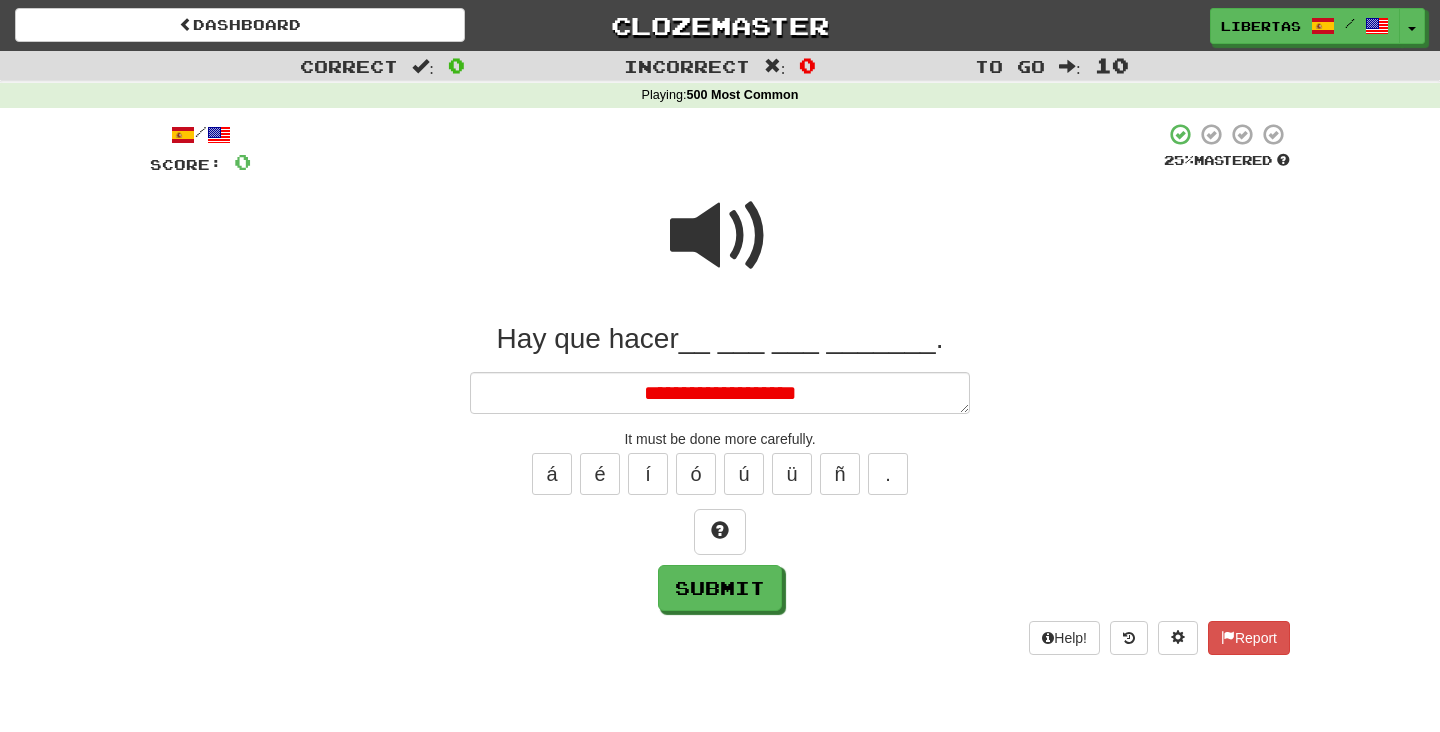 type on "**********" 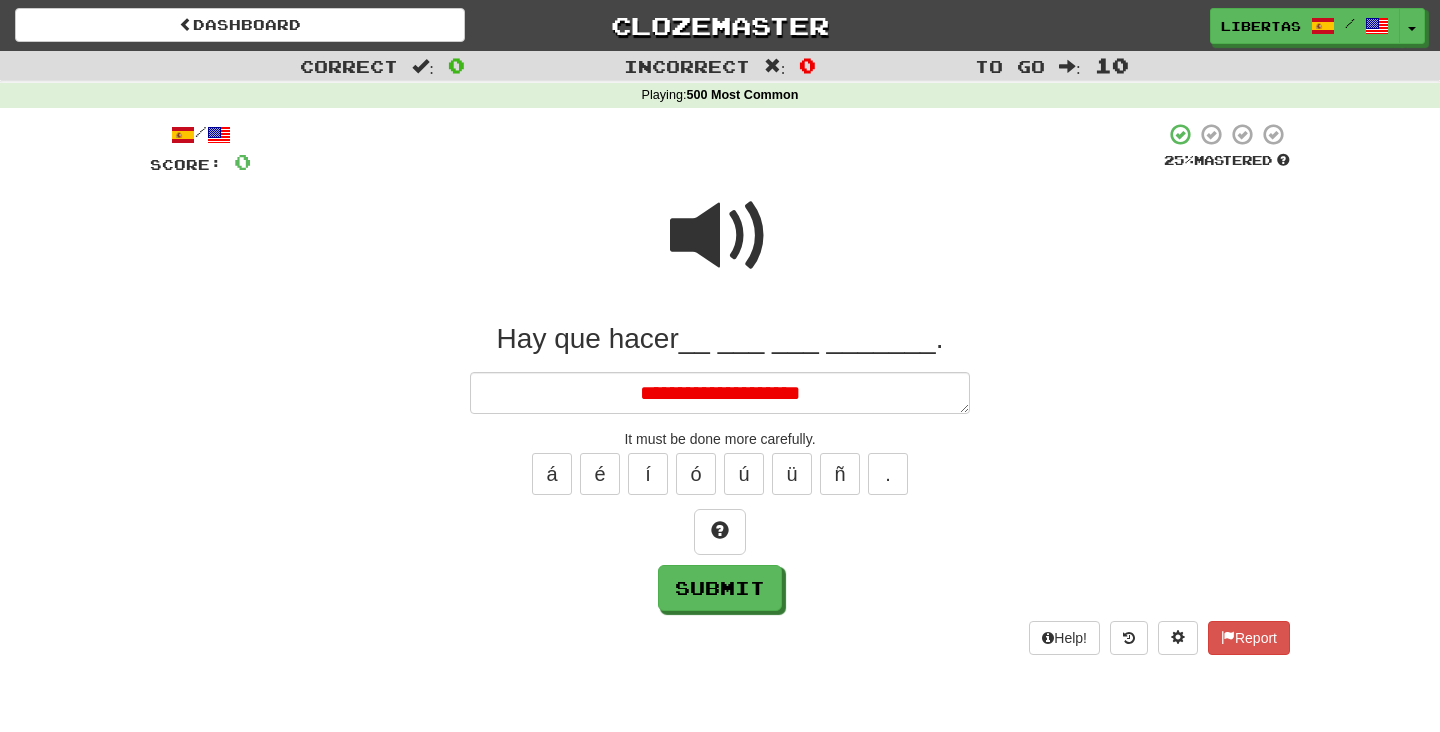 type on "*" 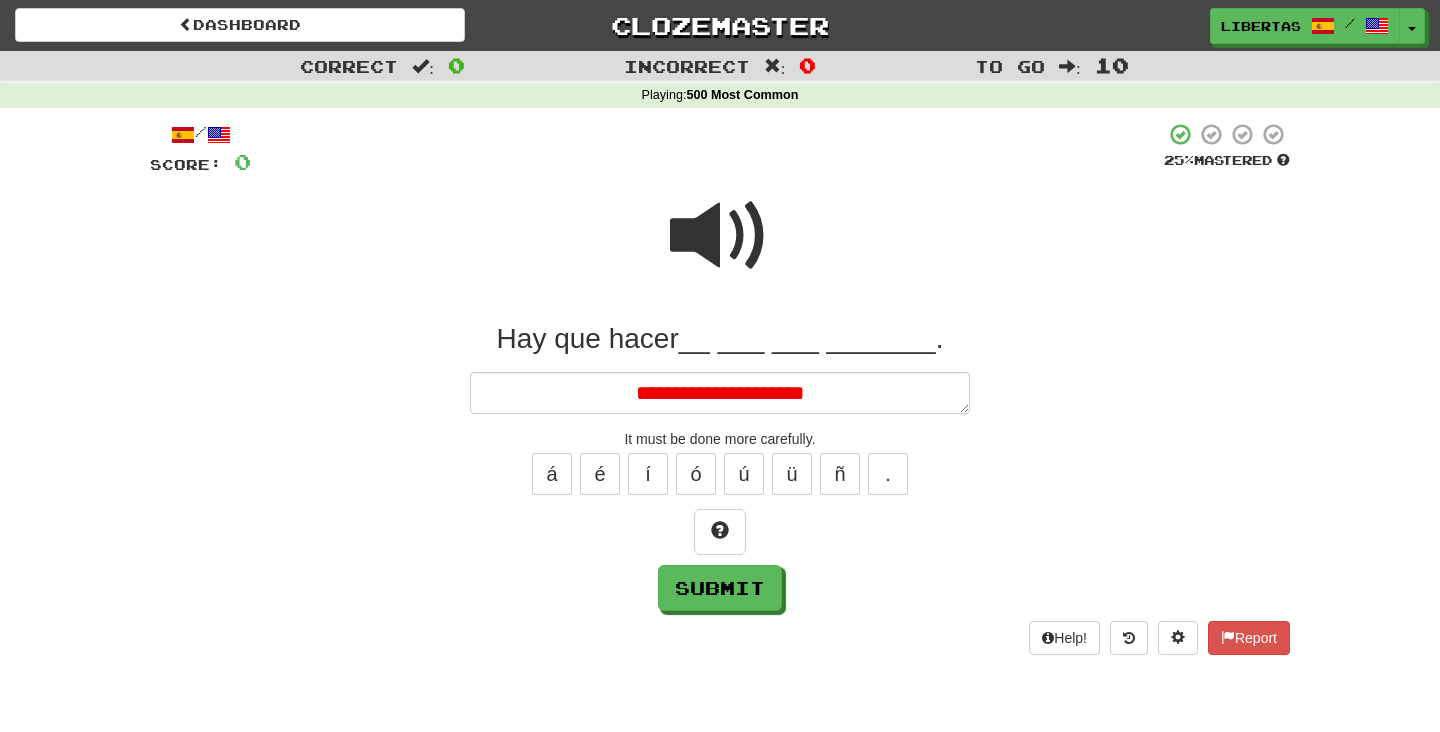 type on "*" 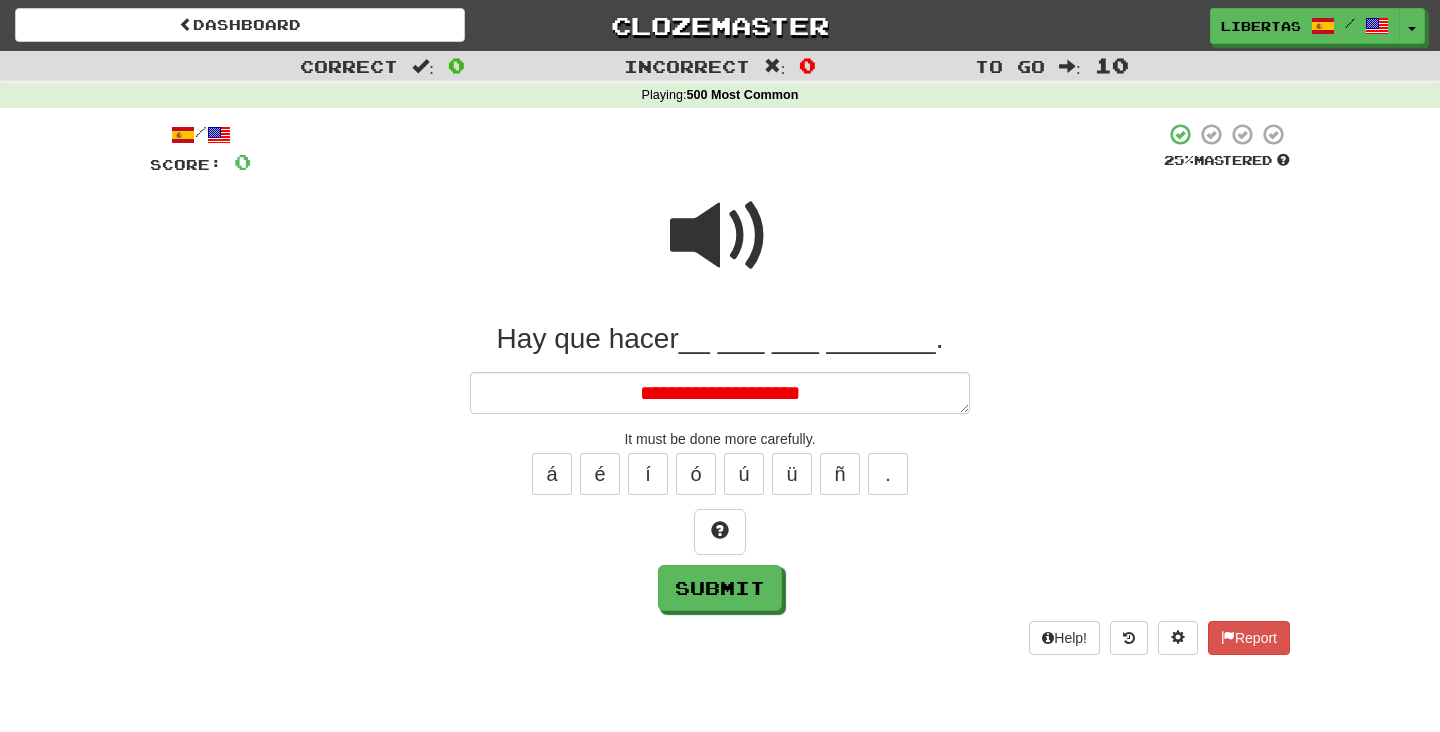 type on "*" 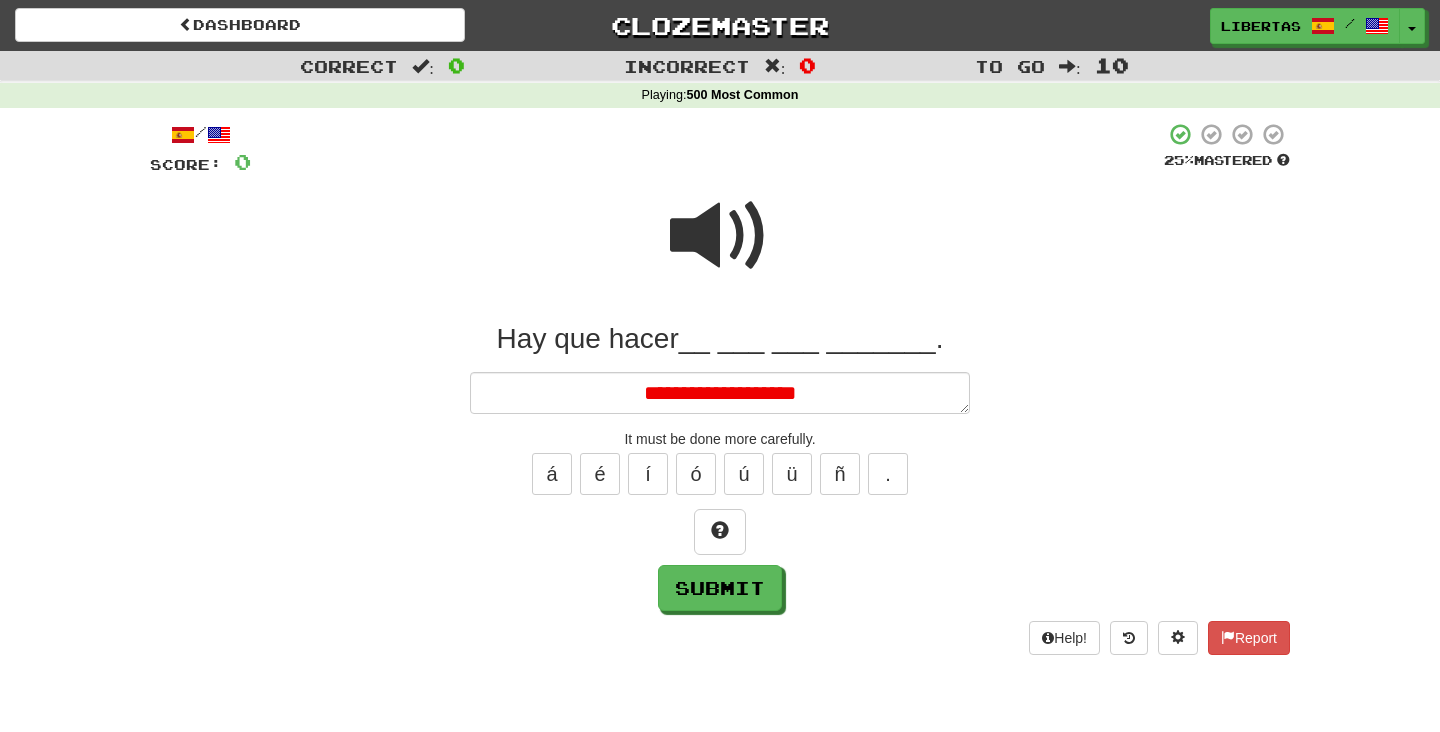 type on "*" 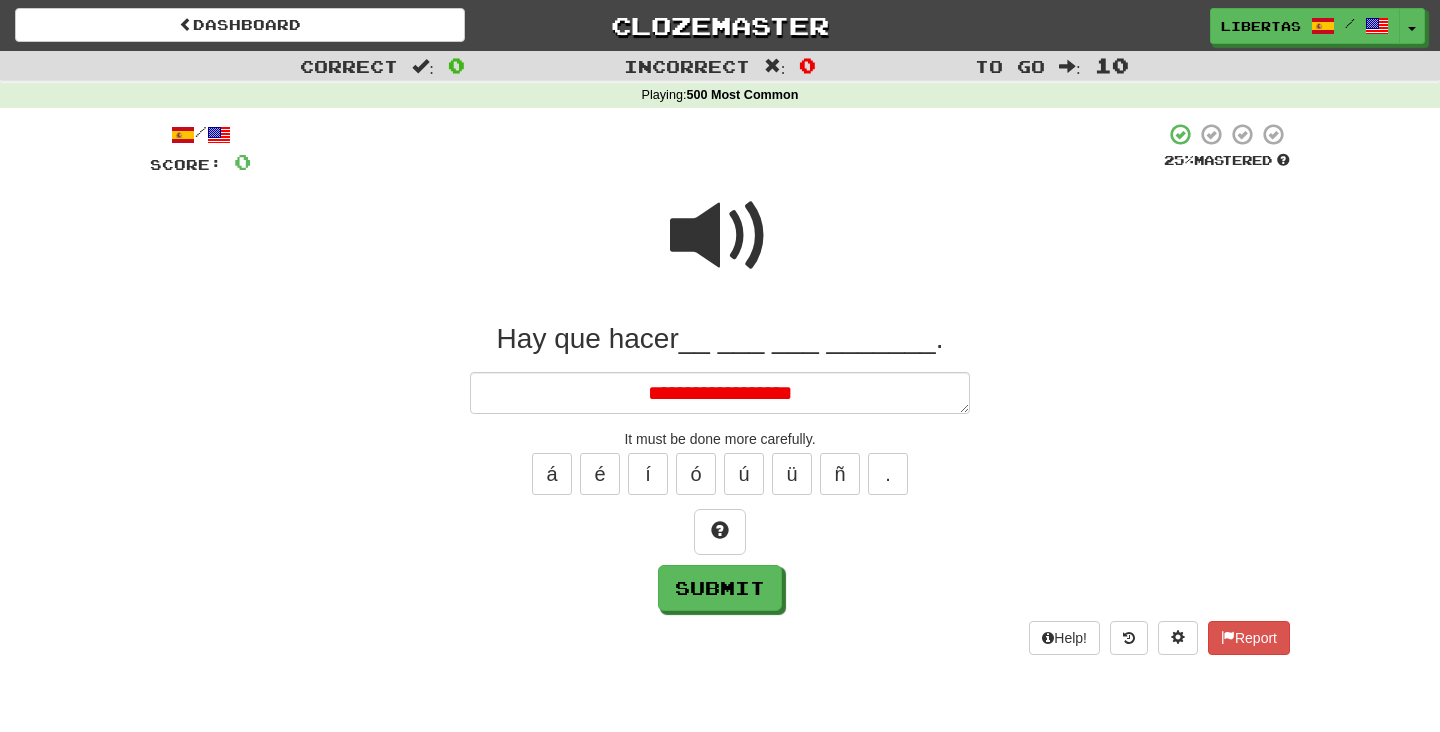type on "*" 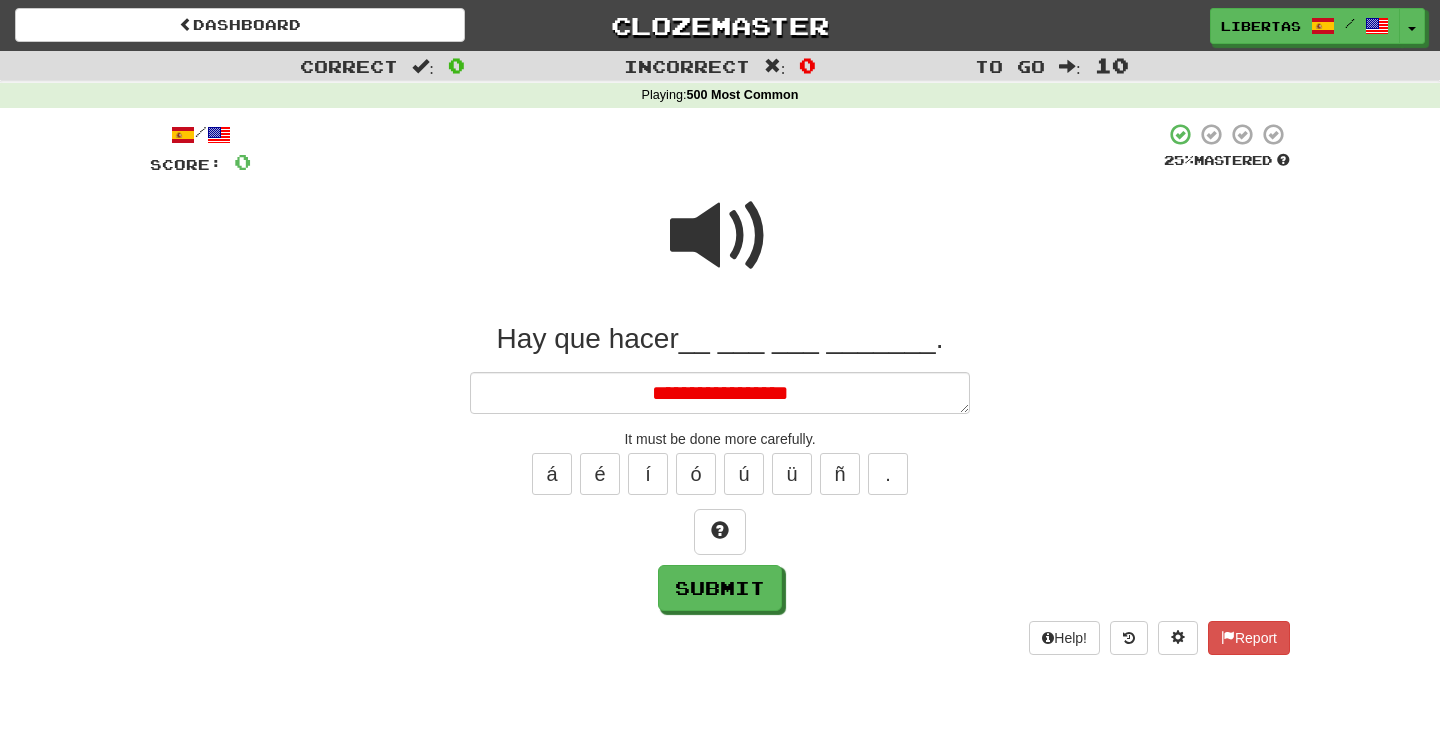 type on "*" 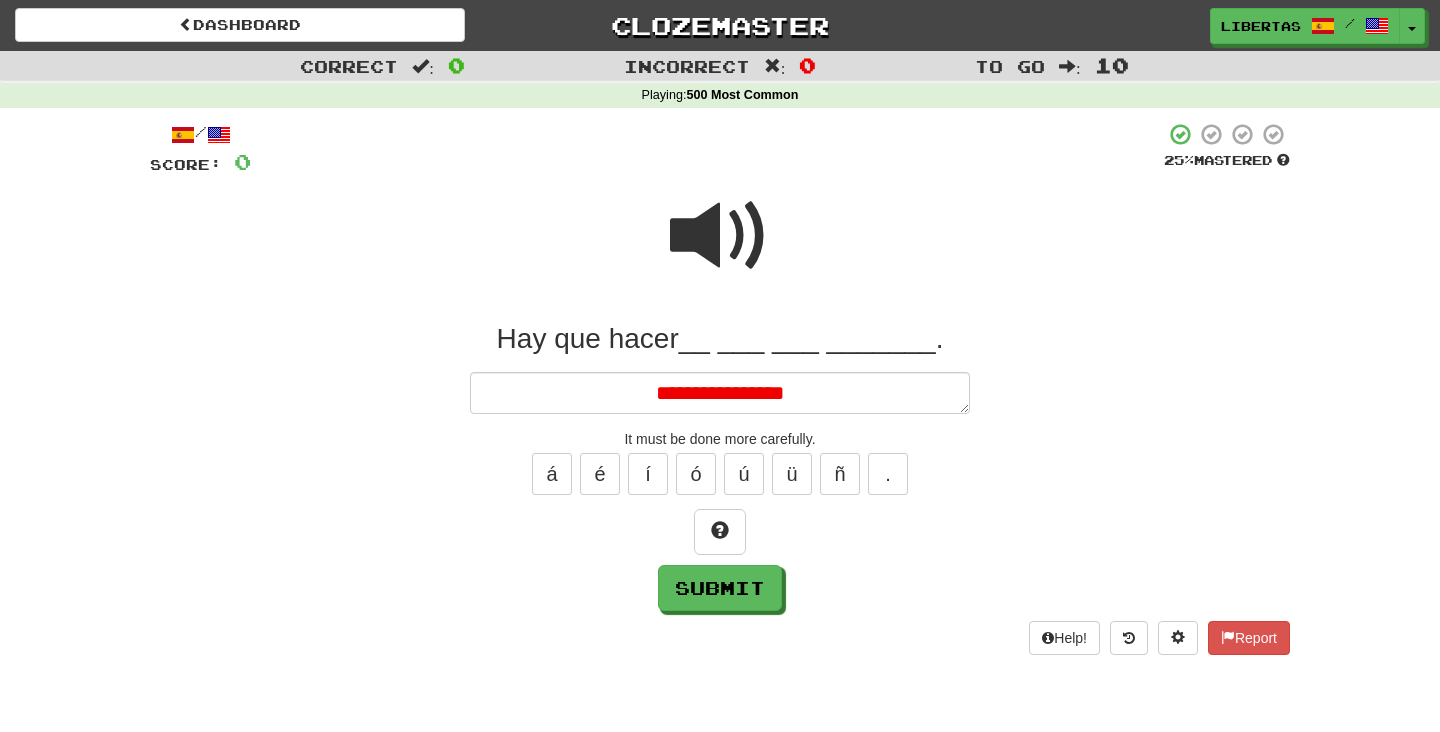 type on "*" 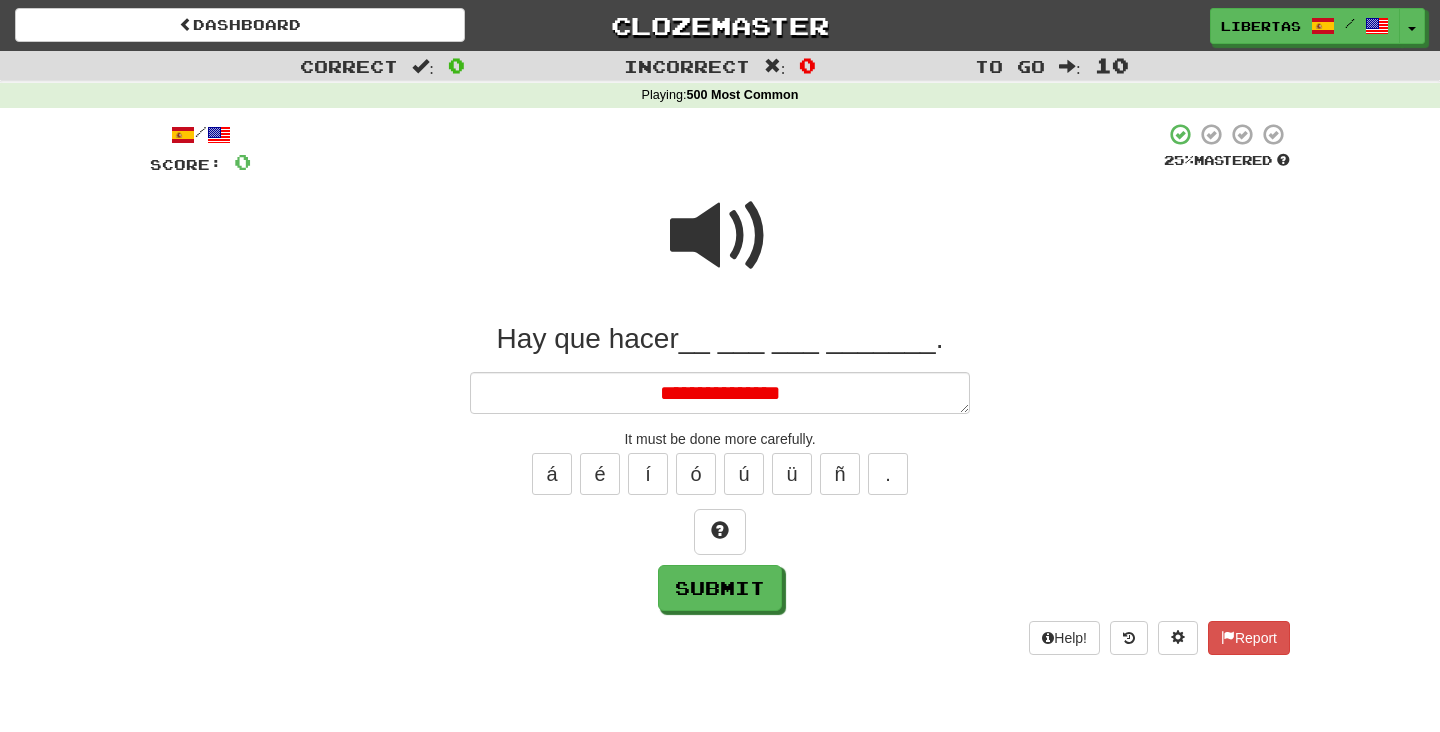 type on "*" 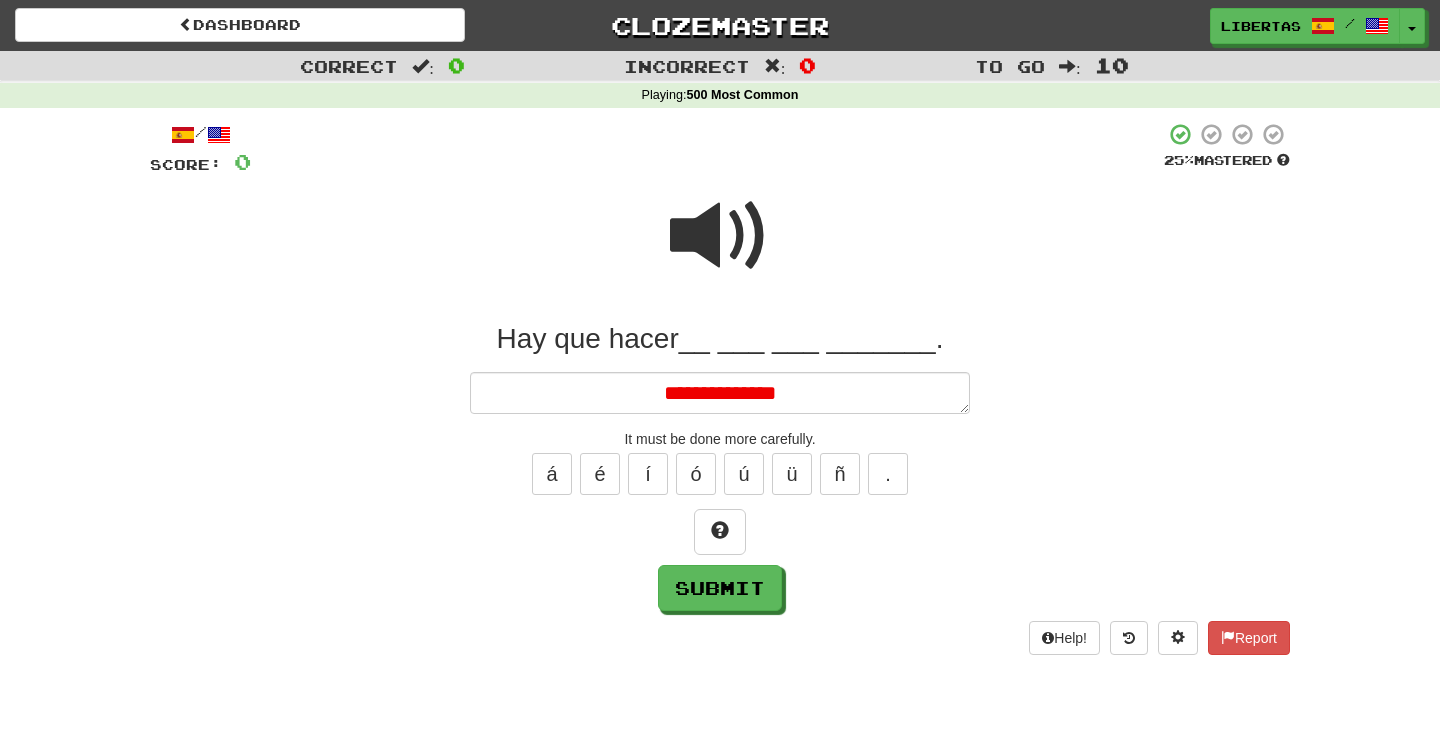 type on "*" 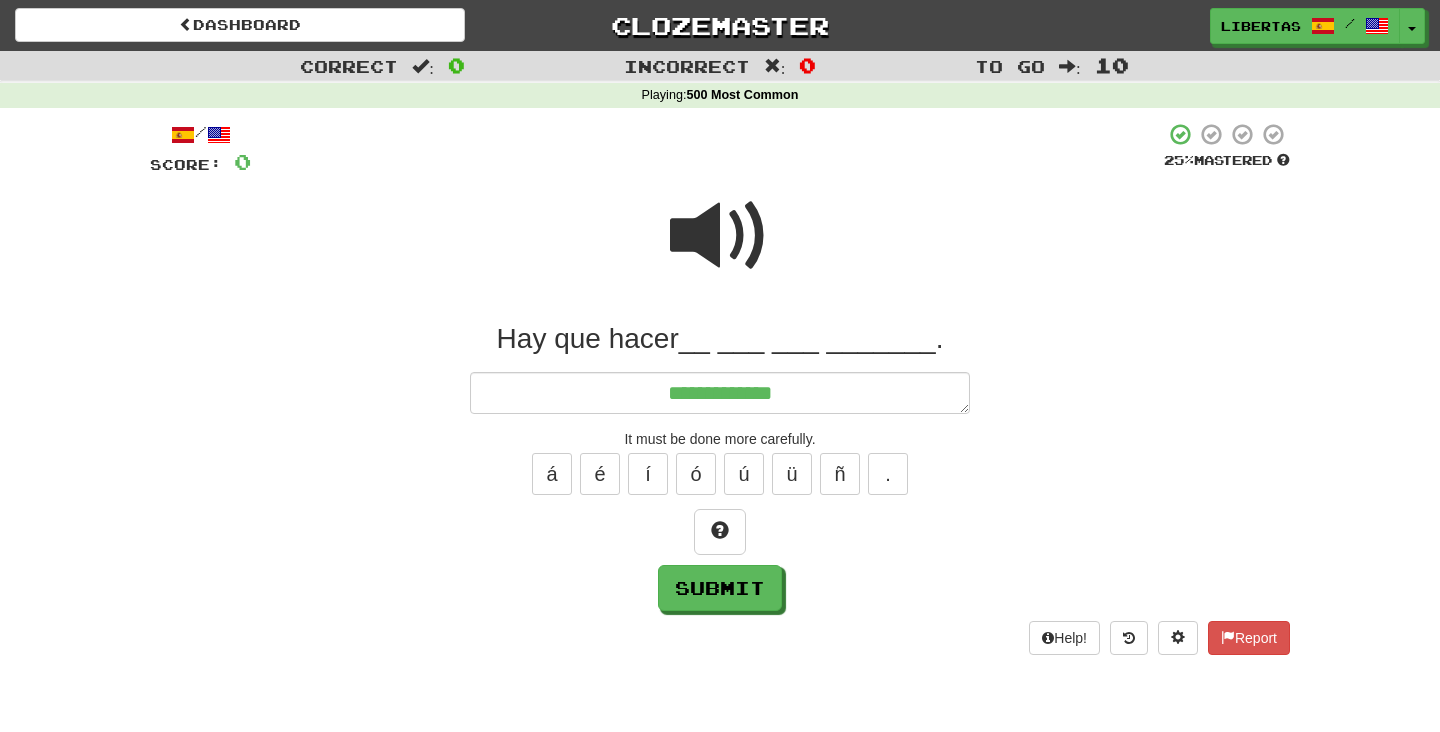 type on "*" 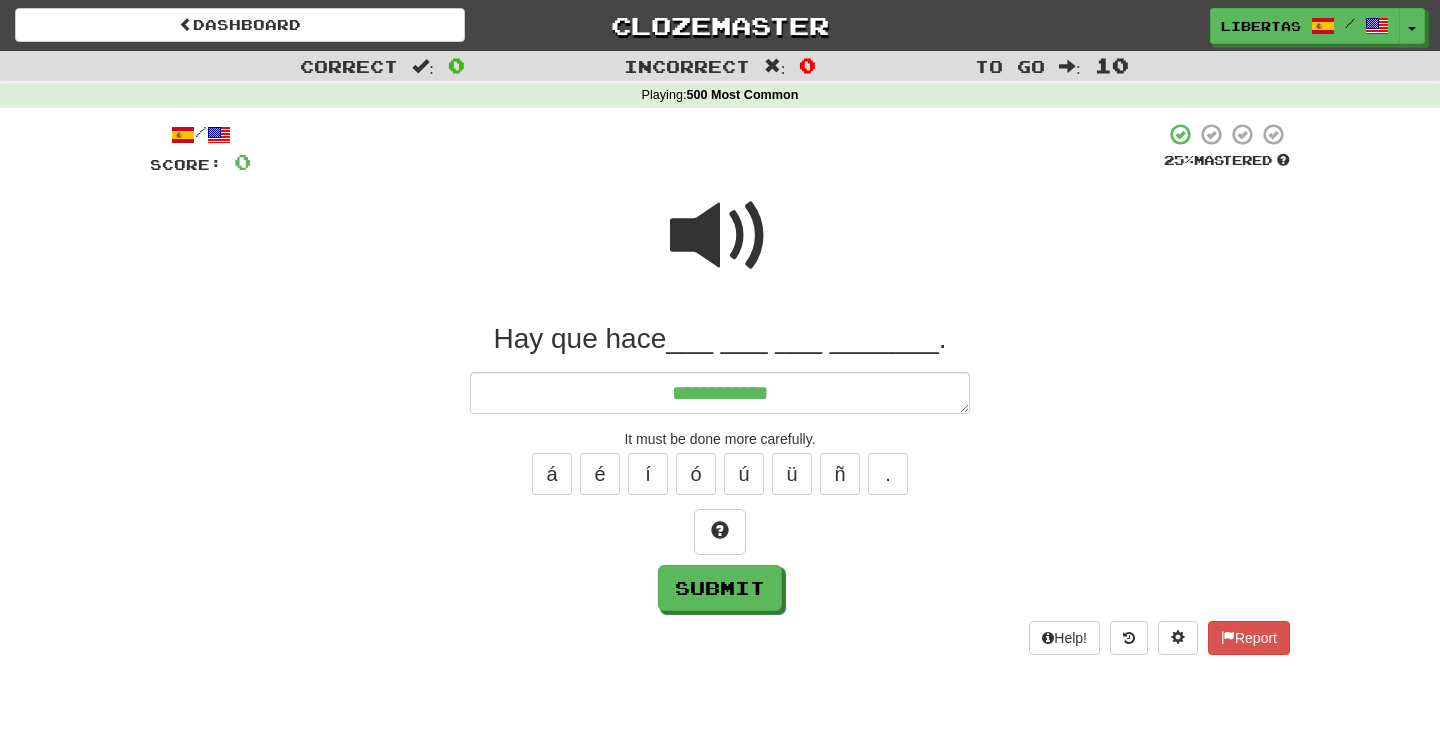 type on "*" 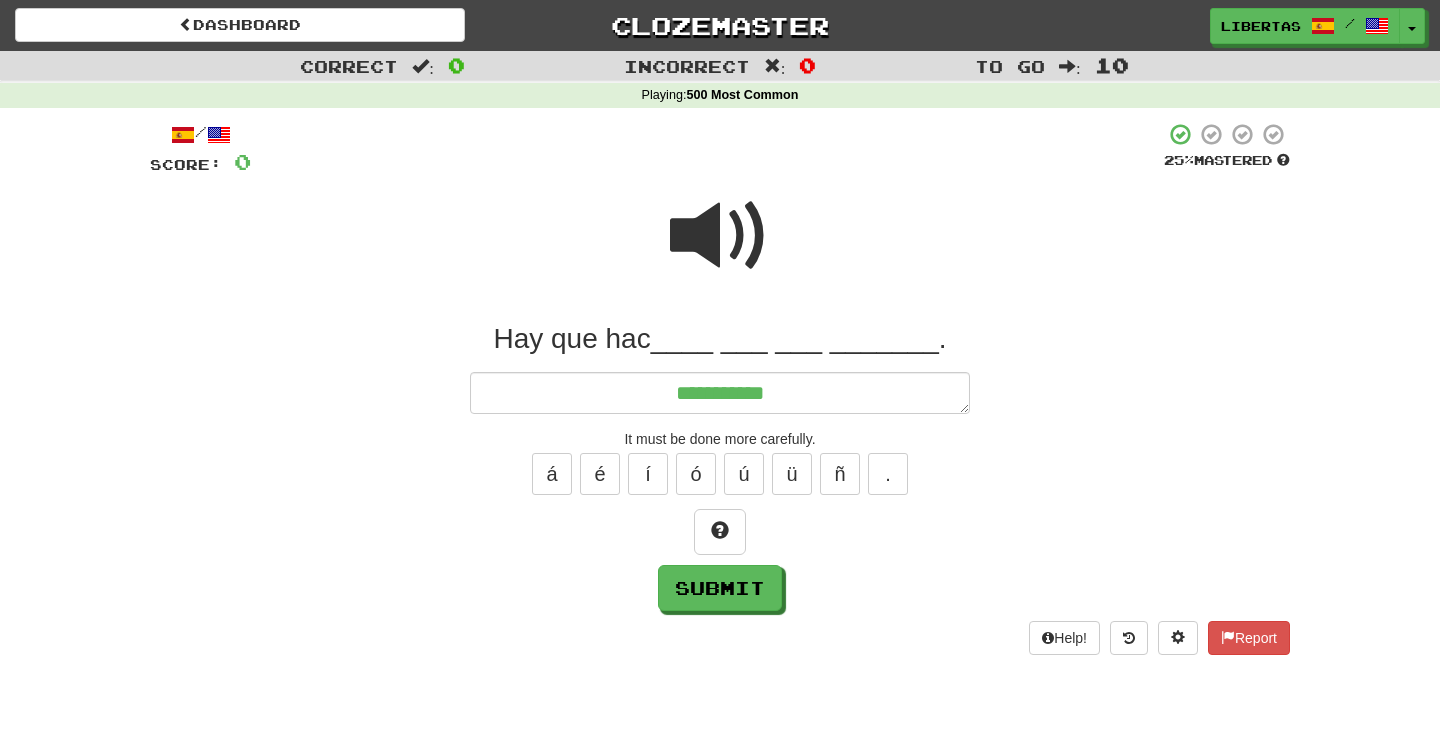 type on "*" 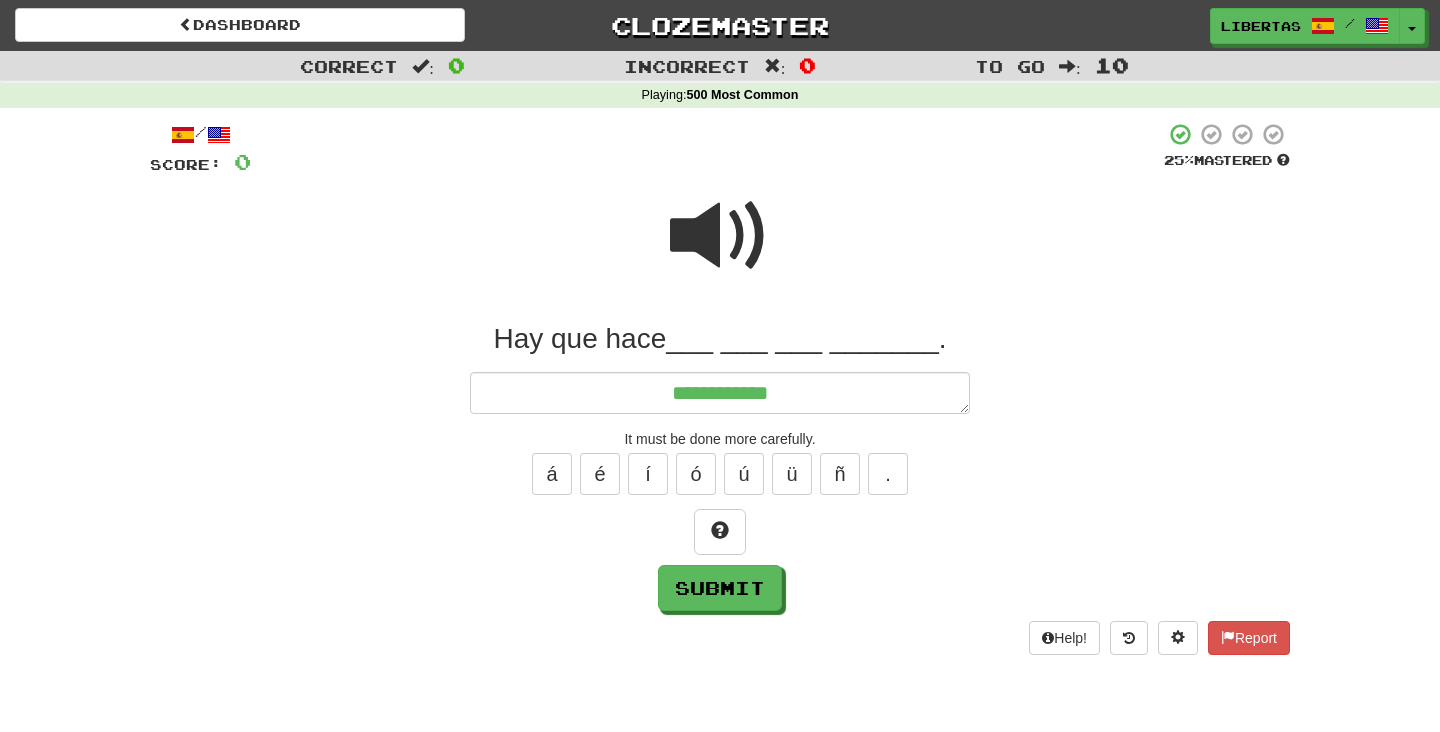 type on "*" 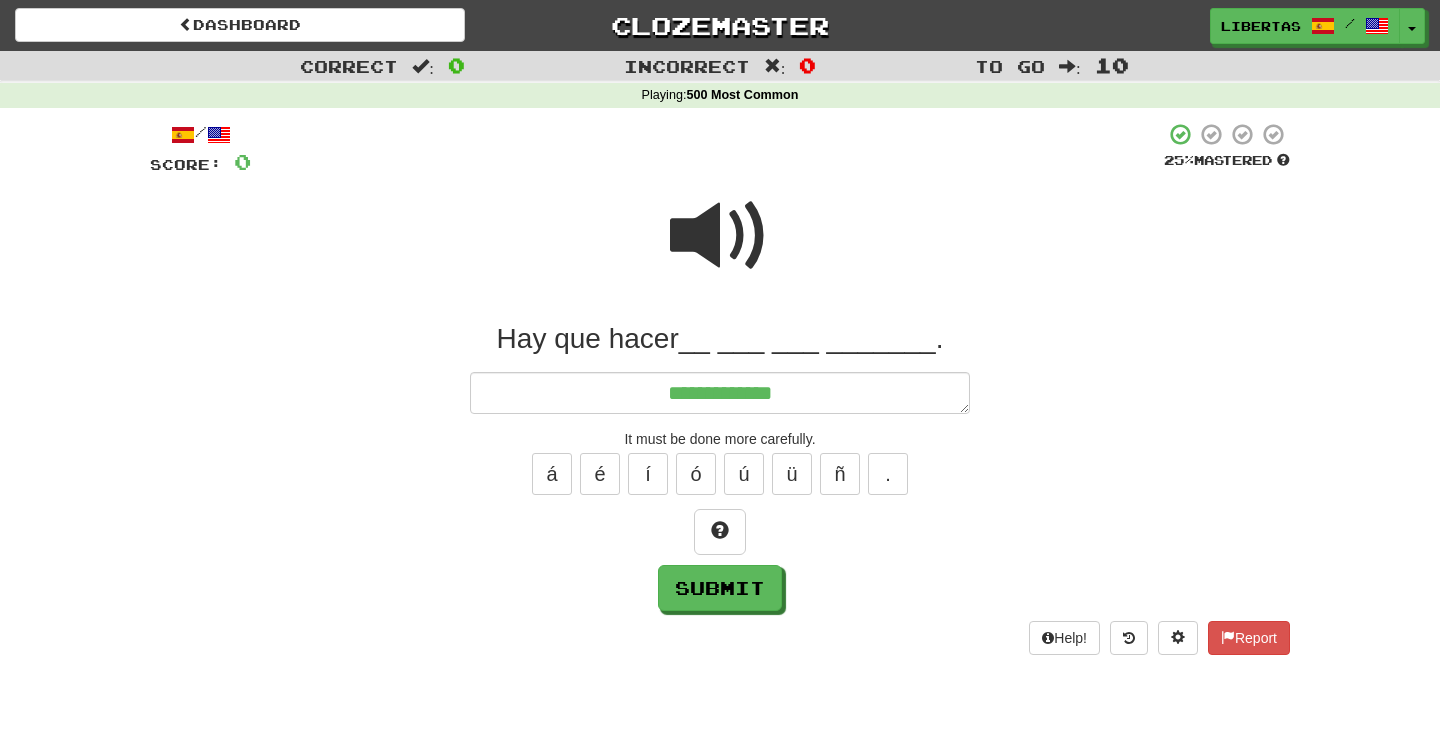 type on "*" 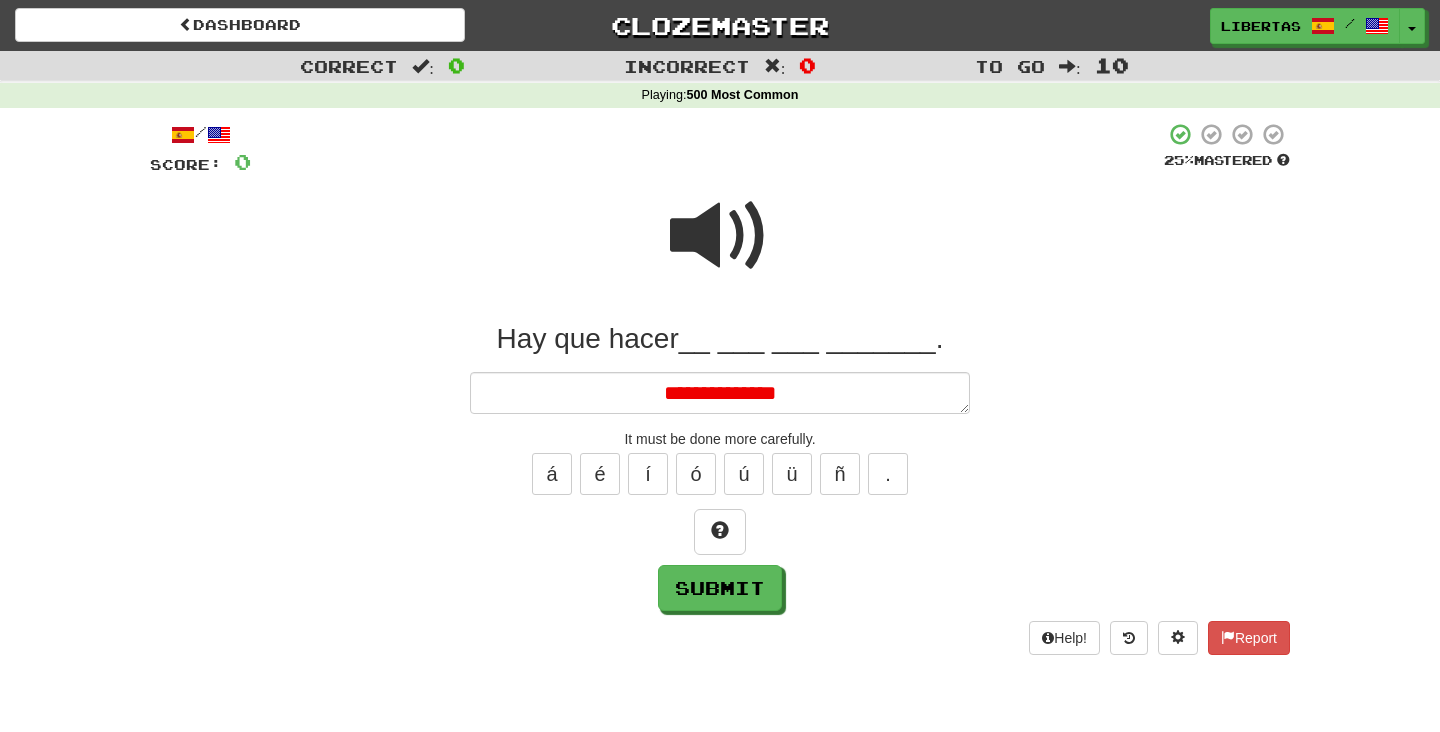 type on "*" 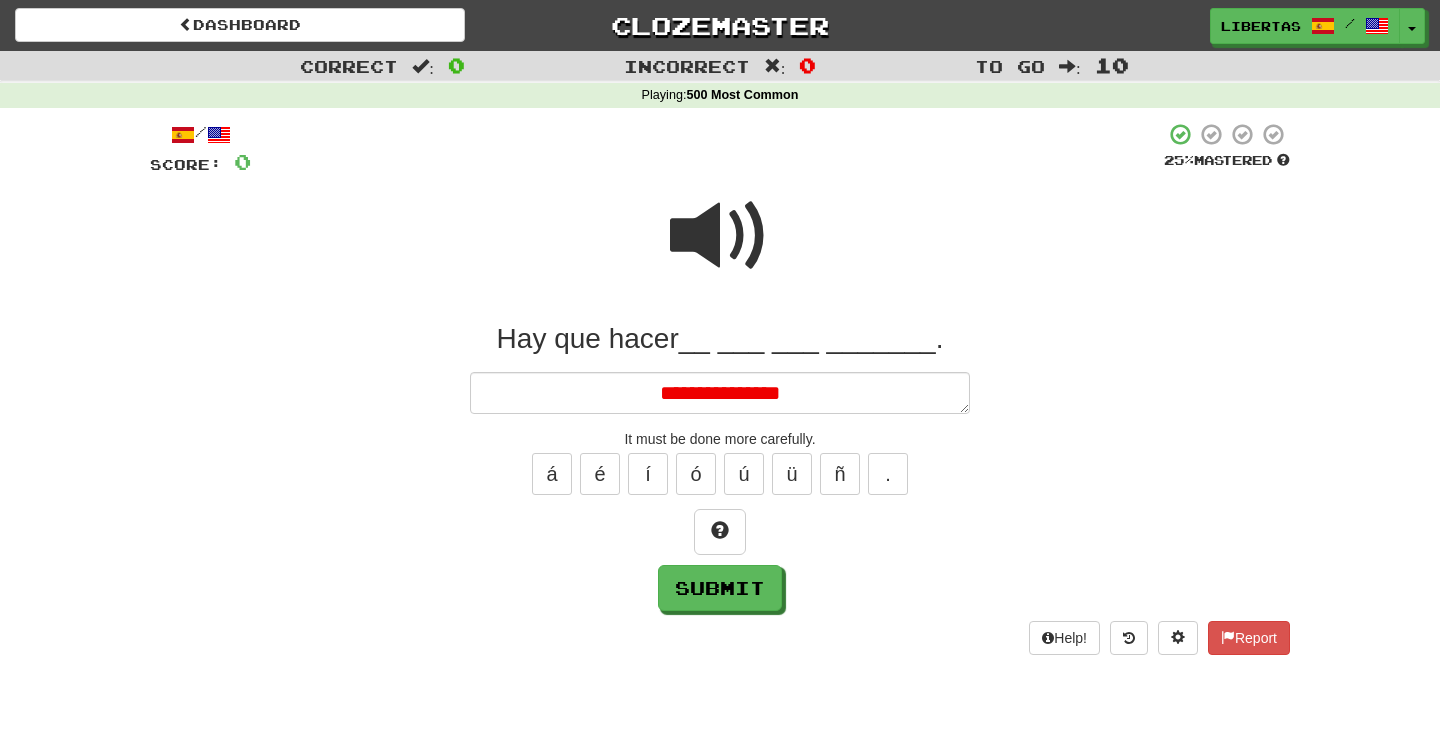 type on "*" 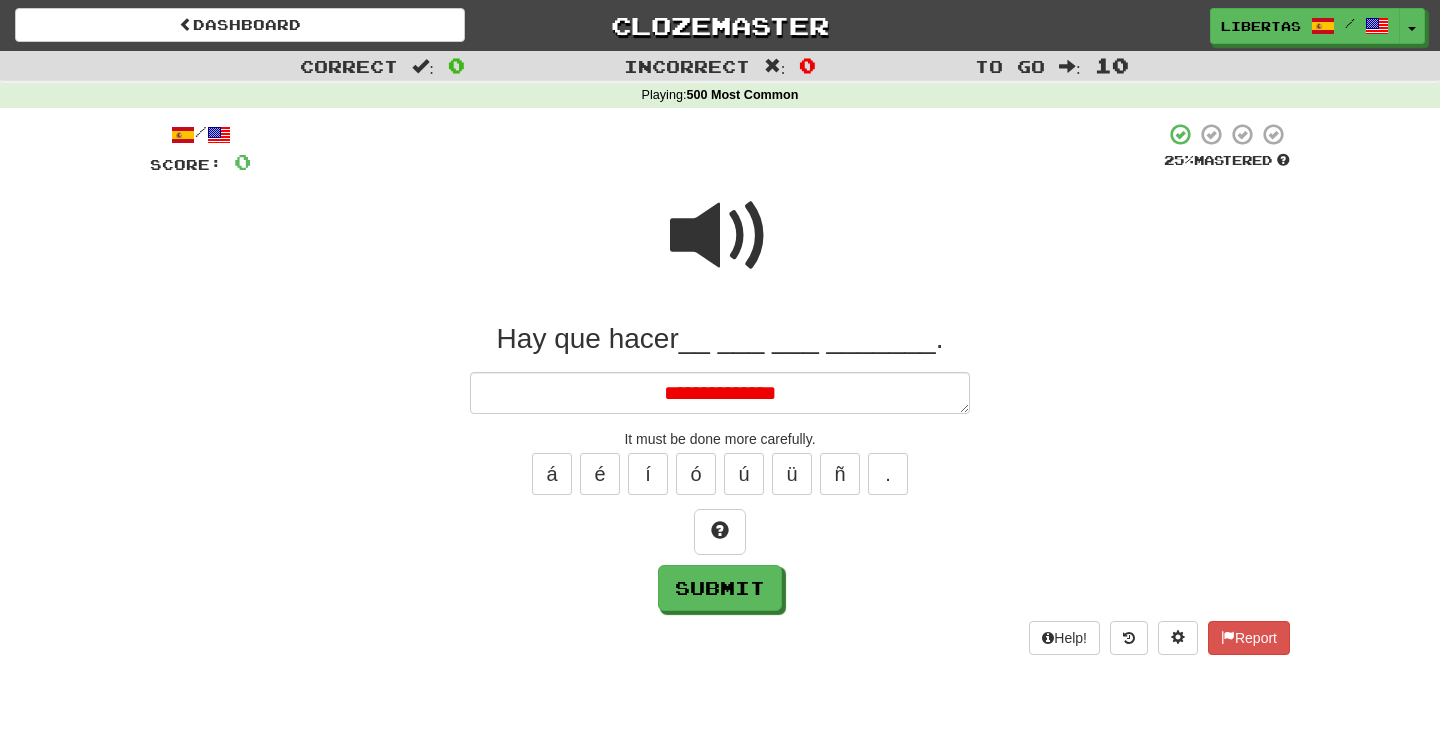 type on "*" 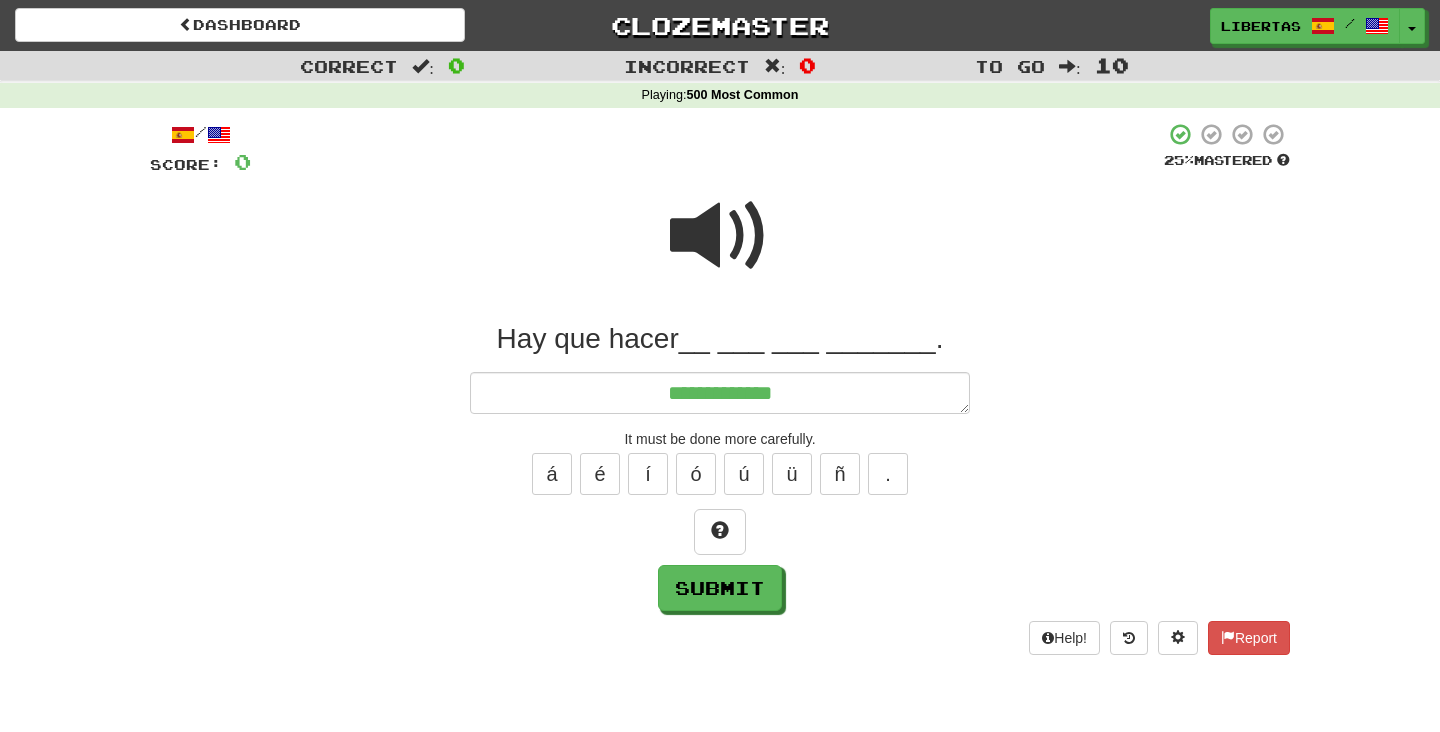 type on "*" 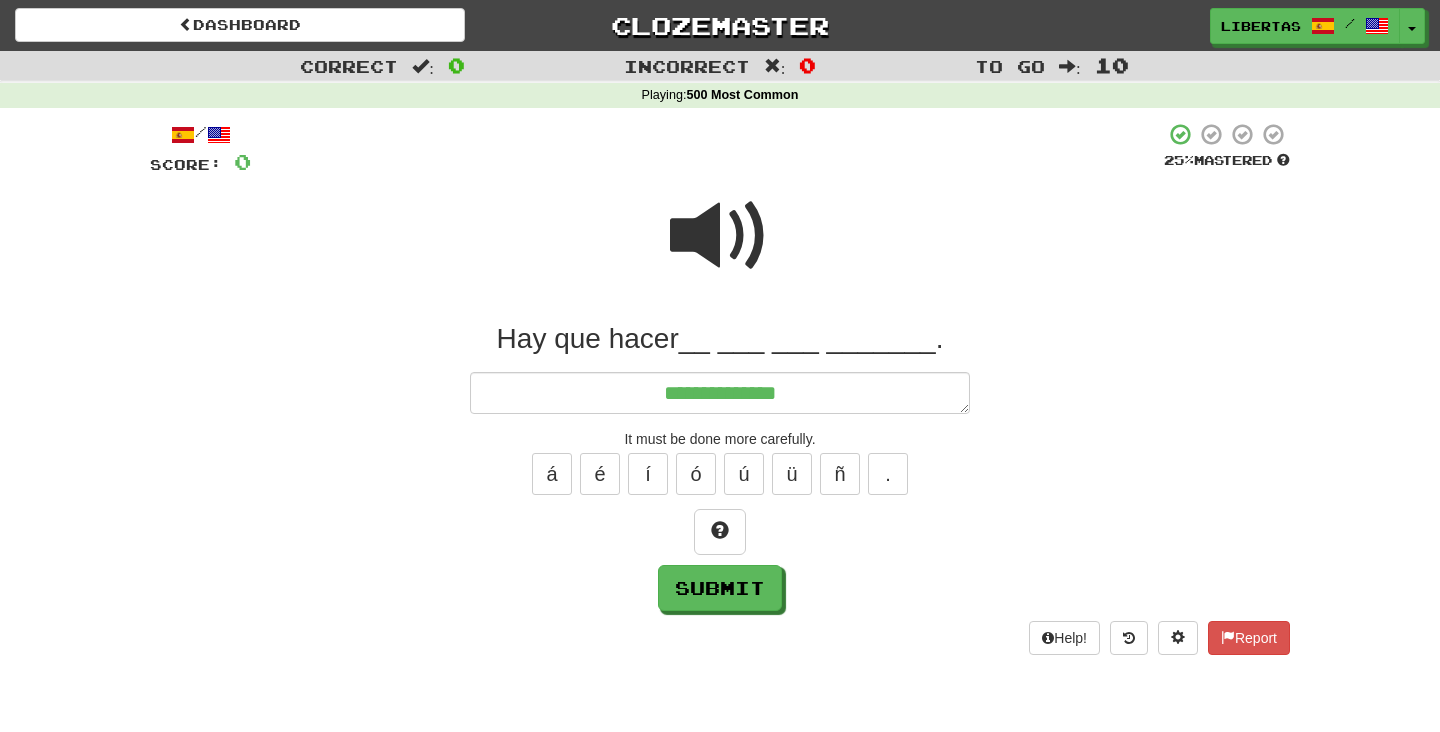 type on "*" 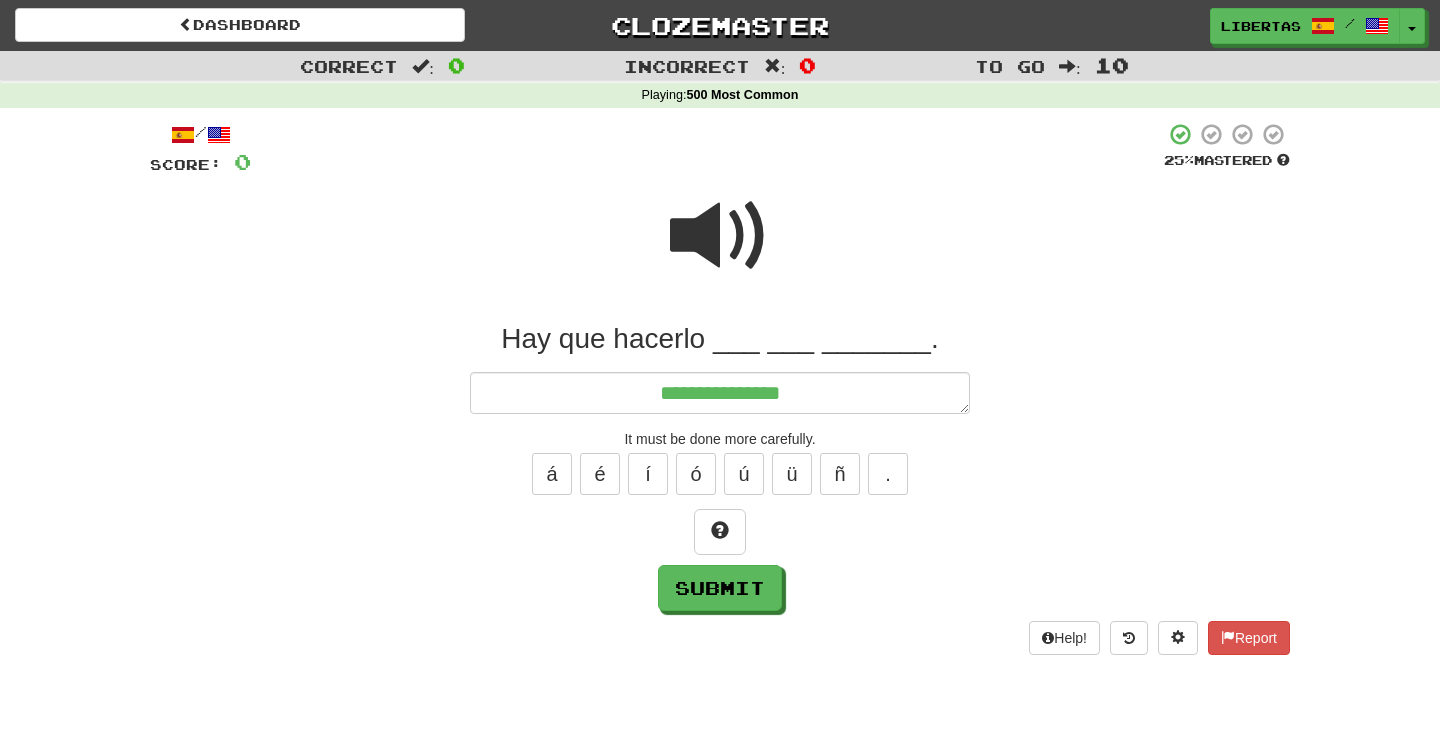 type on "*" 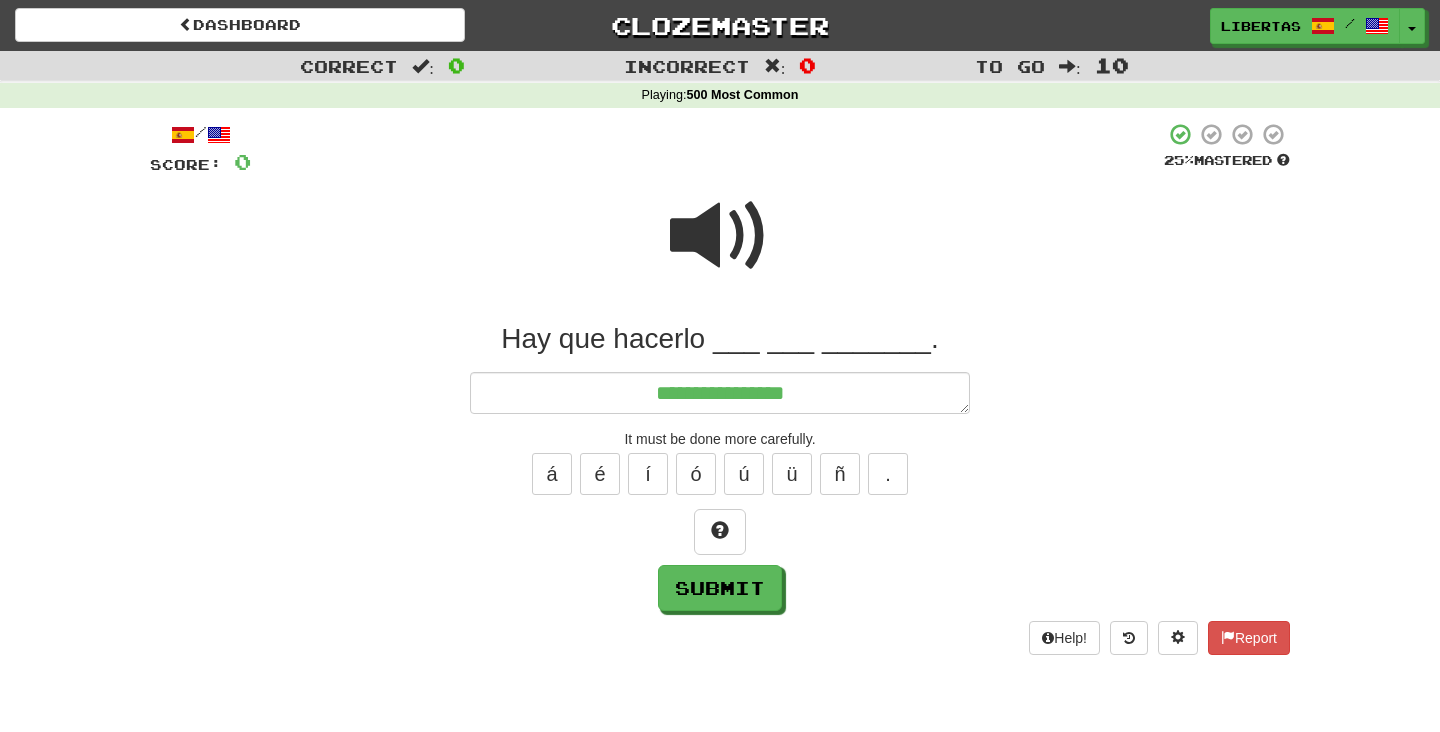 type on "*" 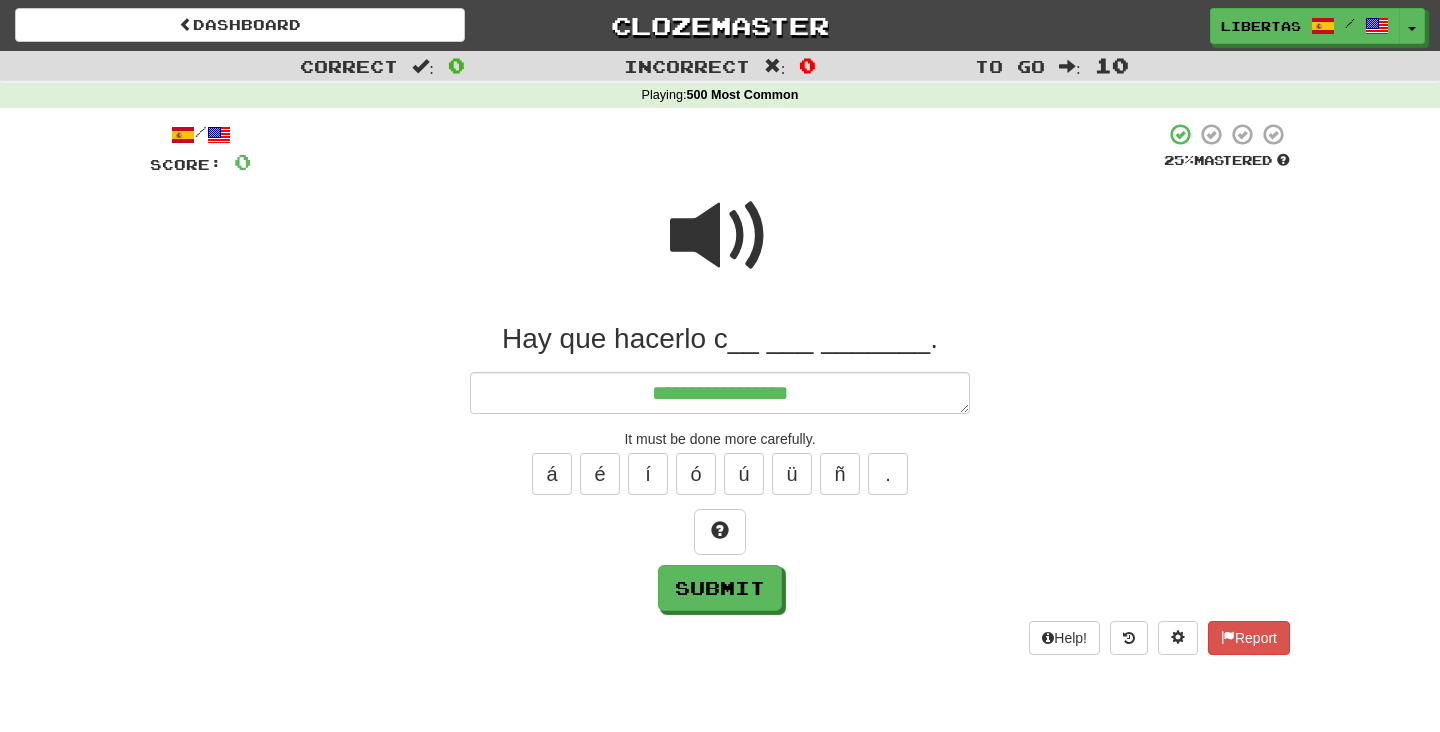 type on "*" 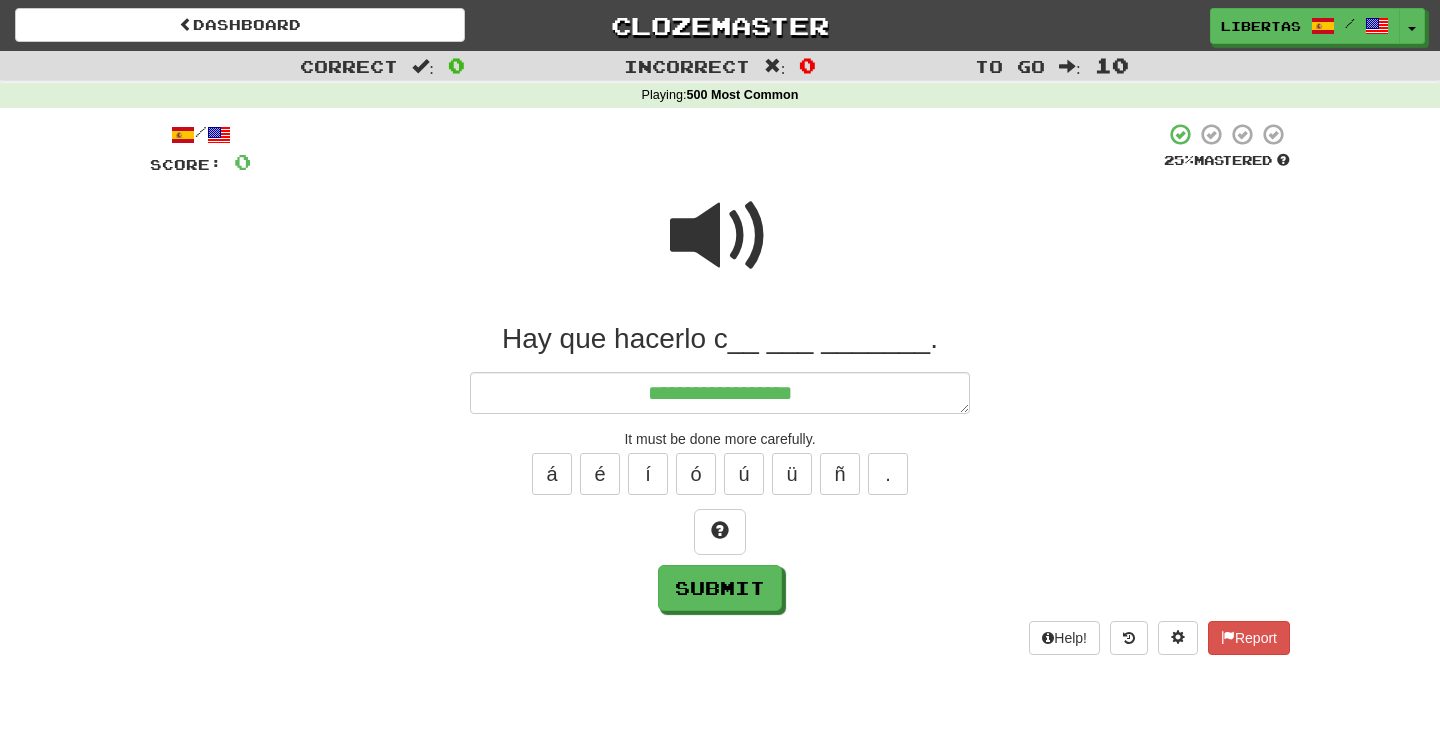type on "*" 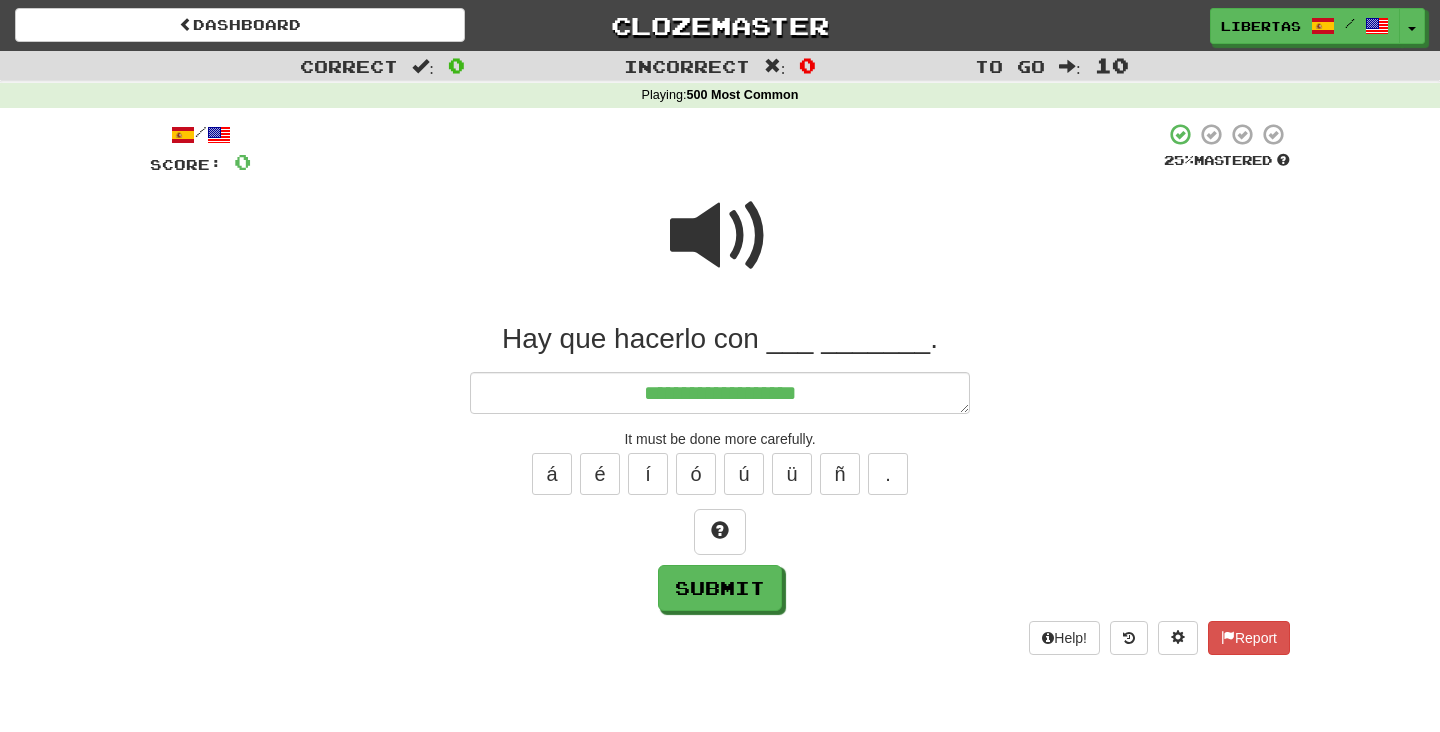 type on "*" 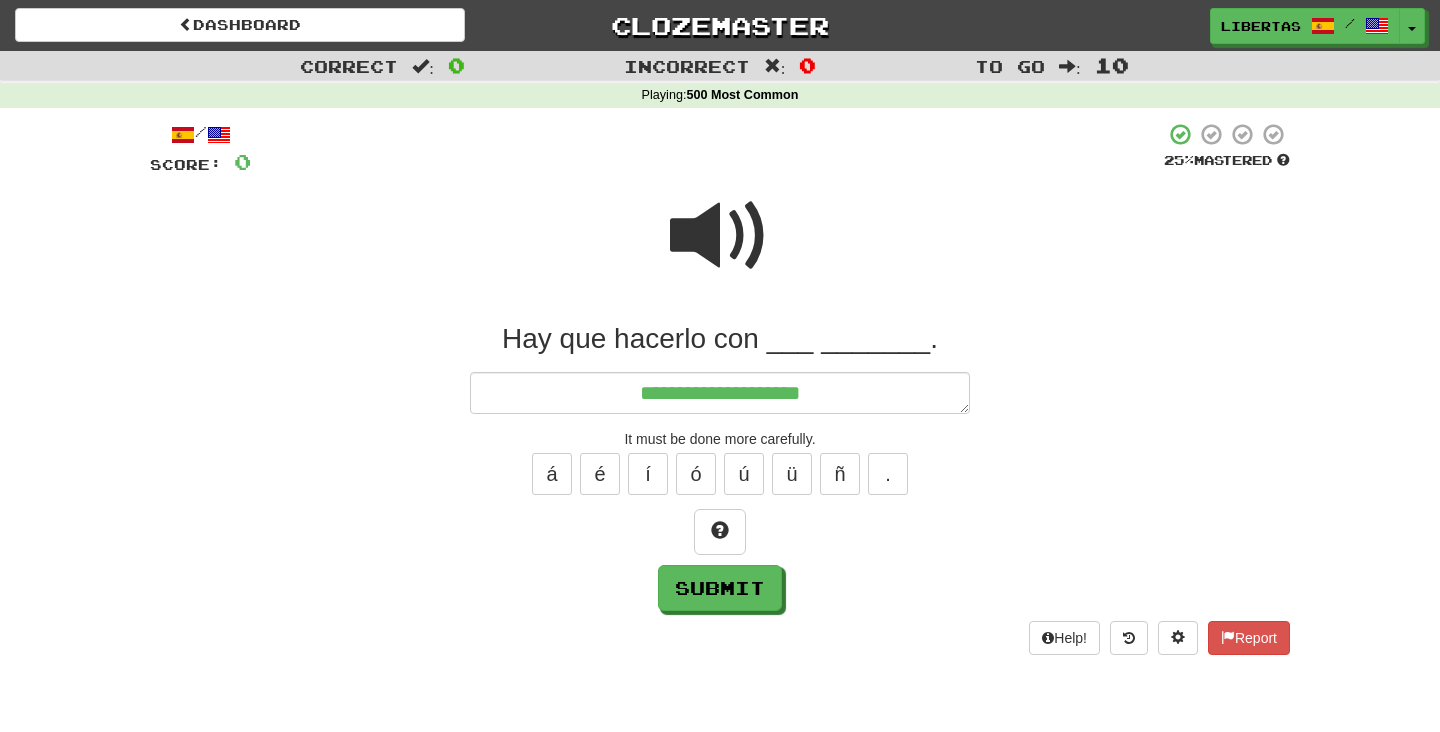 type on "*" 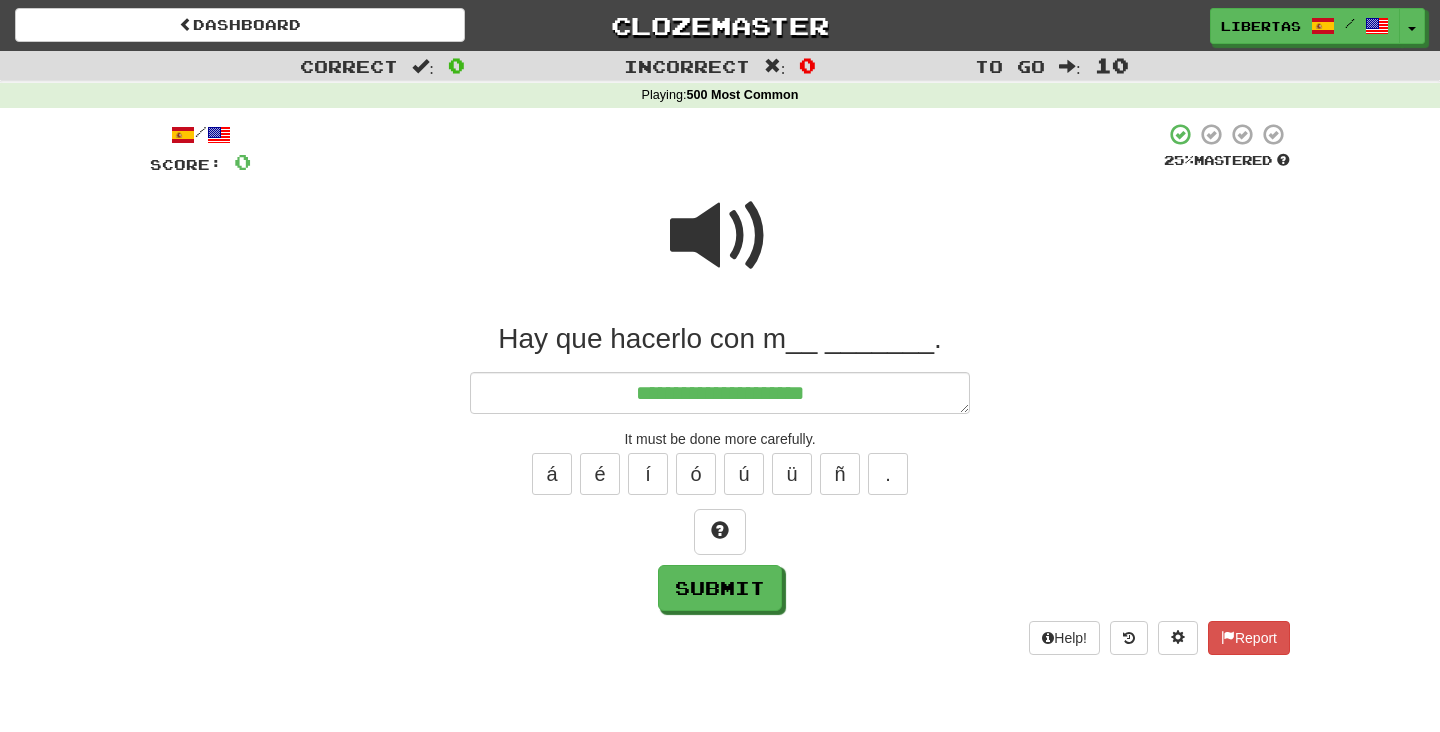 type on "**********" 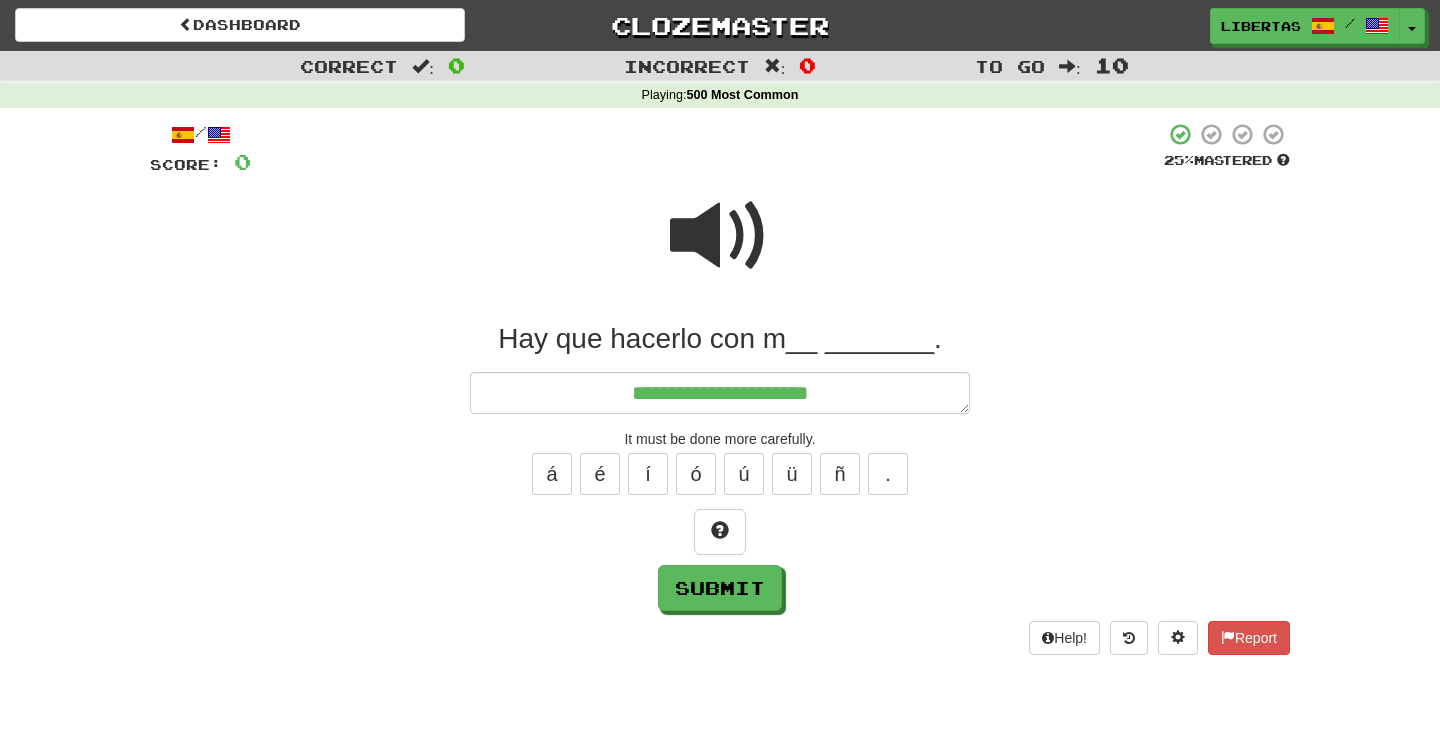 type on "*" 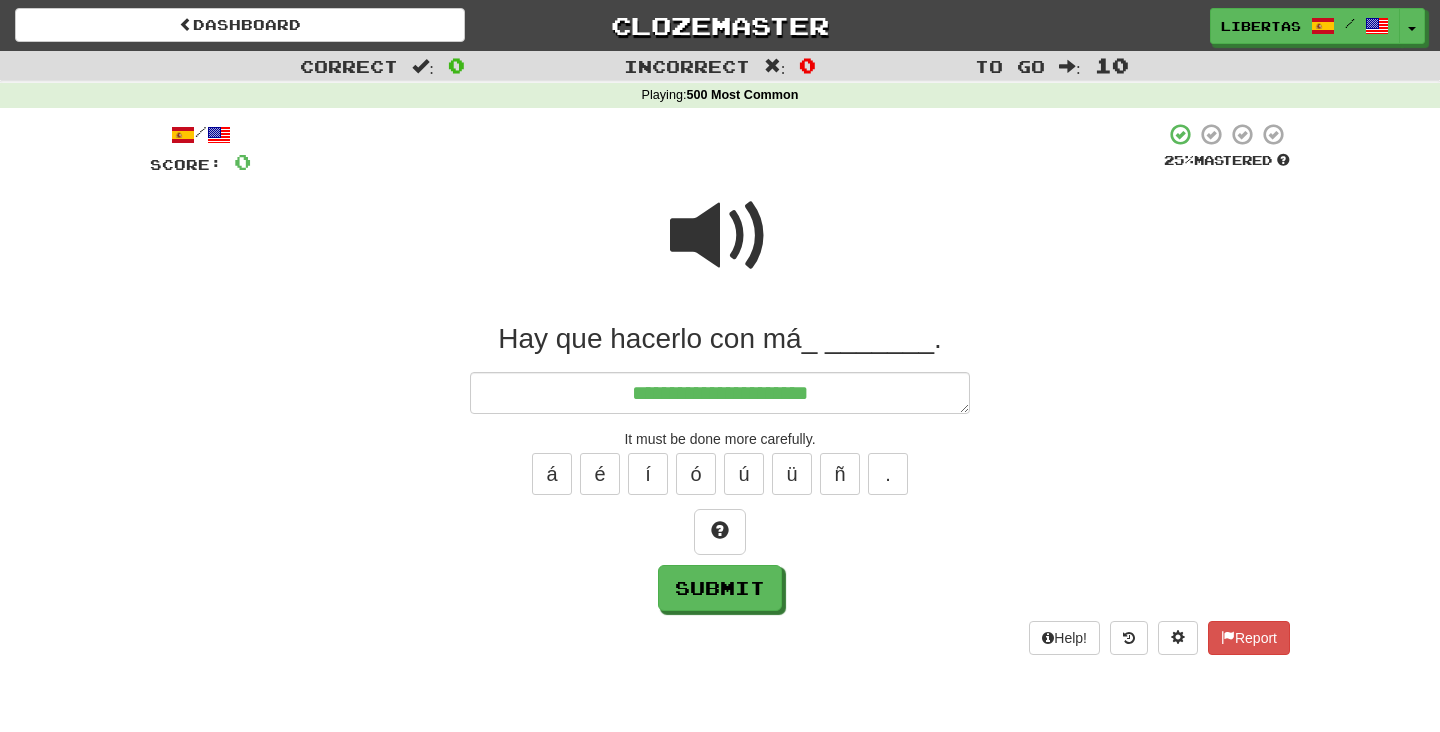 type on "*" 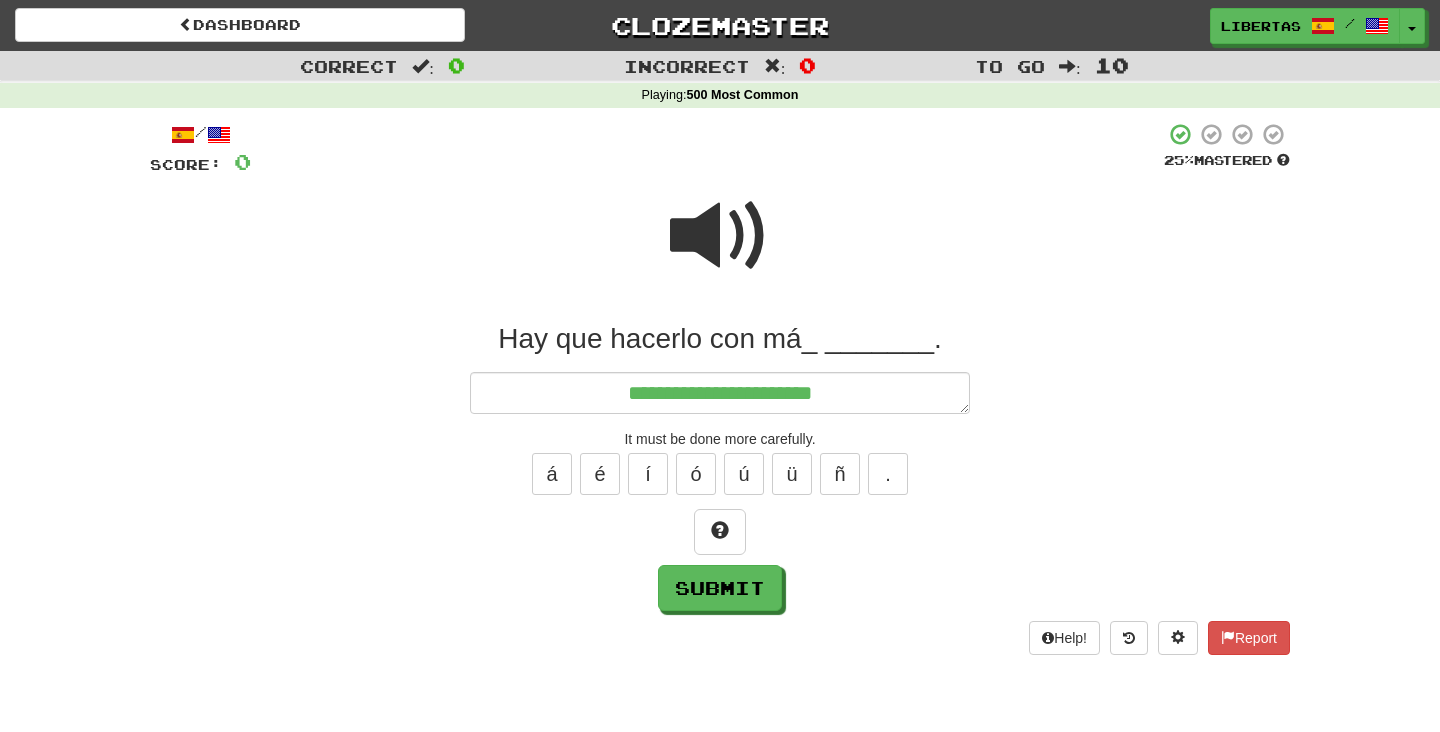 type on "*" 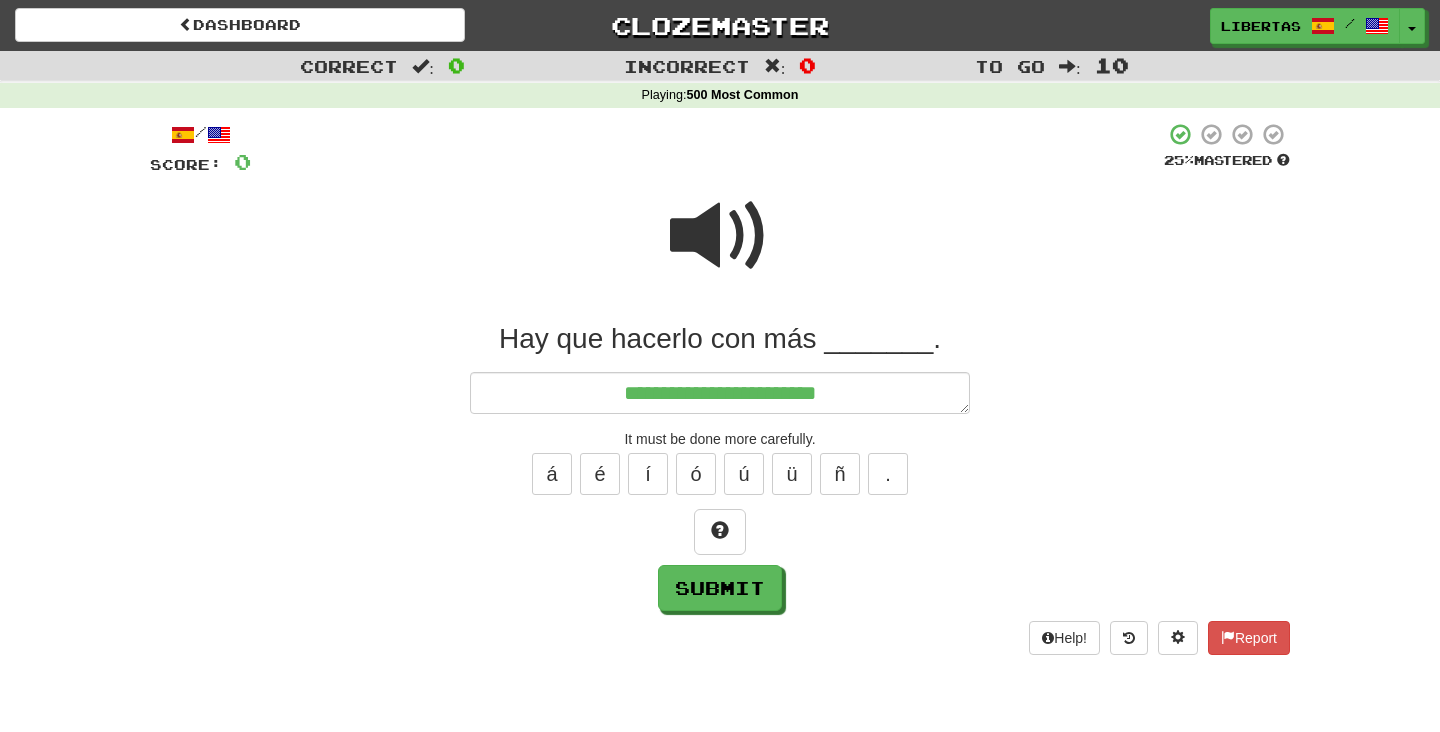 type on "*" 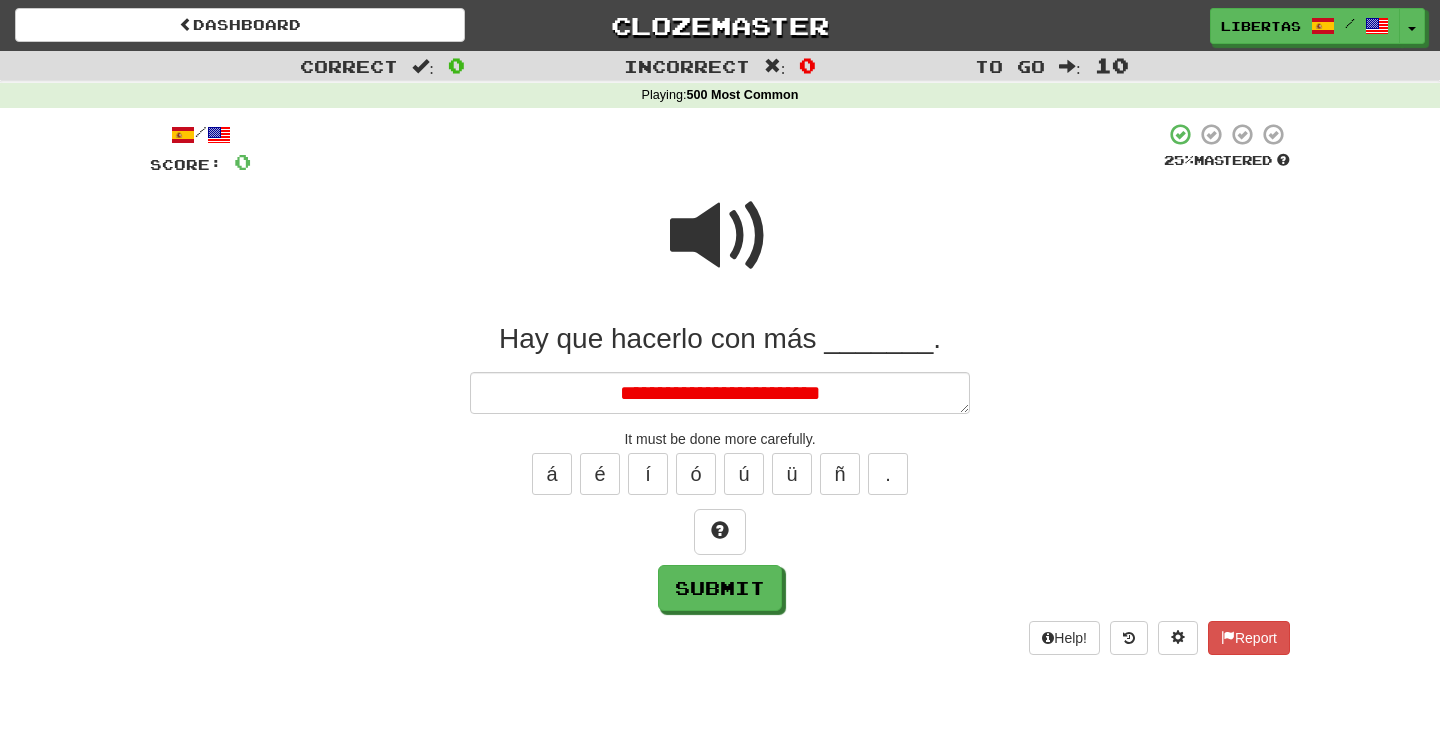 type on "*" 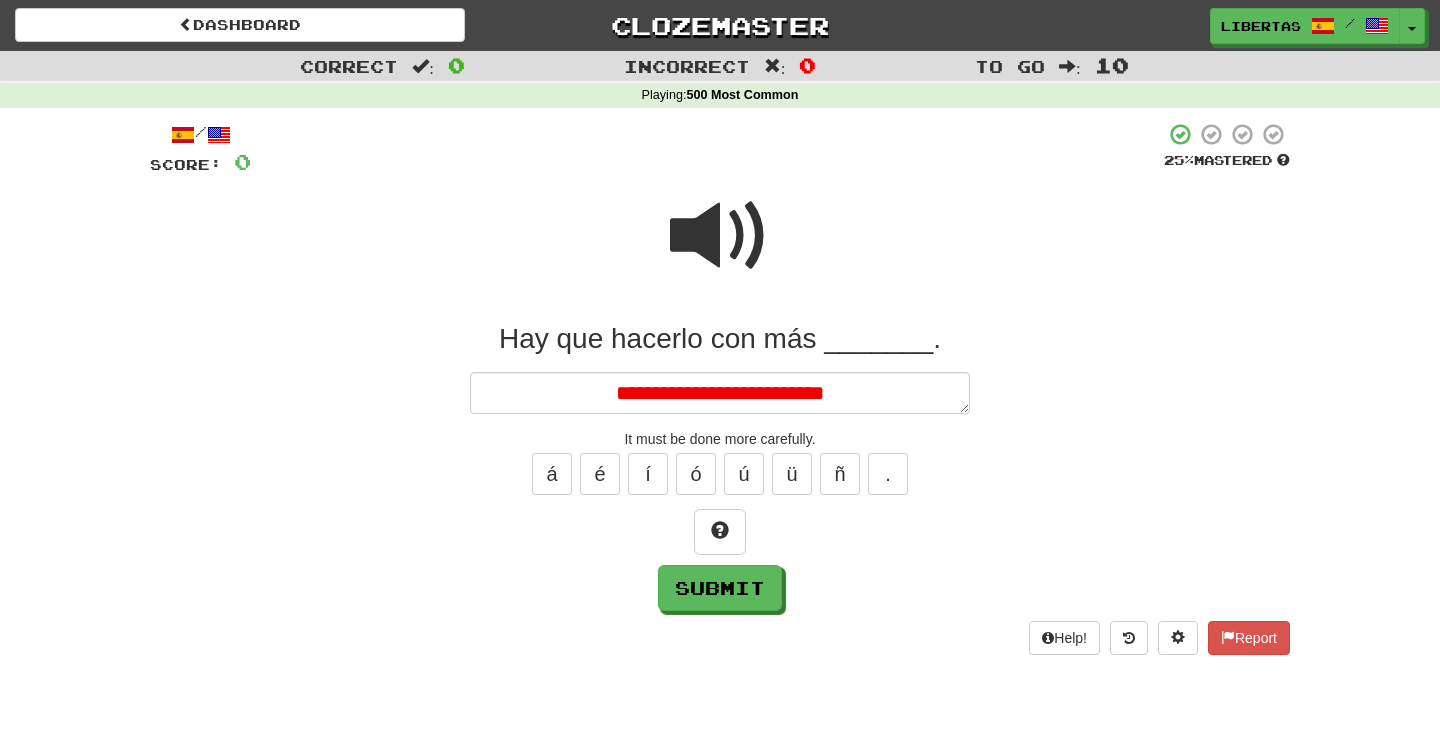 type on "*" 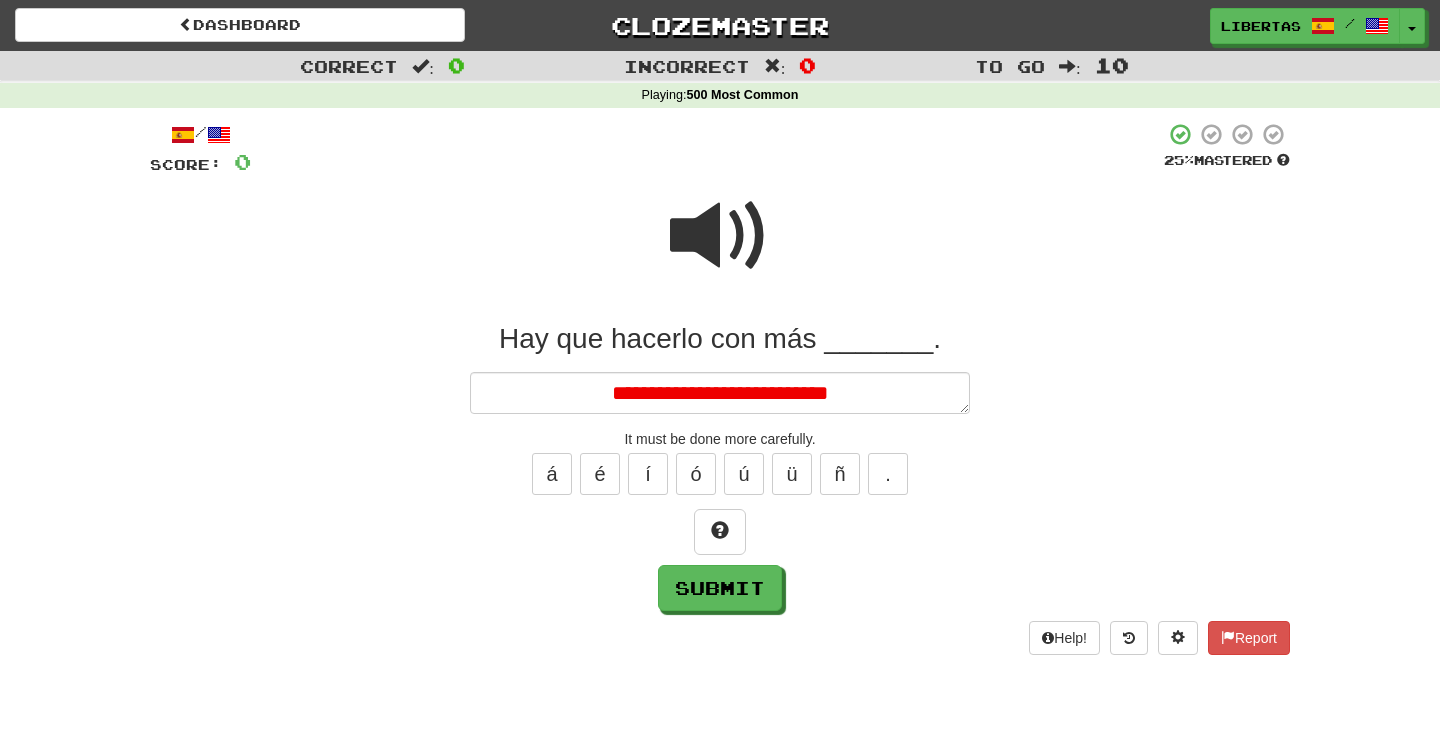 type on "*" 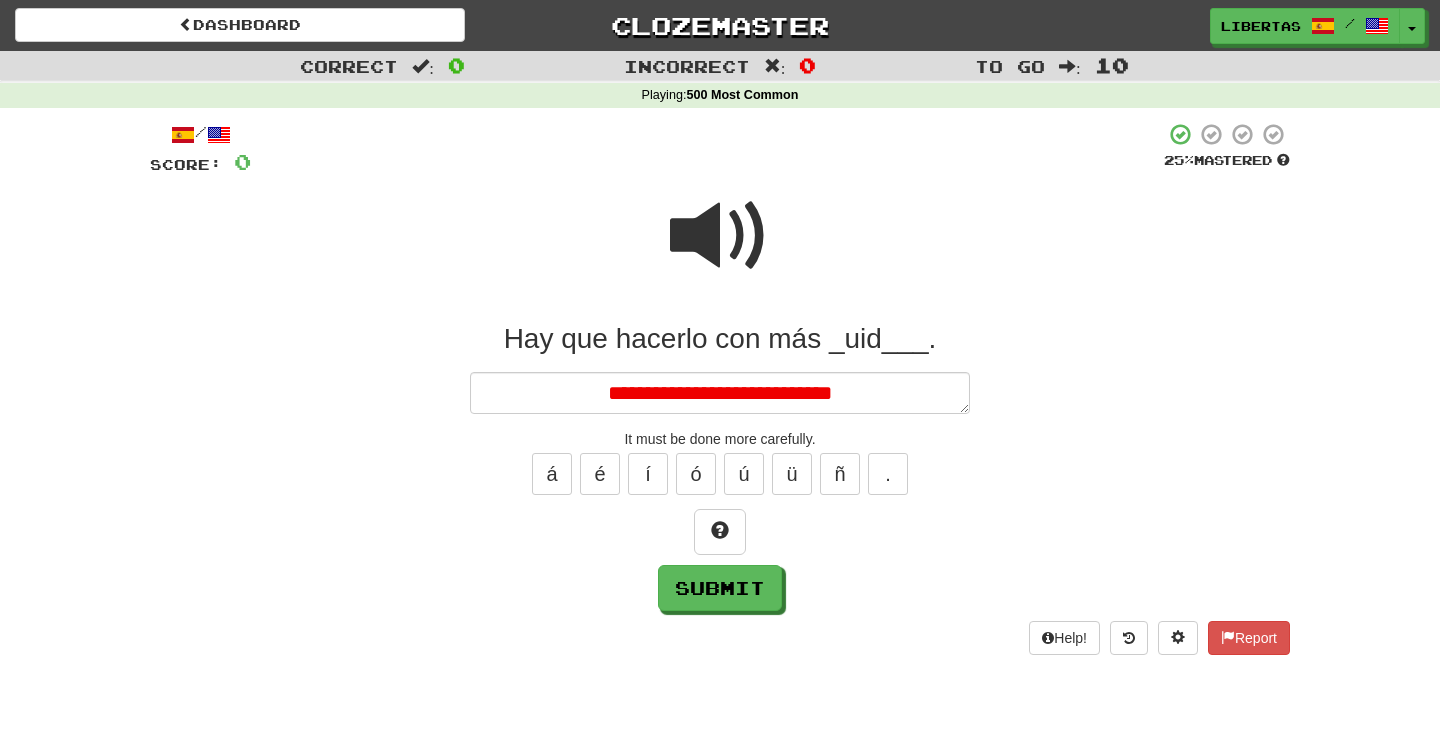 type on "*" 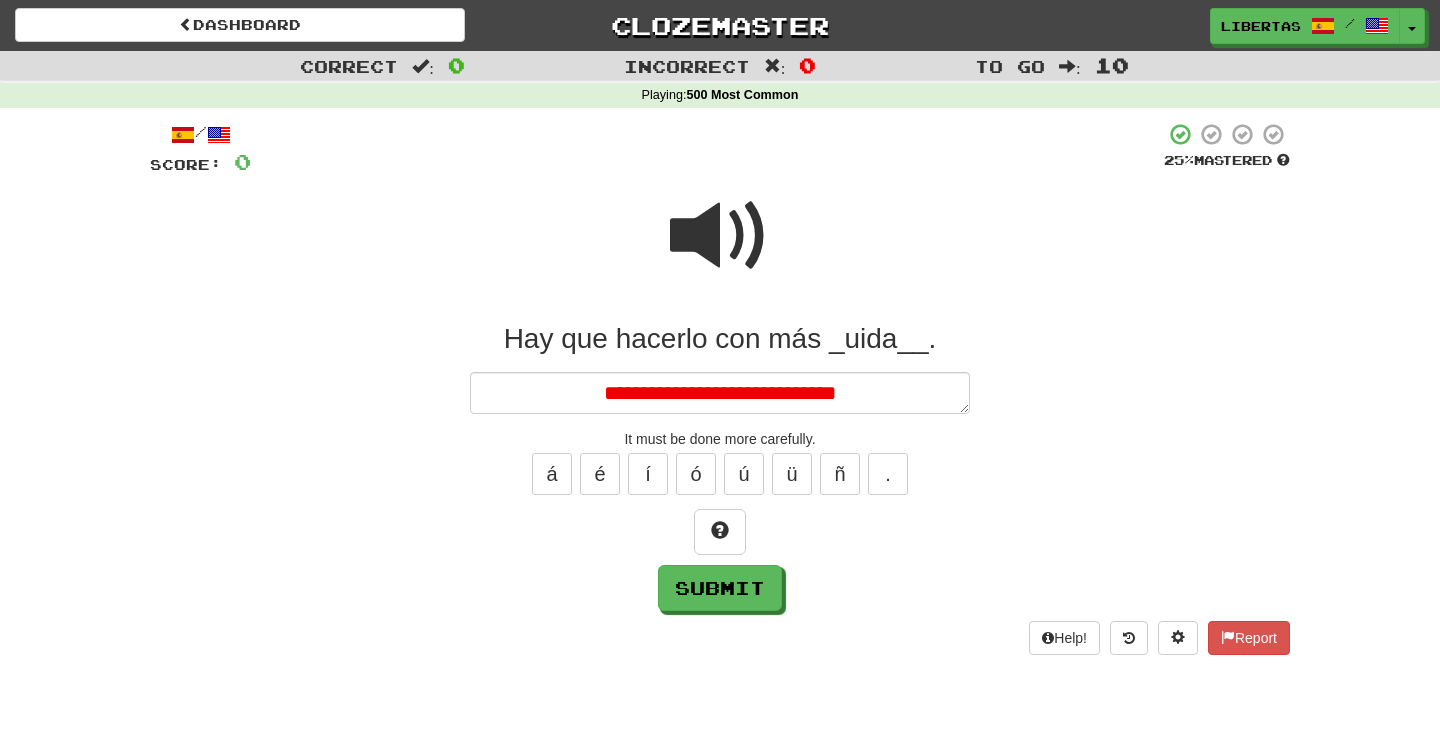 type on "*" 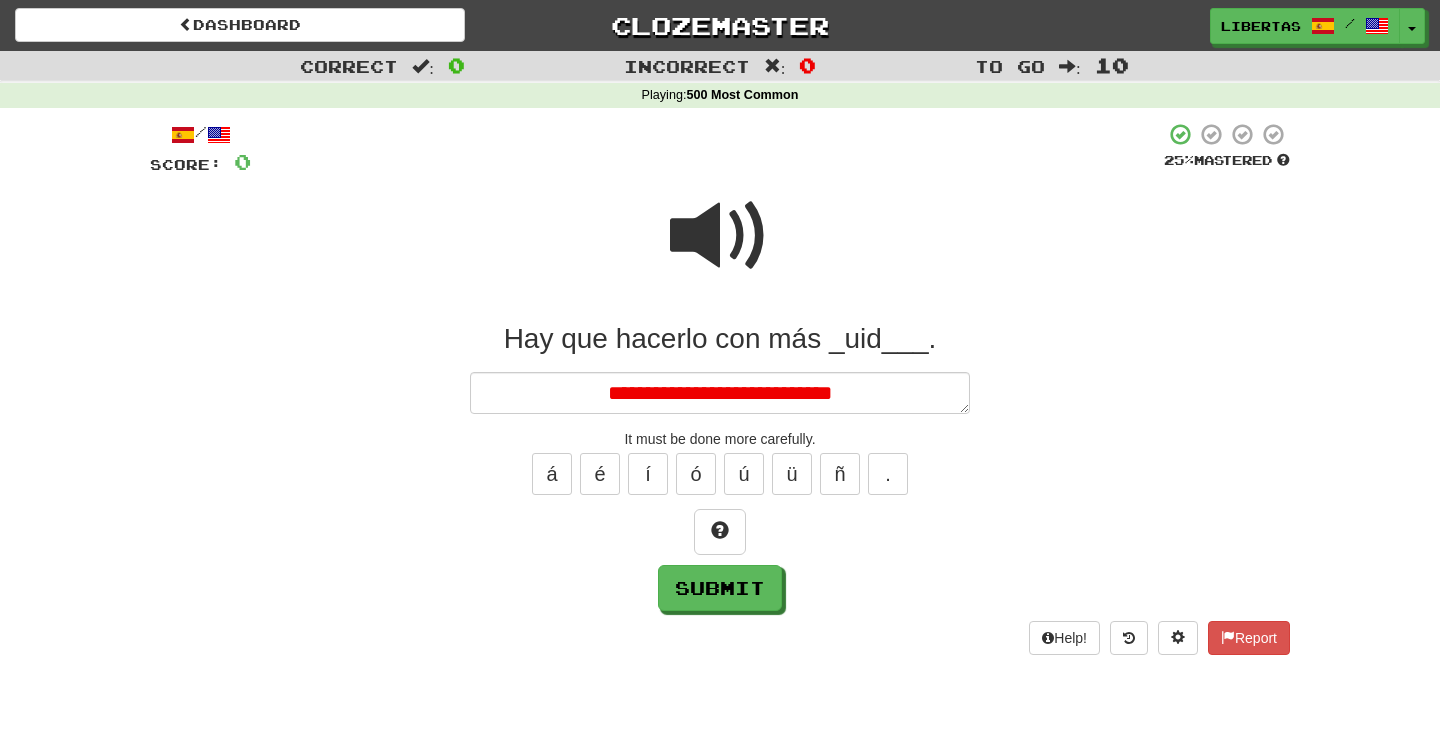 type on "*" 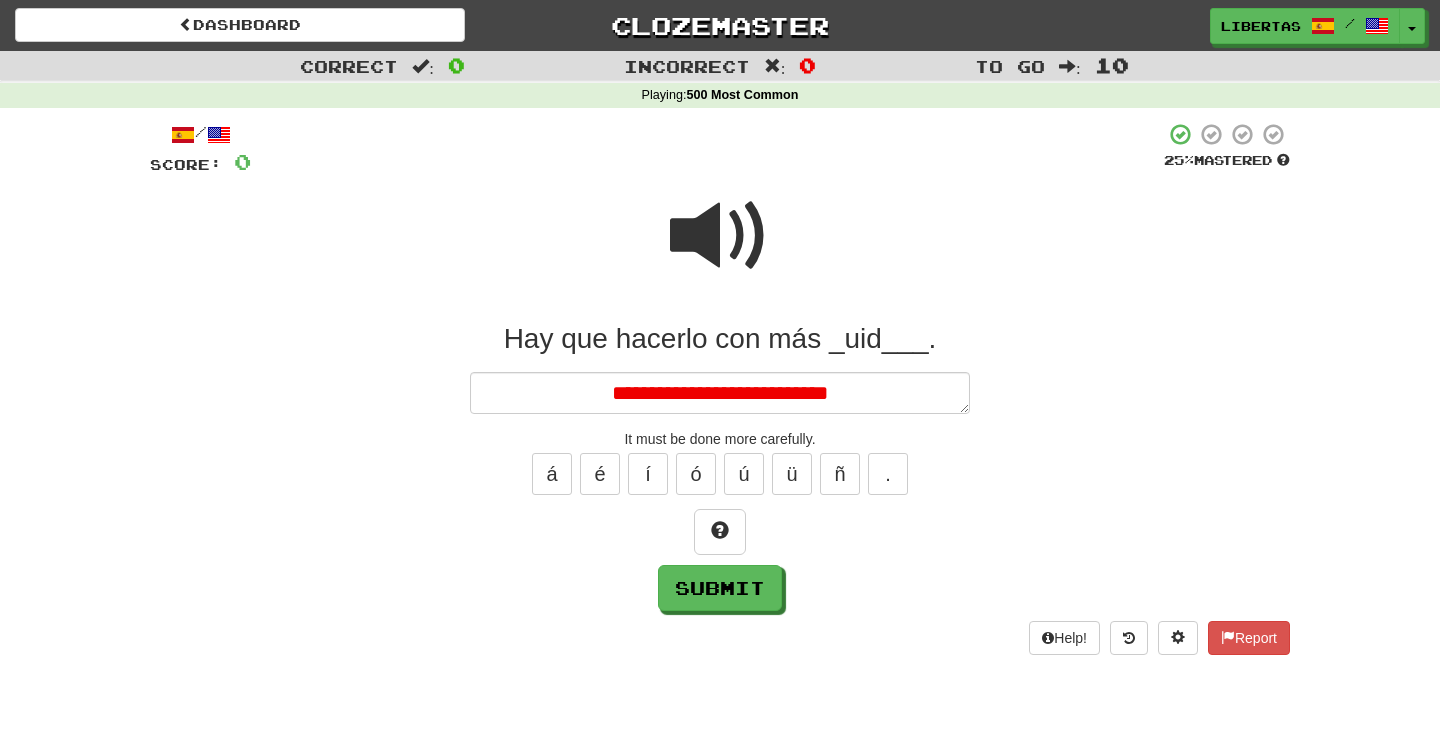 type on "*" 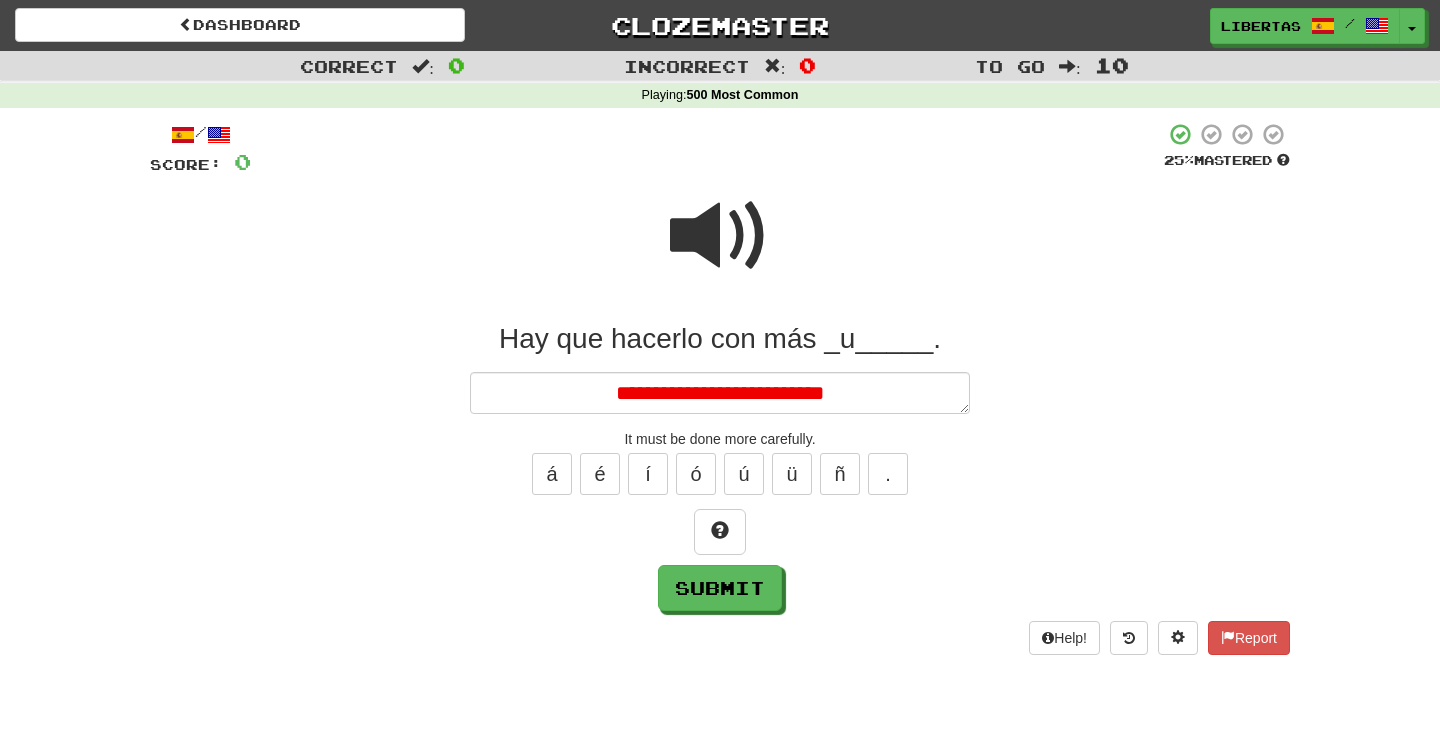 type on "*" 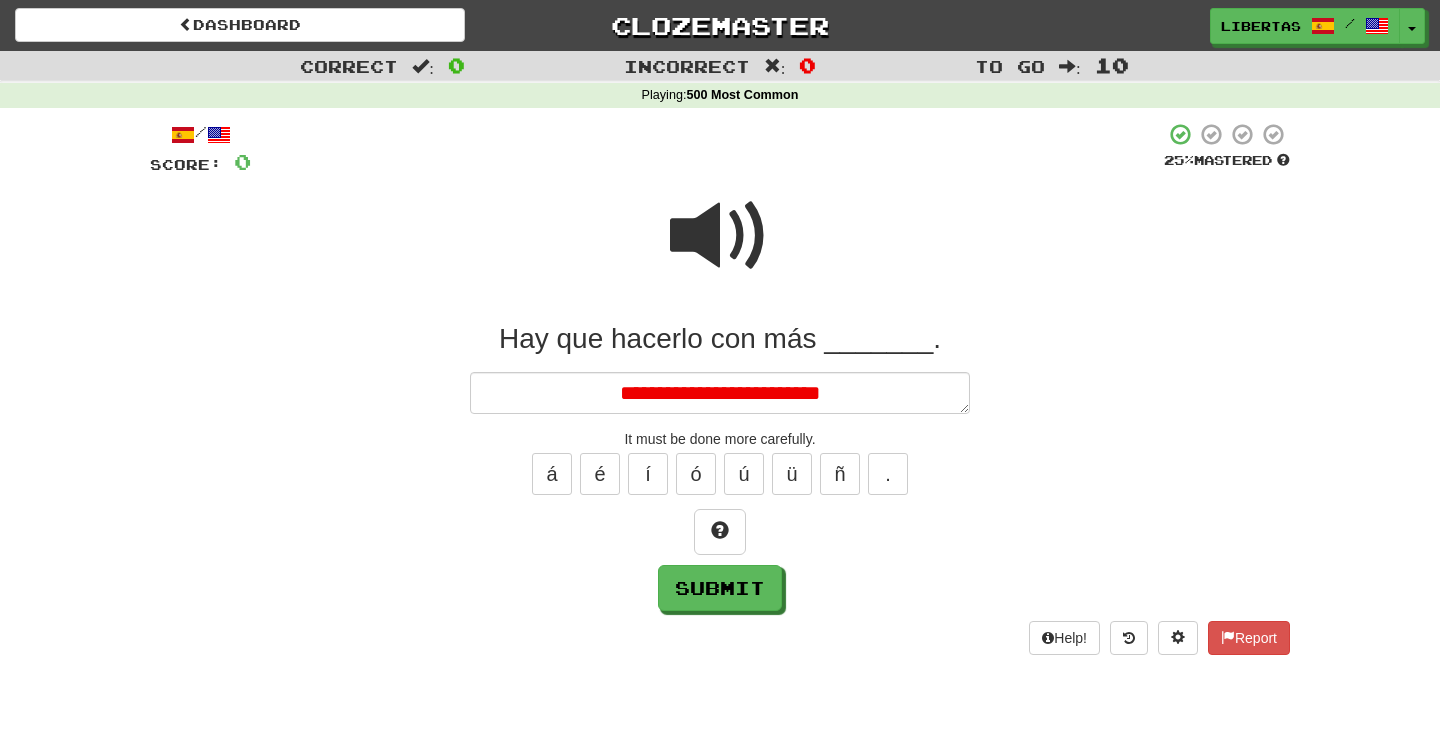 type on "*" 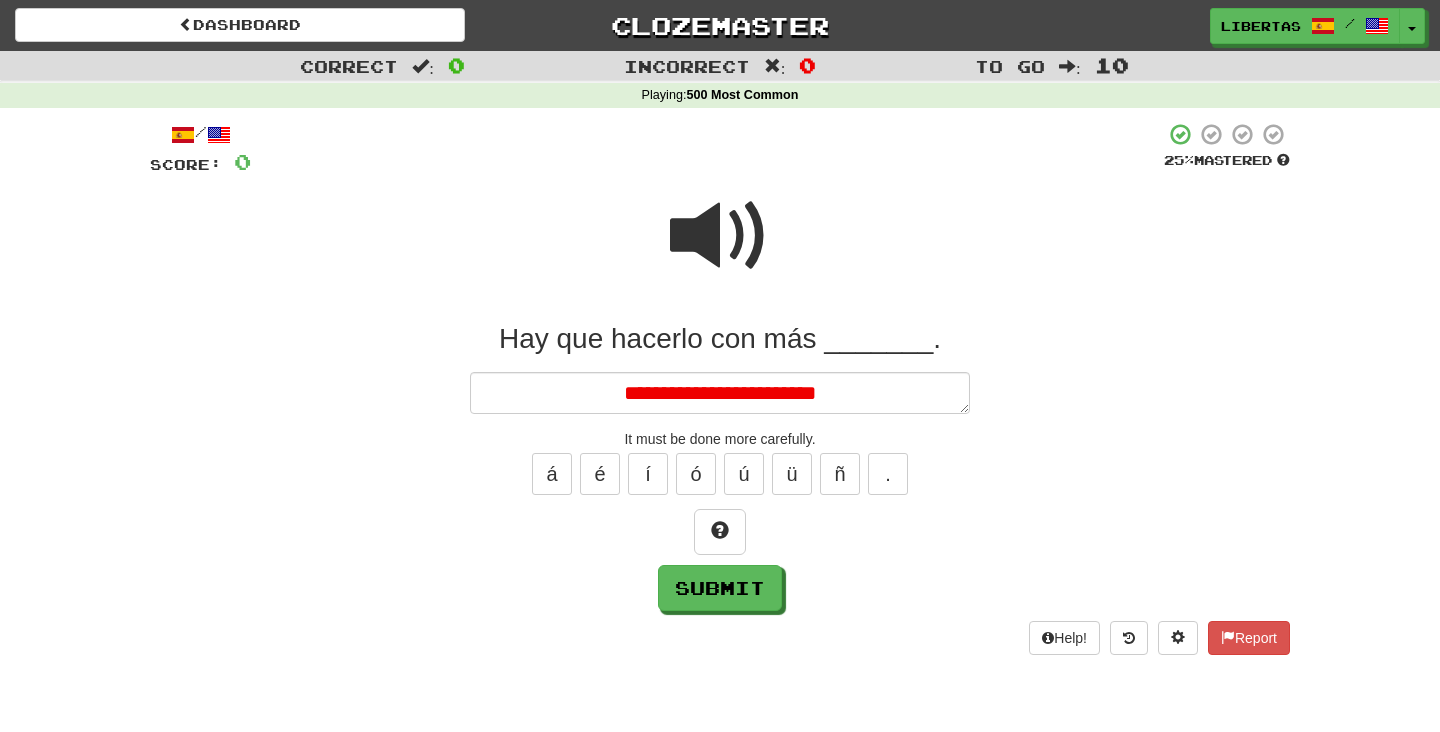type on "*" 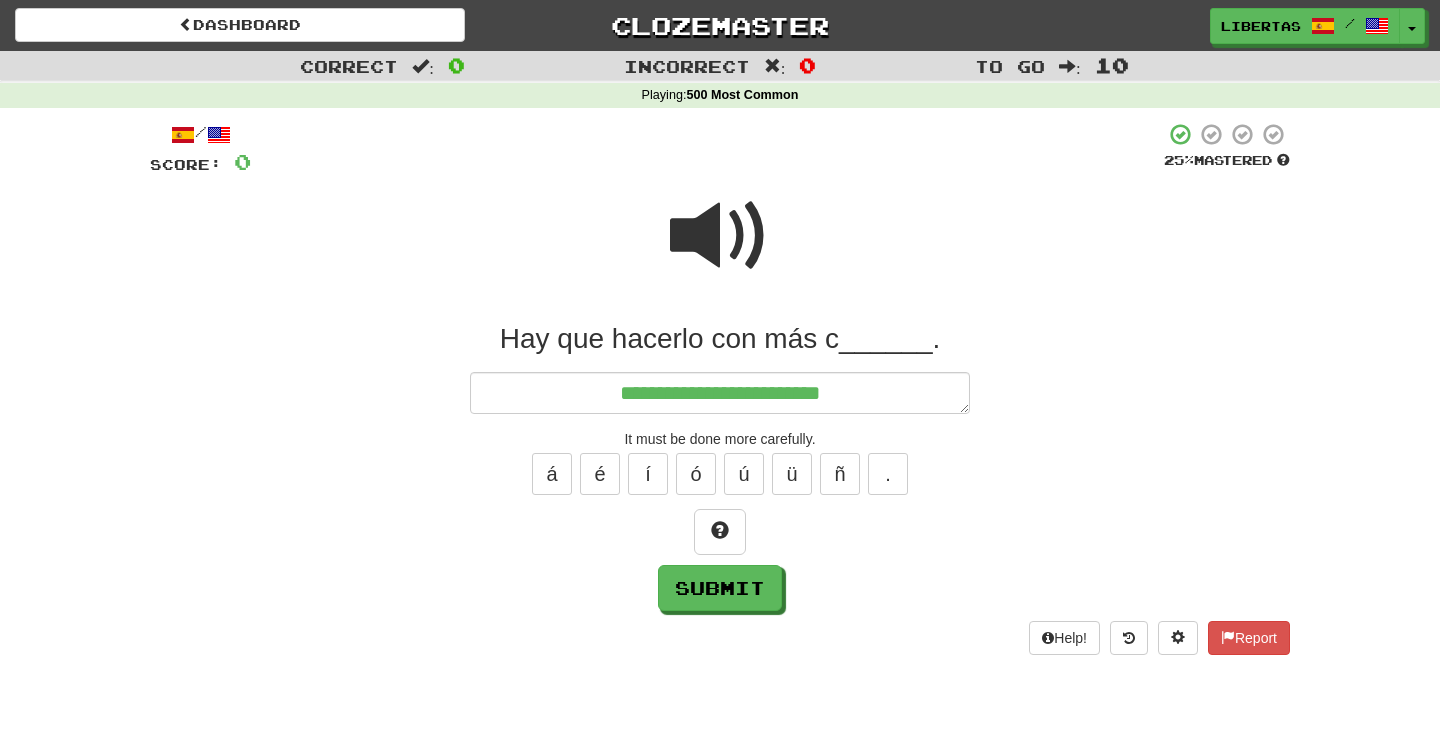 type on "*" 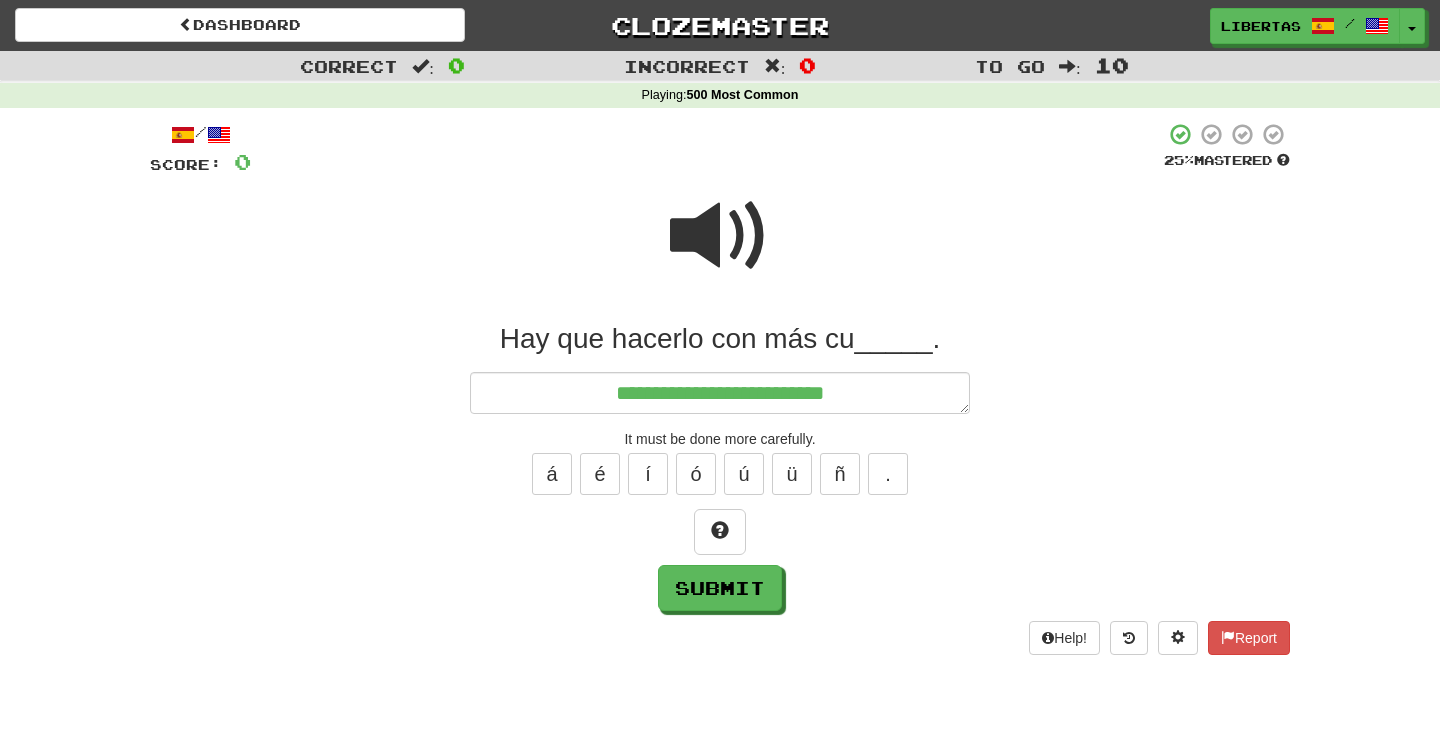 type on "*" 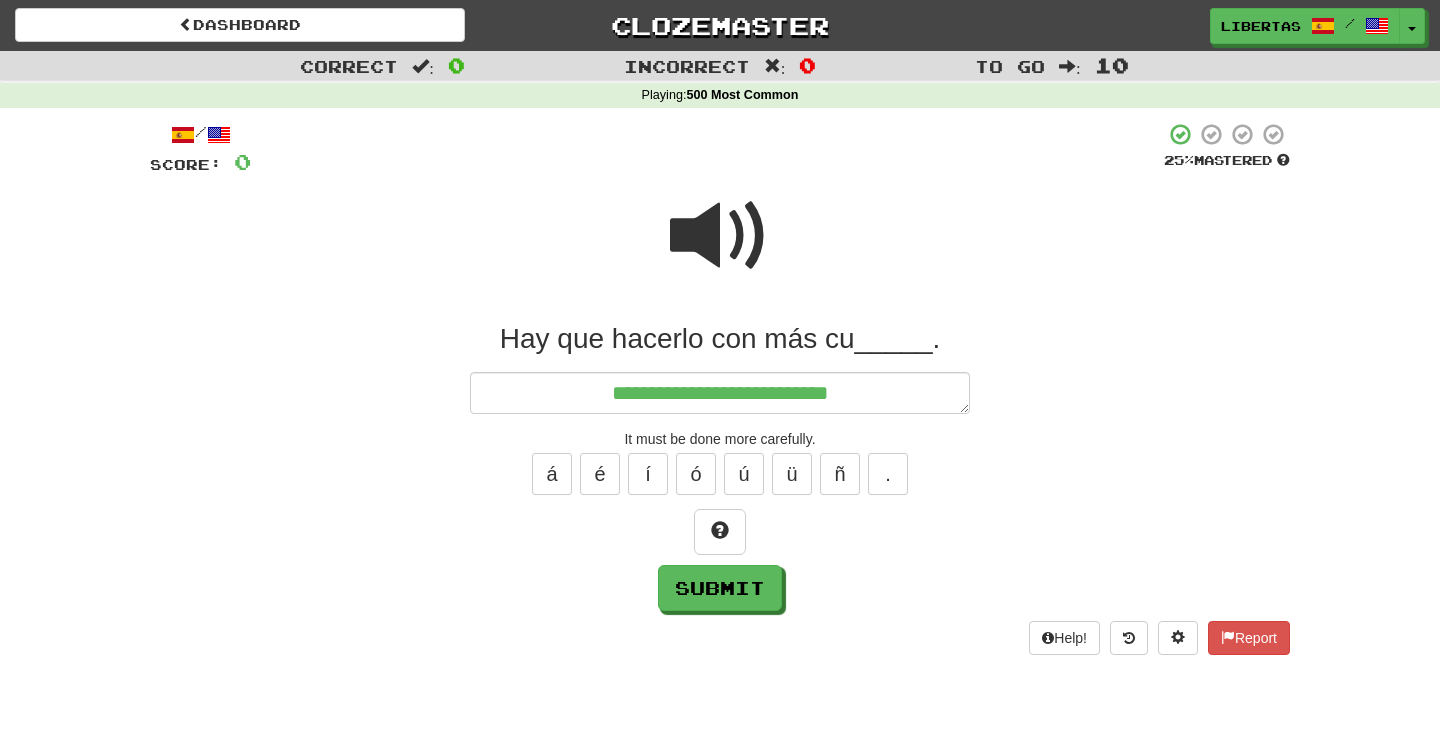 type on "*" 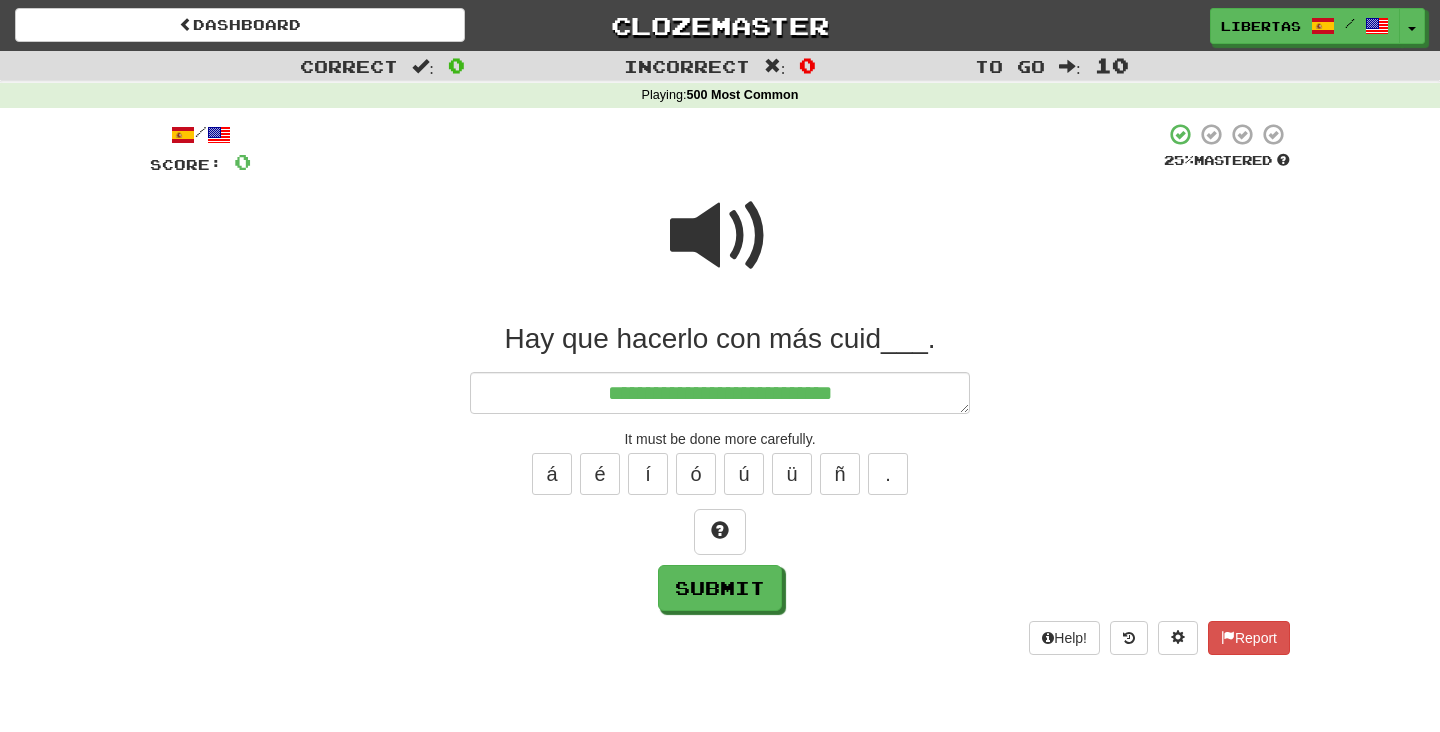 type on "*" 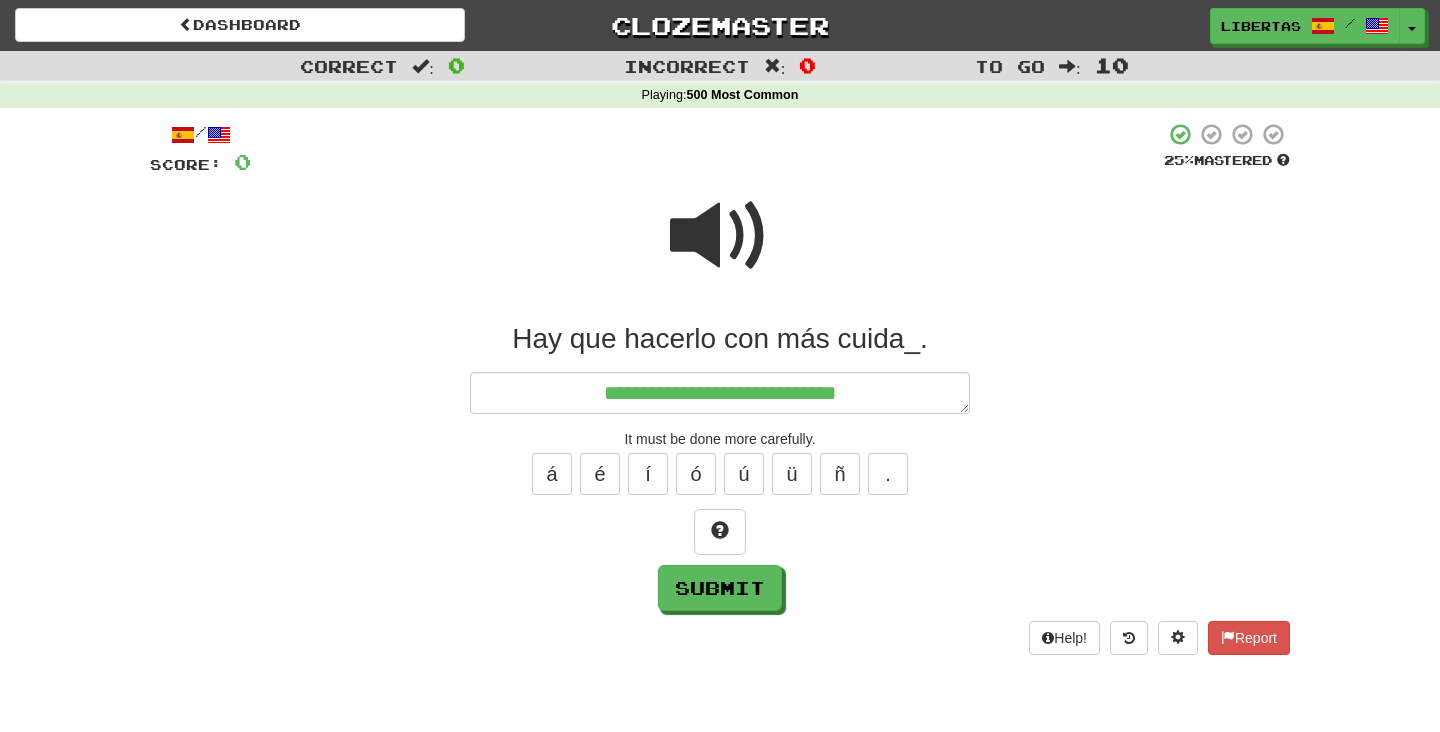 type on "*" 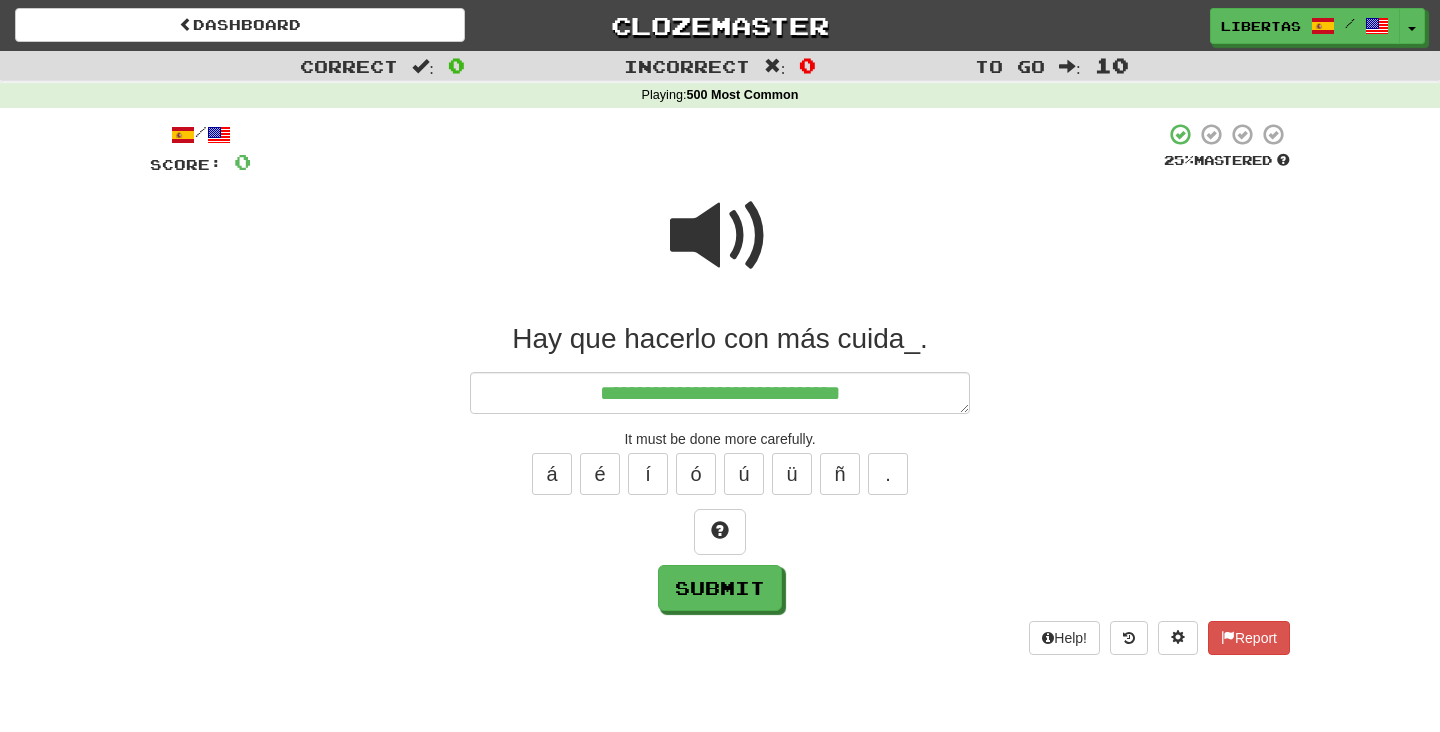 type on "*" 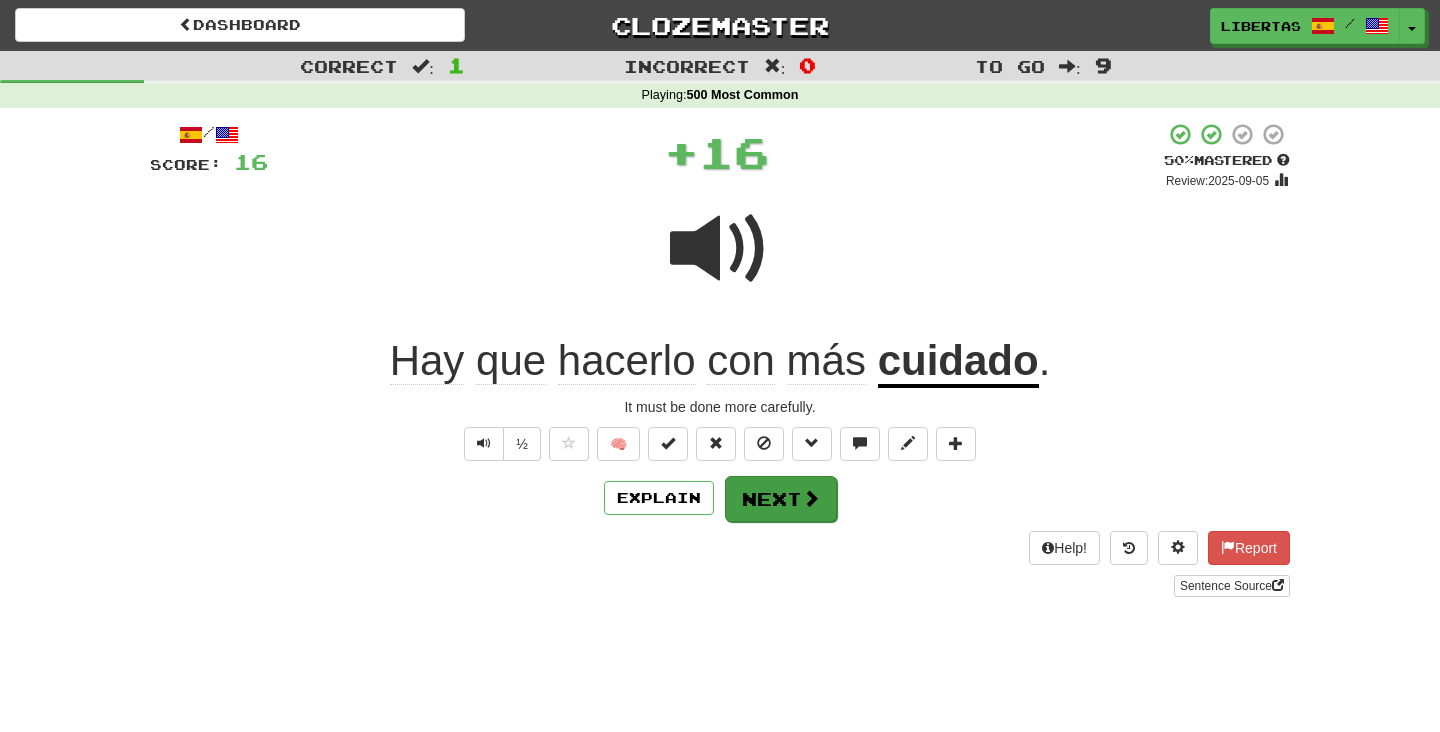 click on "Next" at bounding box center (781, 499) 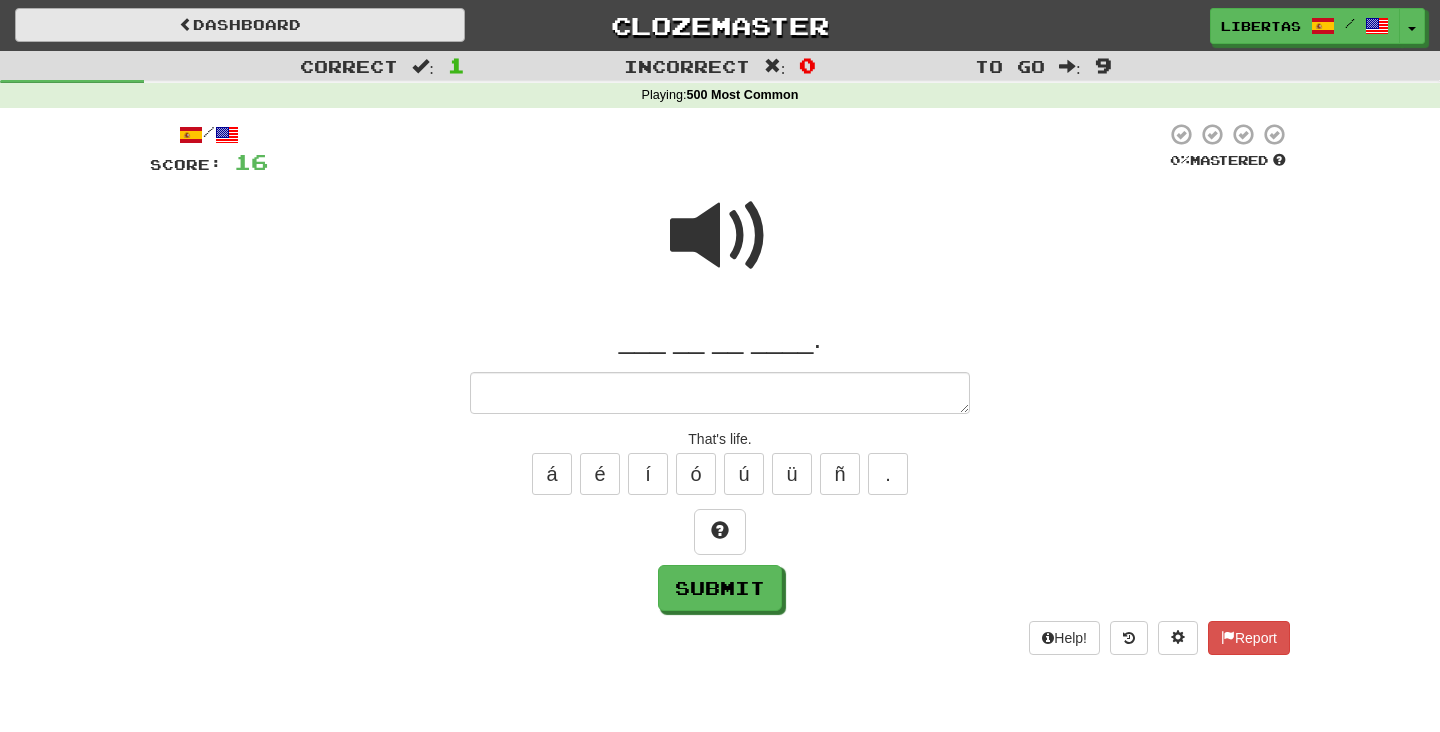 click on "Dashboard" at bounding box center [240, 25] 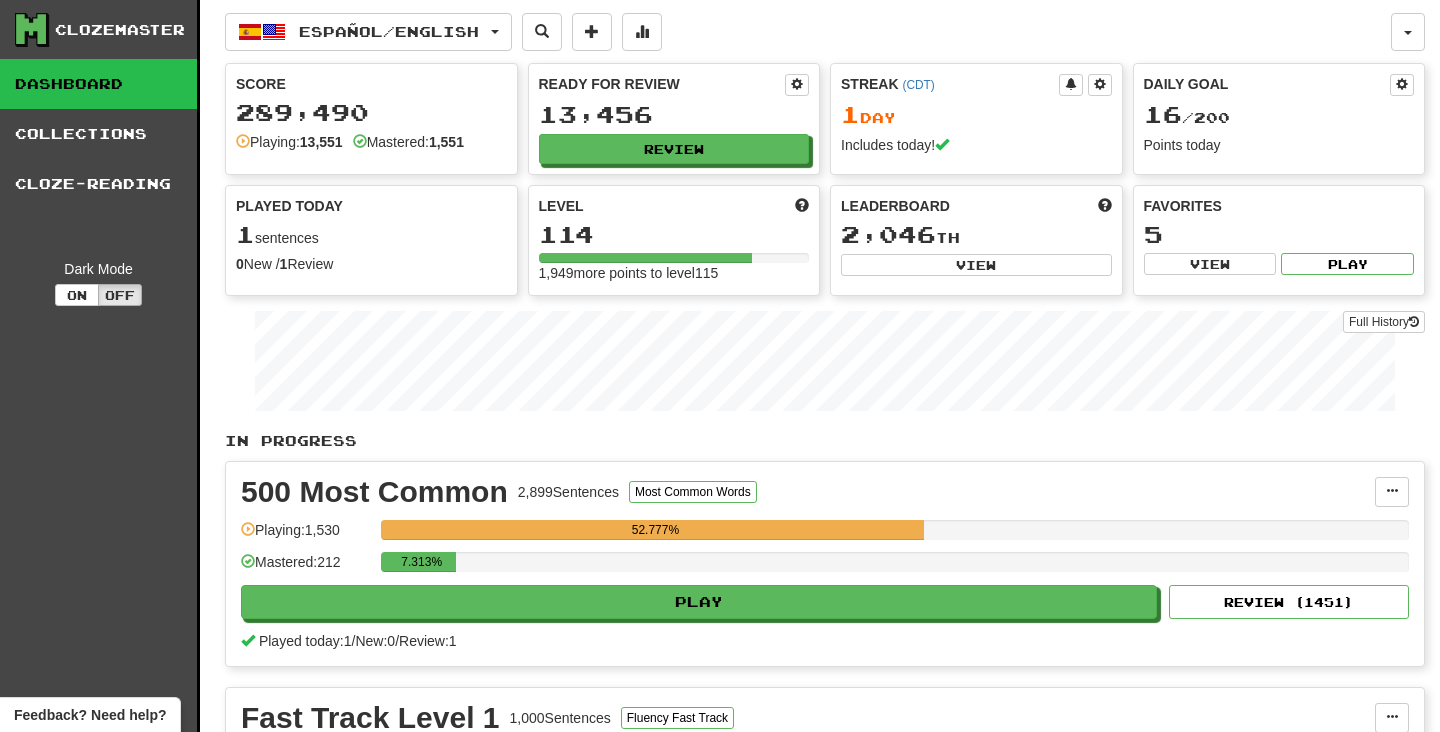 scroll, scrollTop: 0, scrollLeft: 0, axis: both 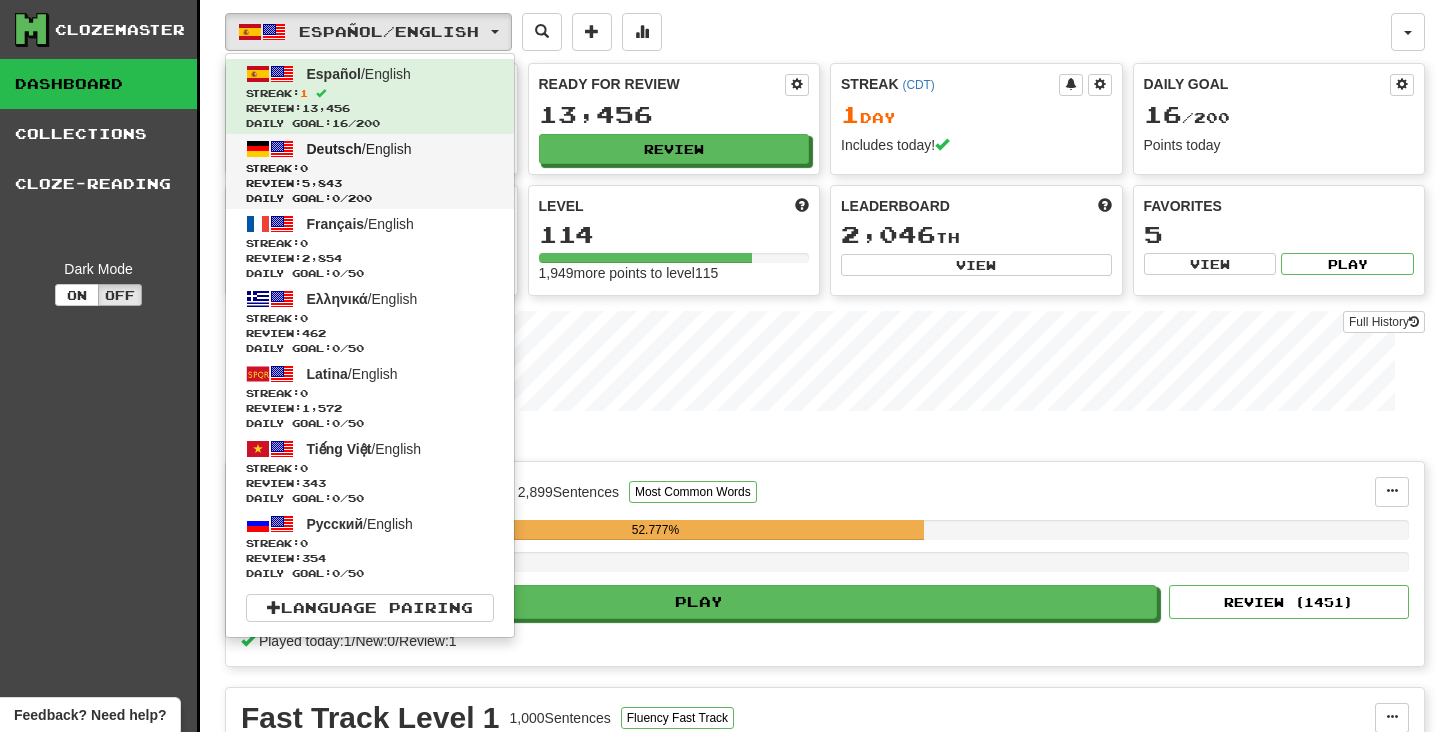 click on "Streak:  0" at bounding box center [370, 168] 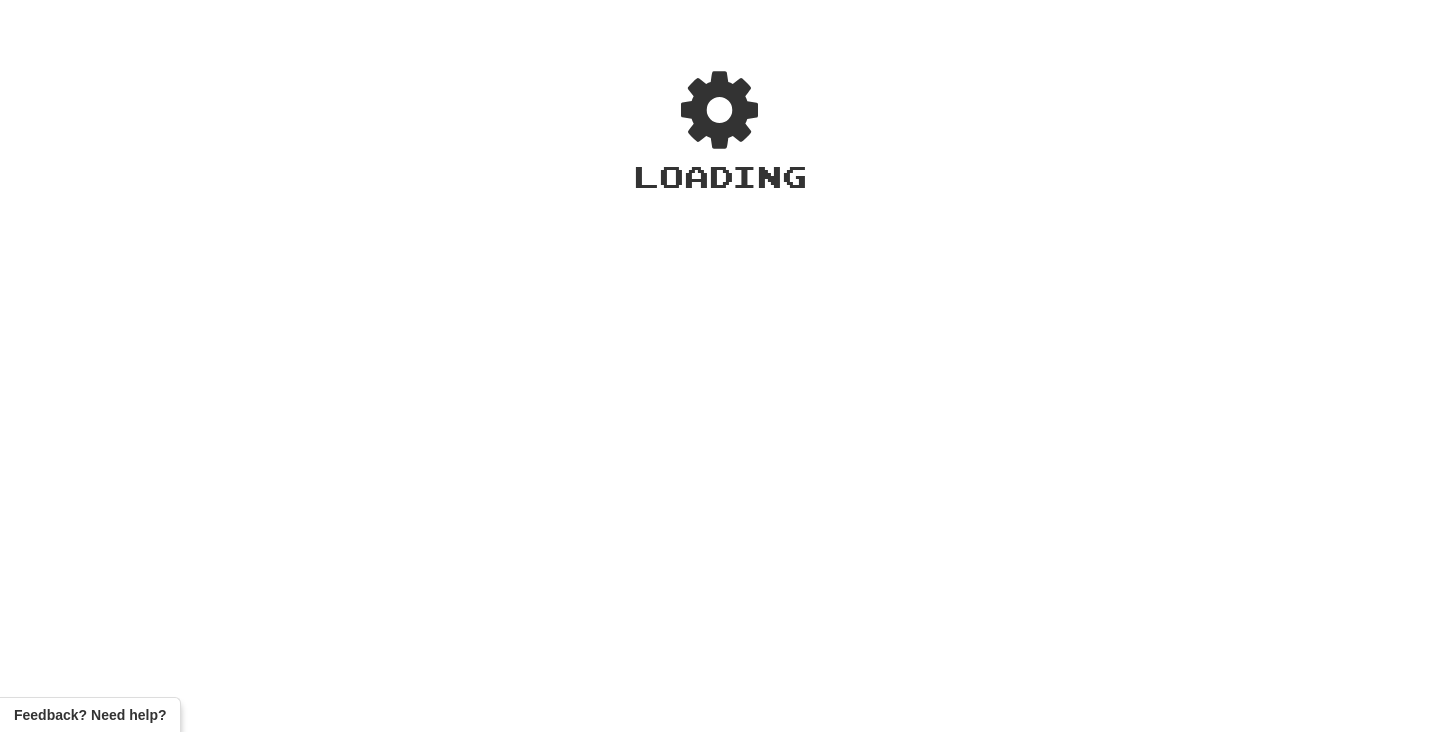 scroll, scrollTop: 0, scrollLeft: 0, axis: both 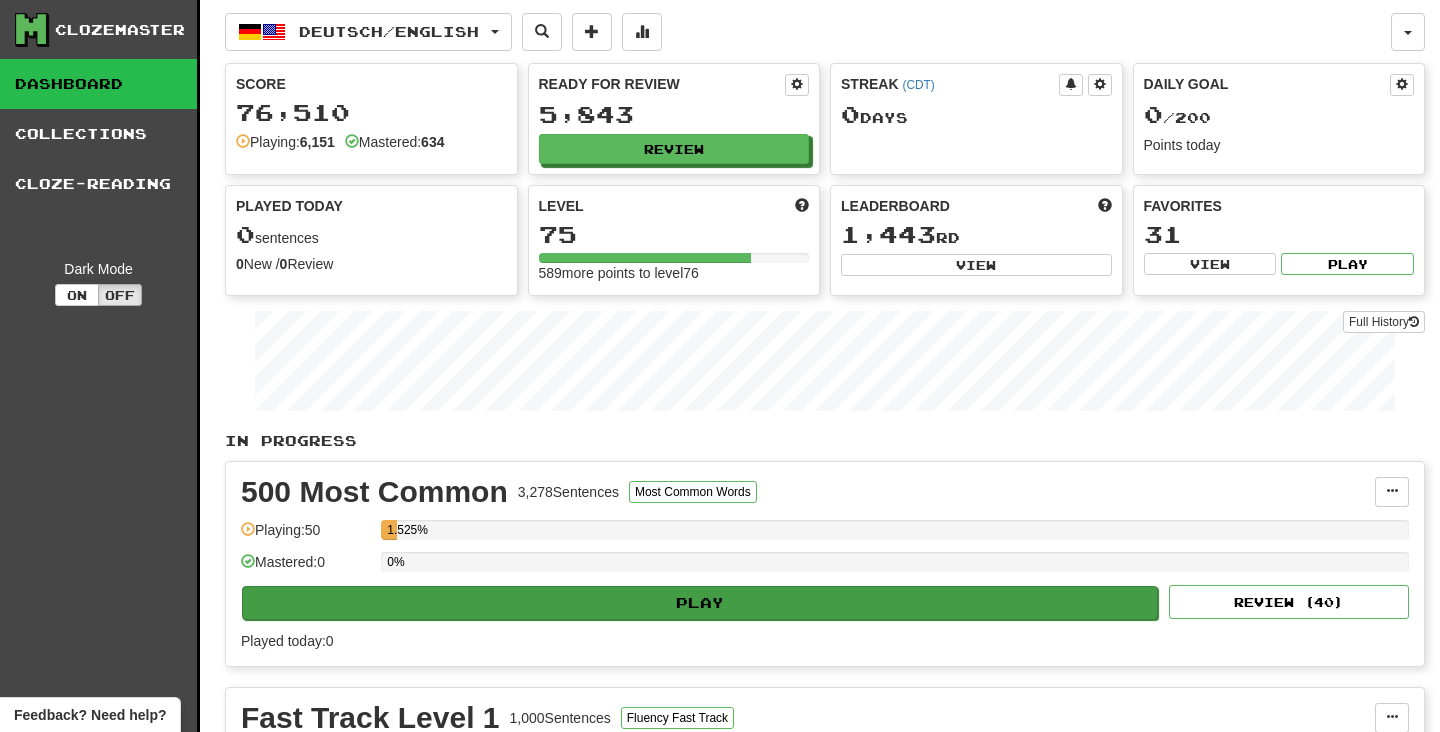 click on "Play" at bounding box center (700, 603) 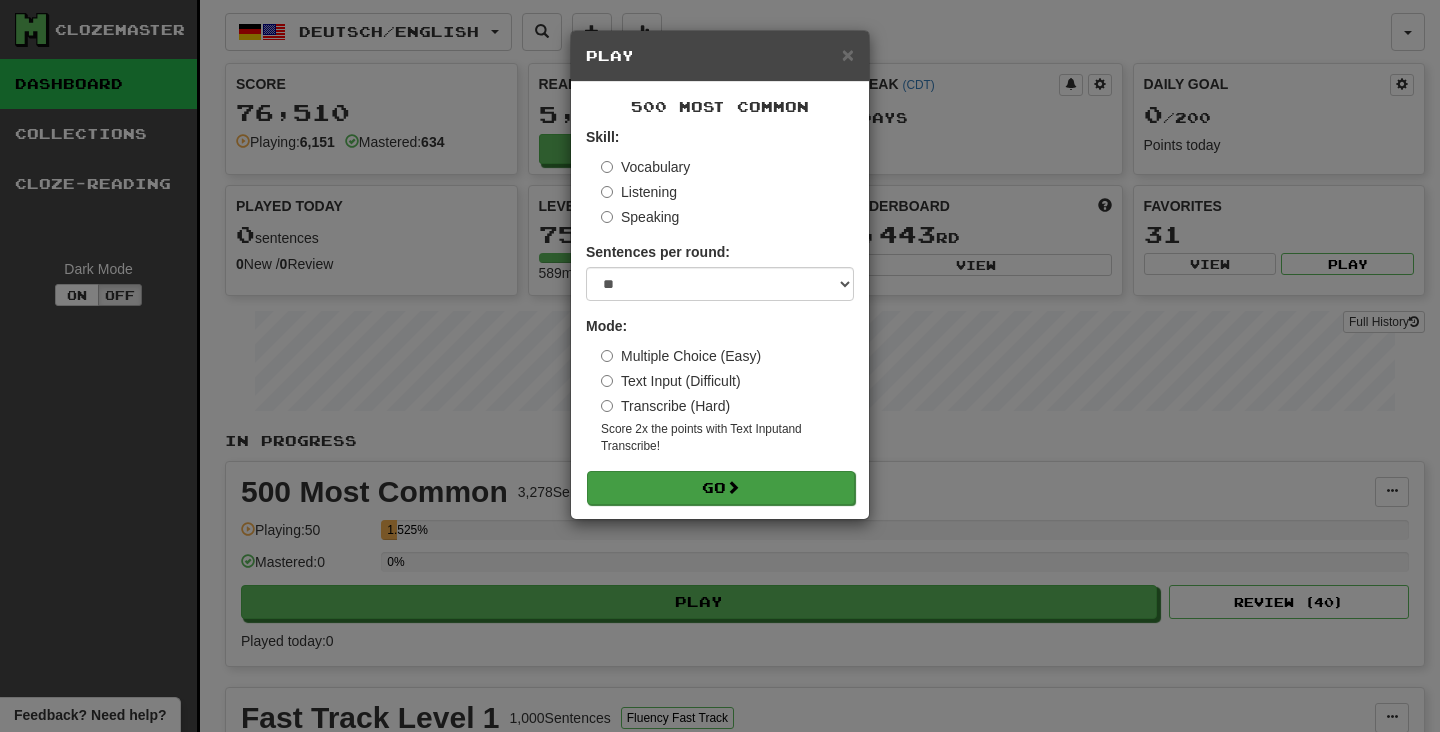 click on "Go" at bounding box center (721, 488) 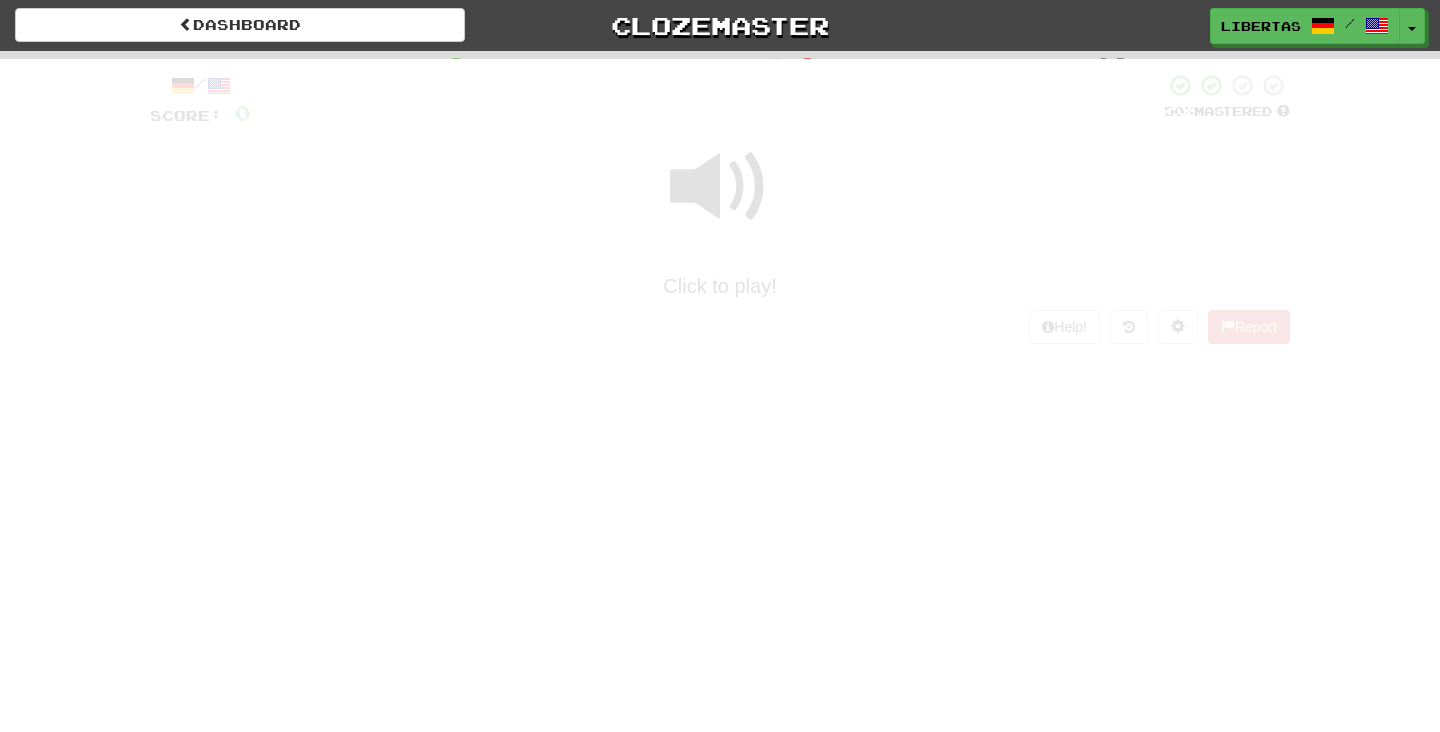 scroll, scrollTop: 0, scrollLeft: 0, axis: both 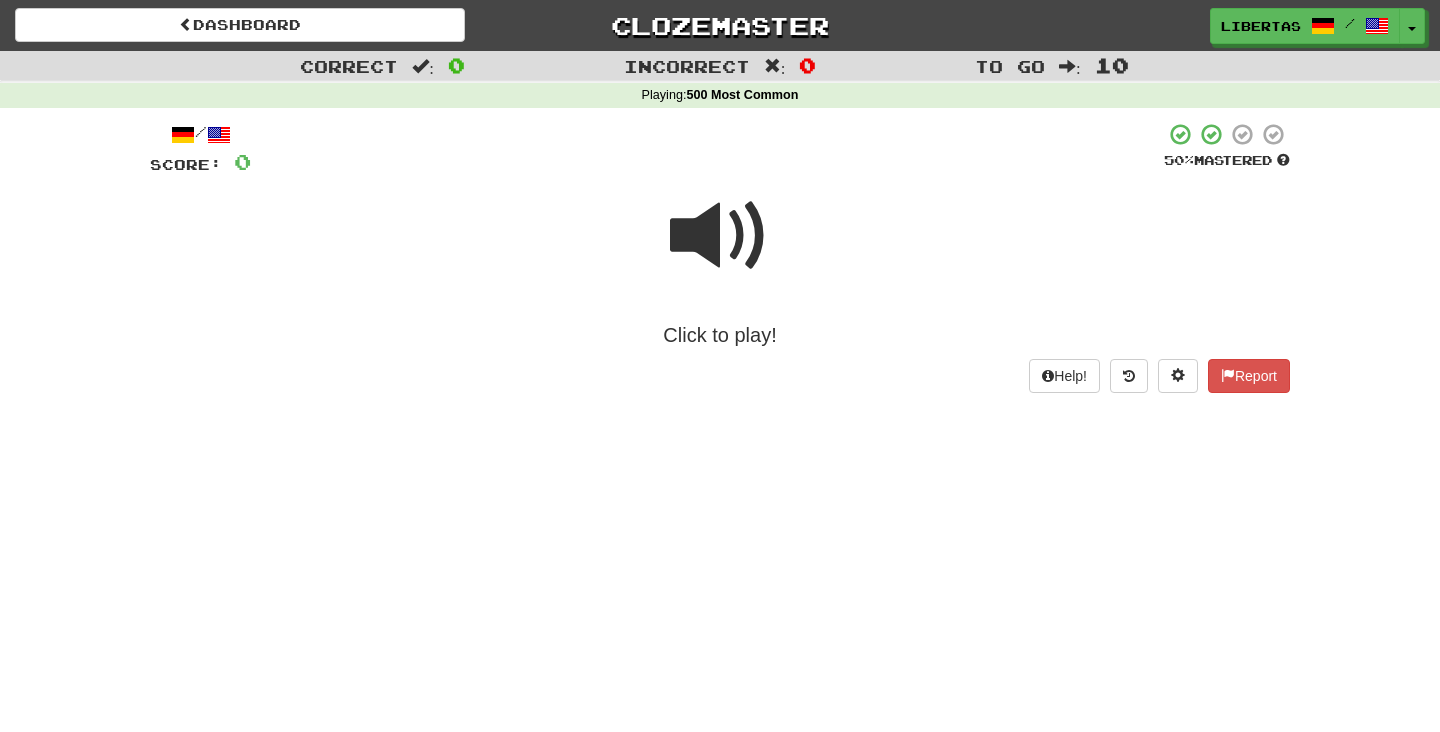 click at bounding box center [720, 236] 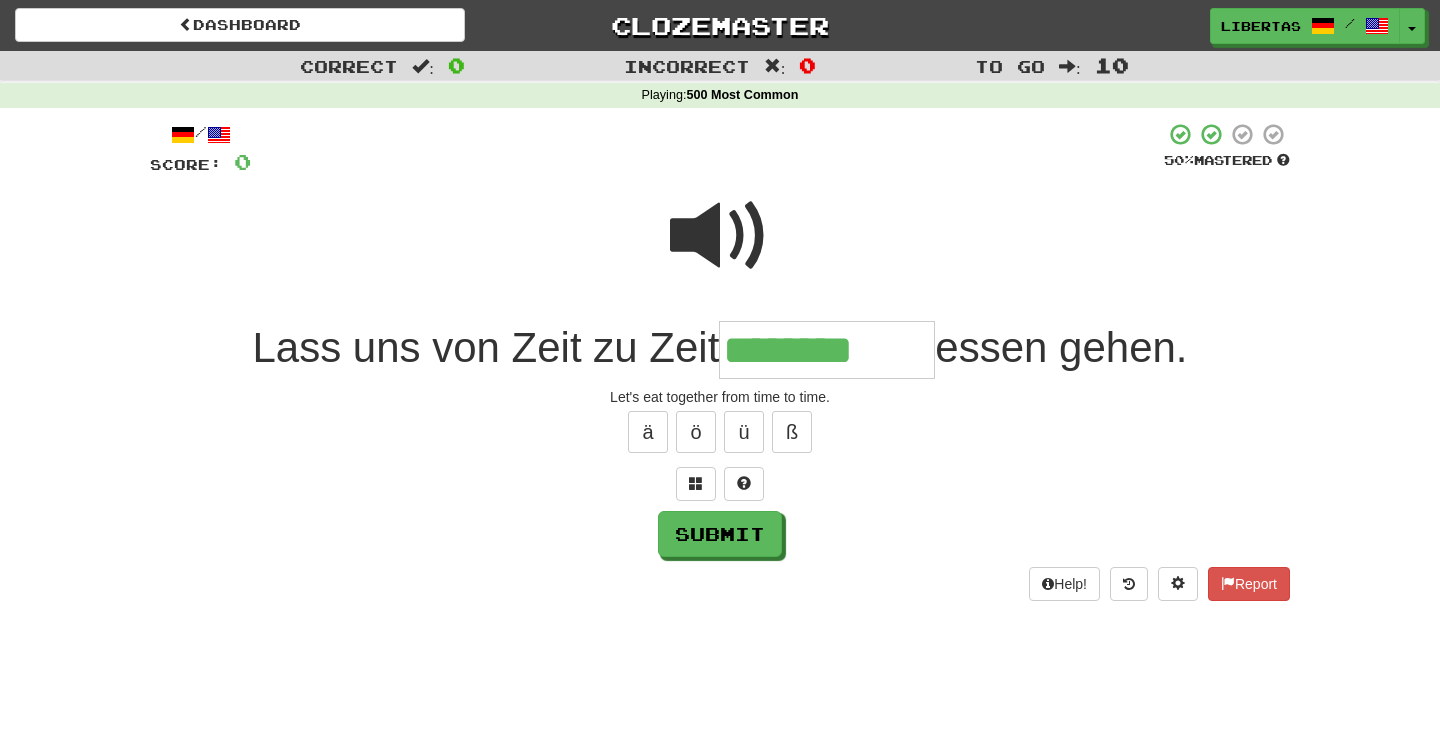 type on "********" 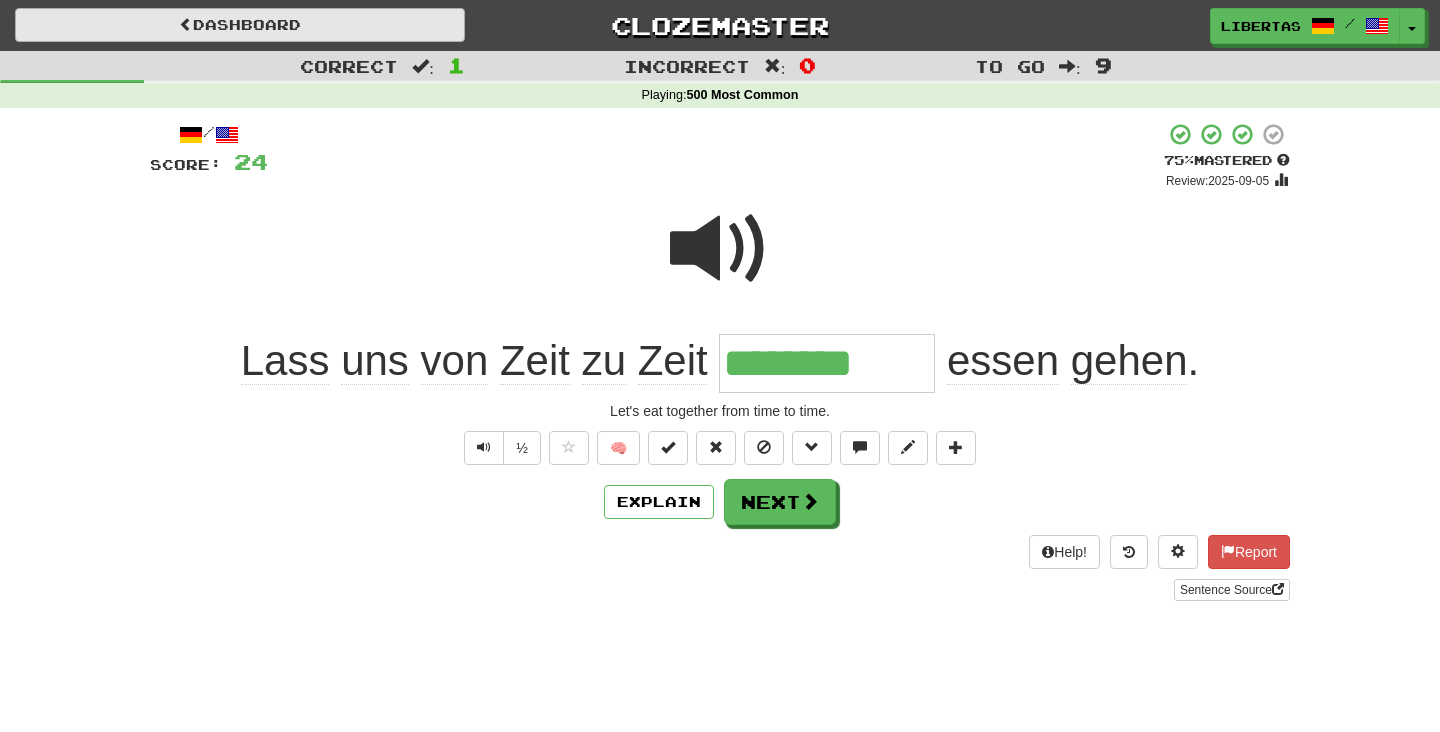 click on "Dashboard" at bounding box center [240, 25] 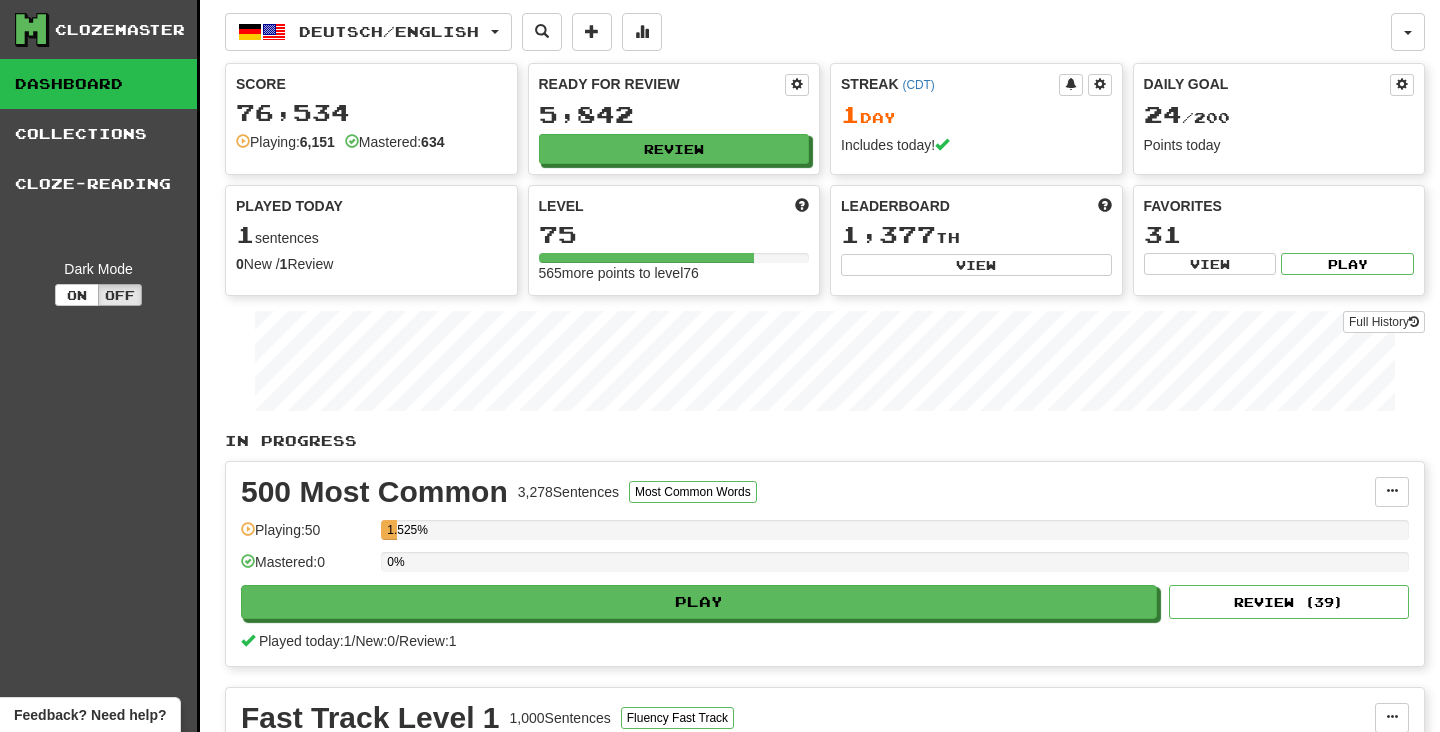 scroll, scrollTop: 0, scrollLeft: 0, axis: both 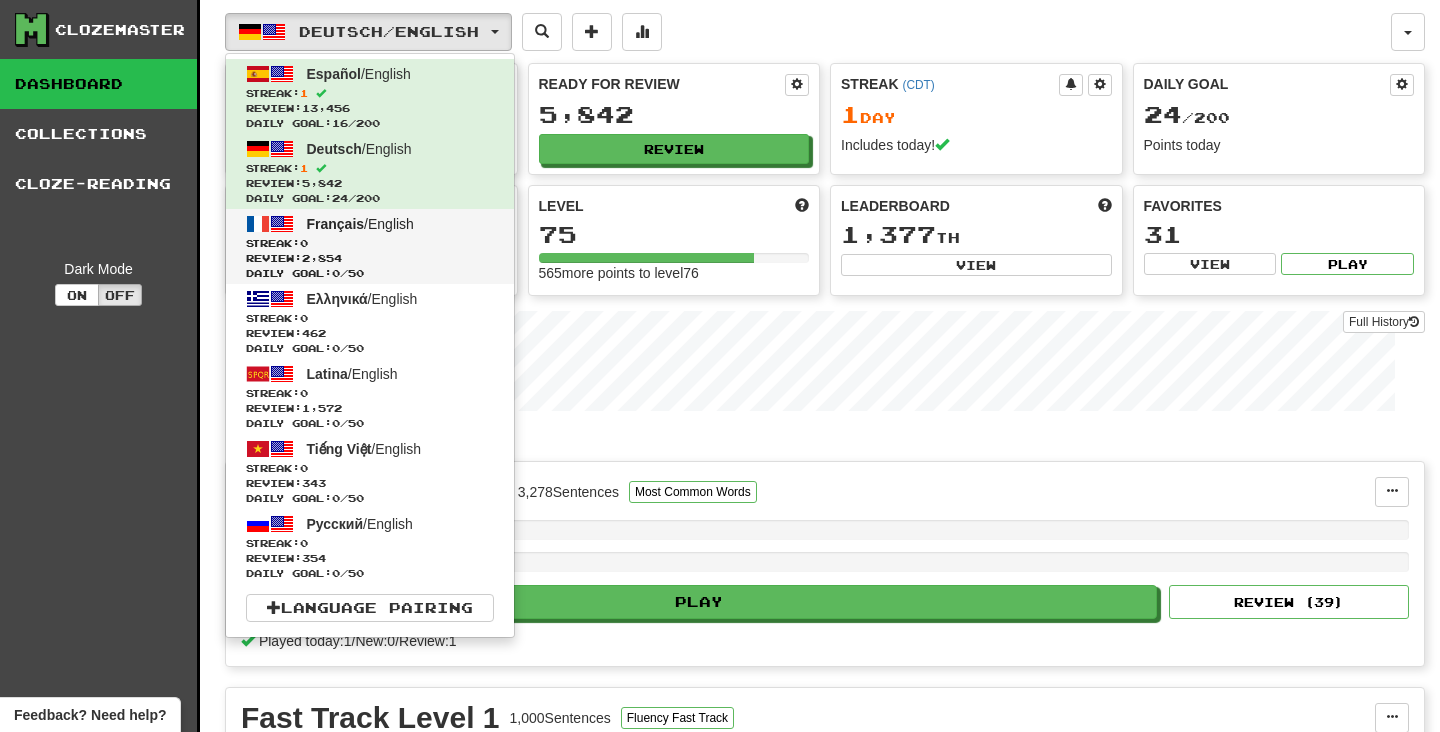 click on "Français  /  English" at bounding box center (360, 224) 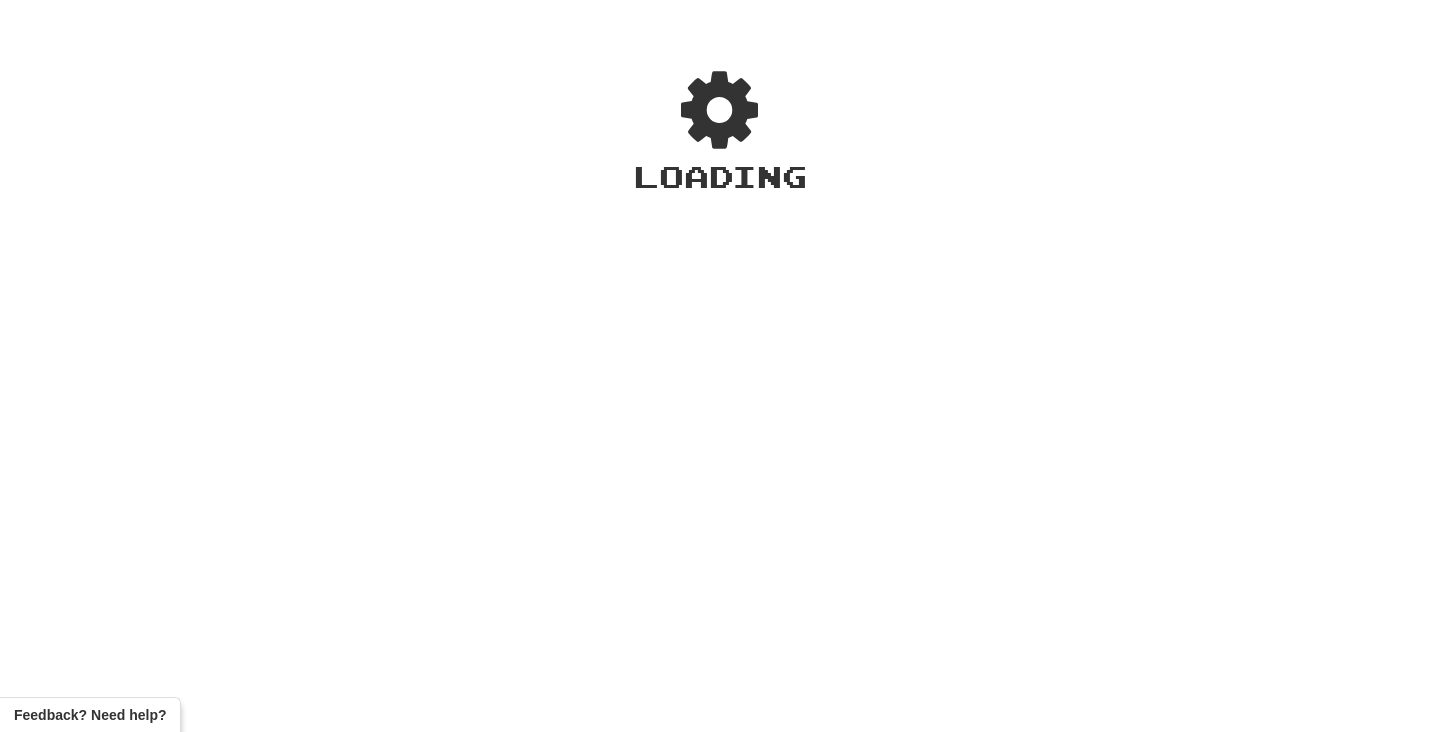 scroll, scrollTop: 0, scrollLeft: 0, axis: both 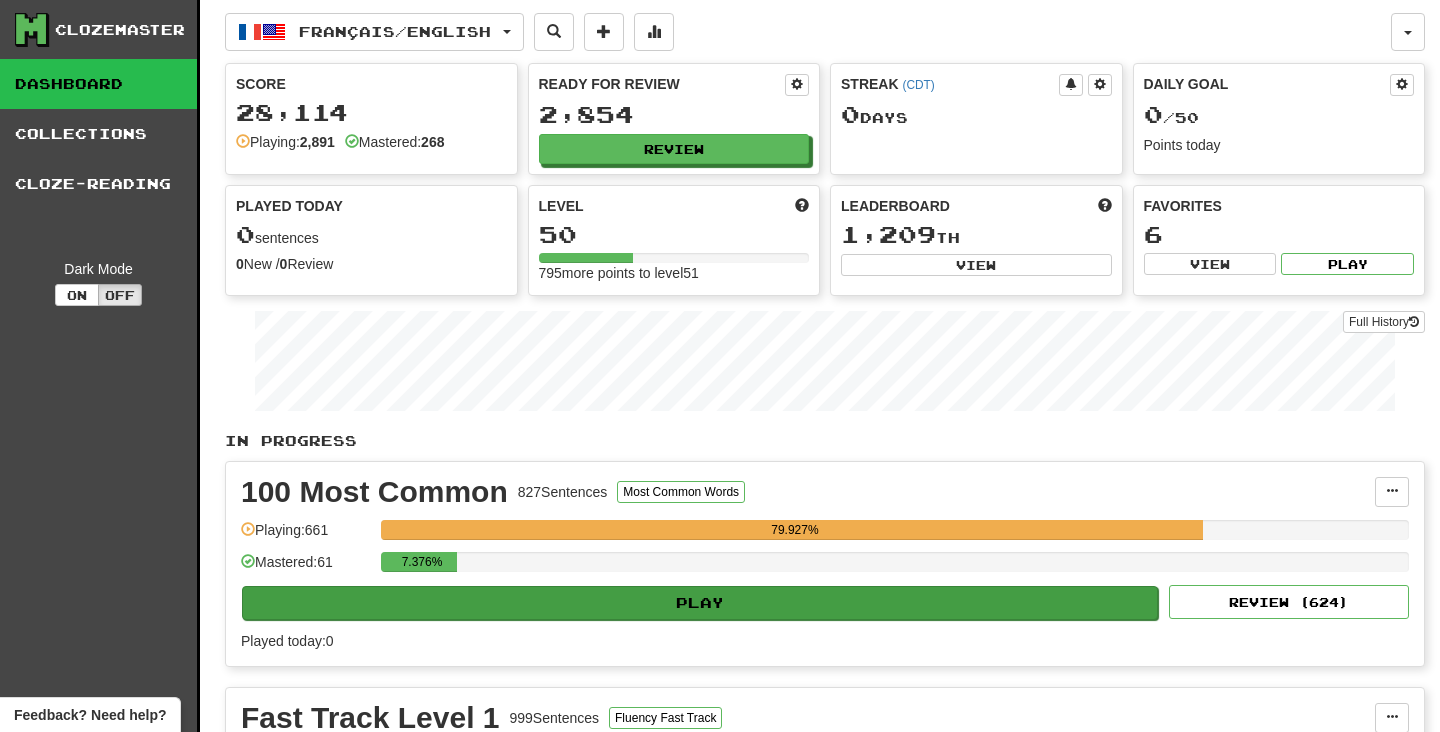 click on "Play" at bounding box center [700, 603] 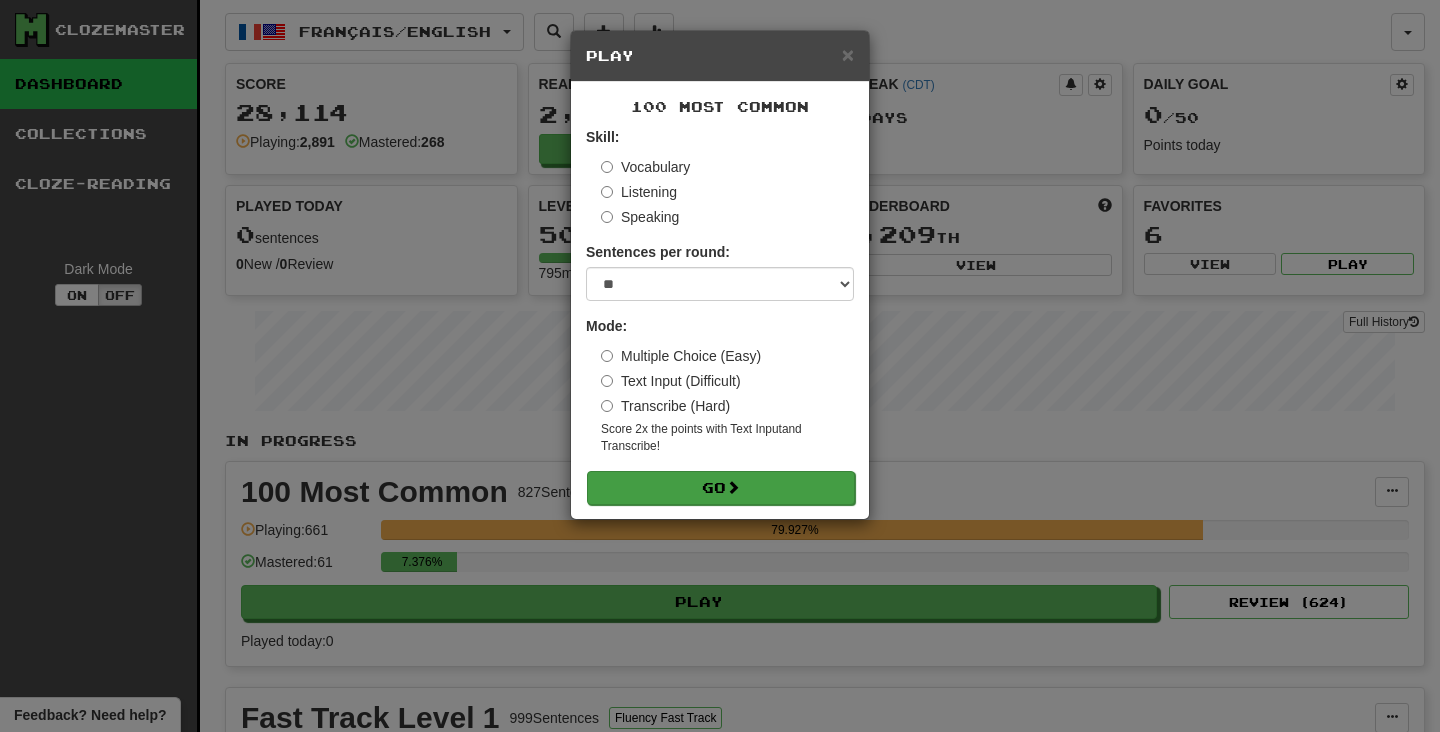click on "Go" at bounding box center (721, 488) 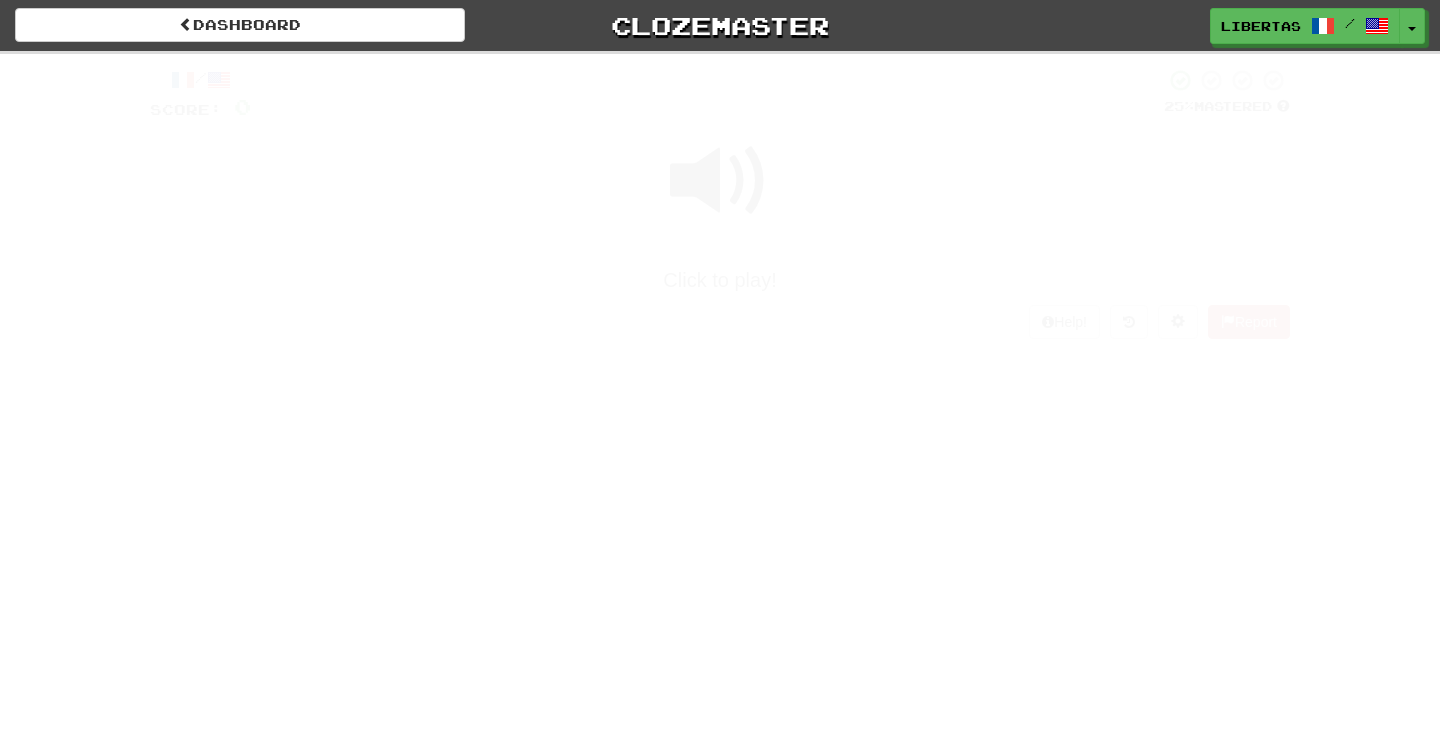 scroll, scrollTop: 0, scrollLeft: 0, axis: both 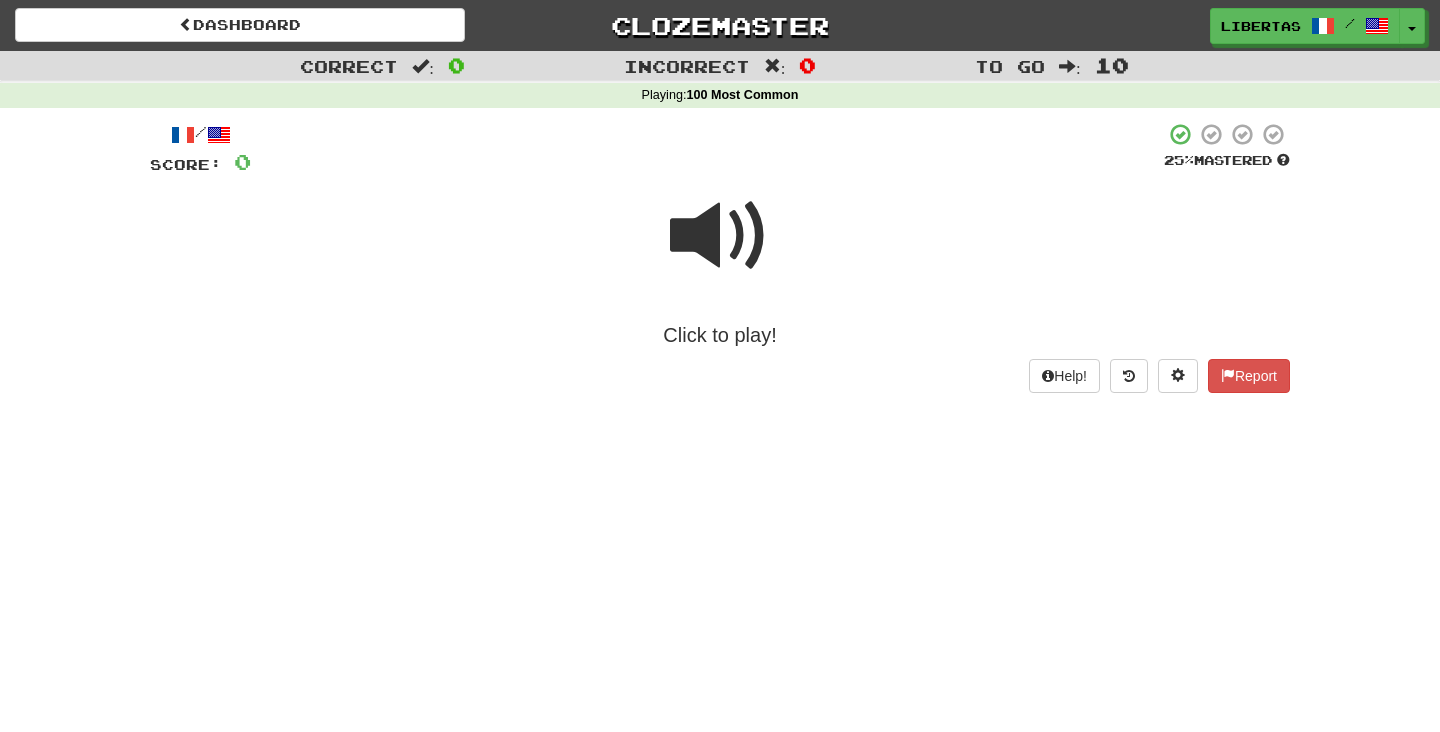click at bounding box center [720, 236] 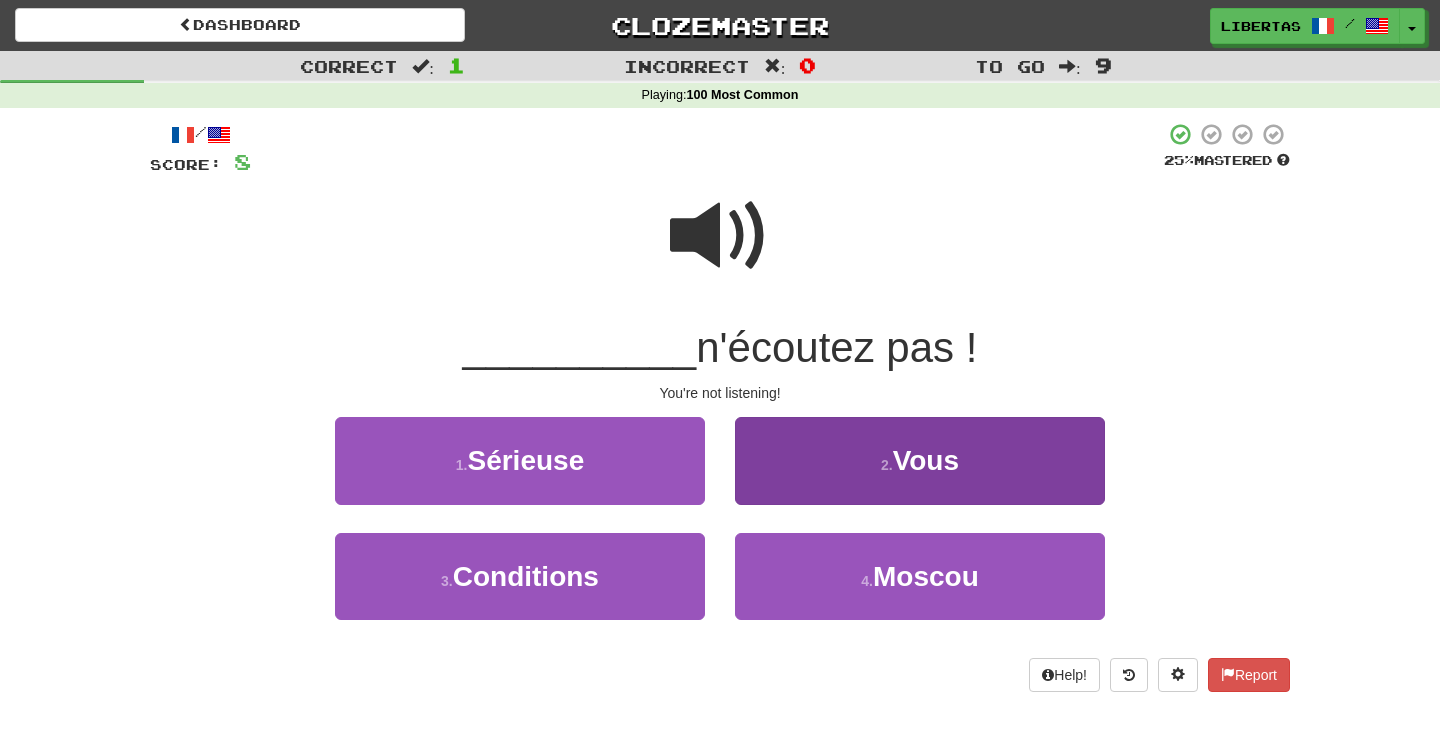click on "2 .  Vous" at bounding box center (920, 460) 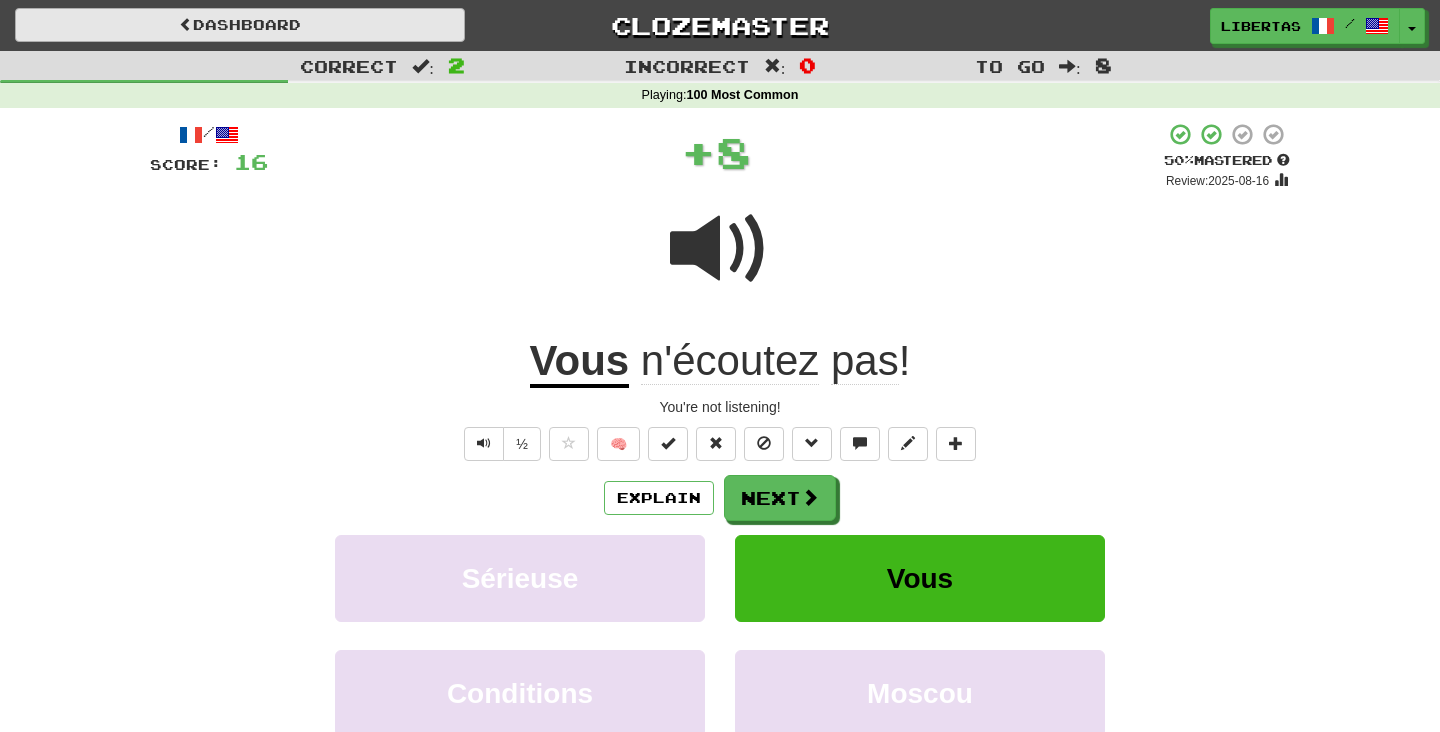 click on "Dashboard" at bounding box center [240, 25] 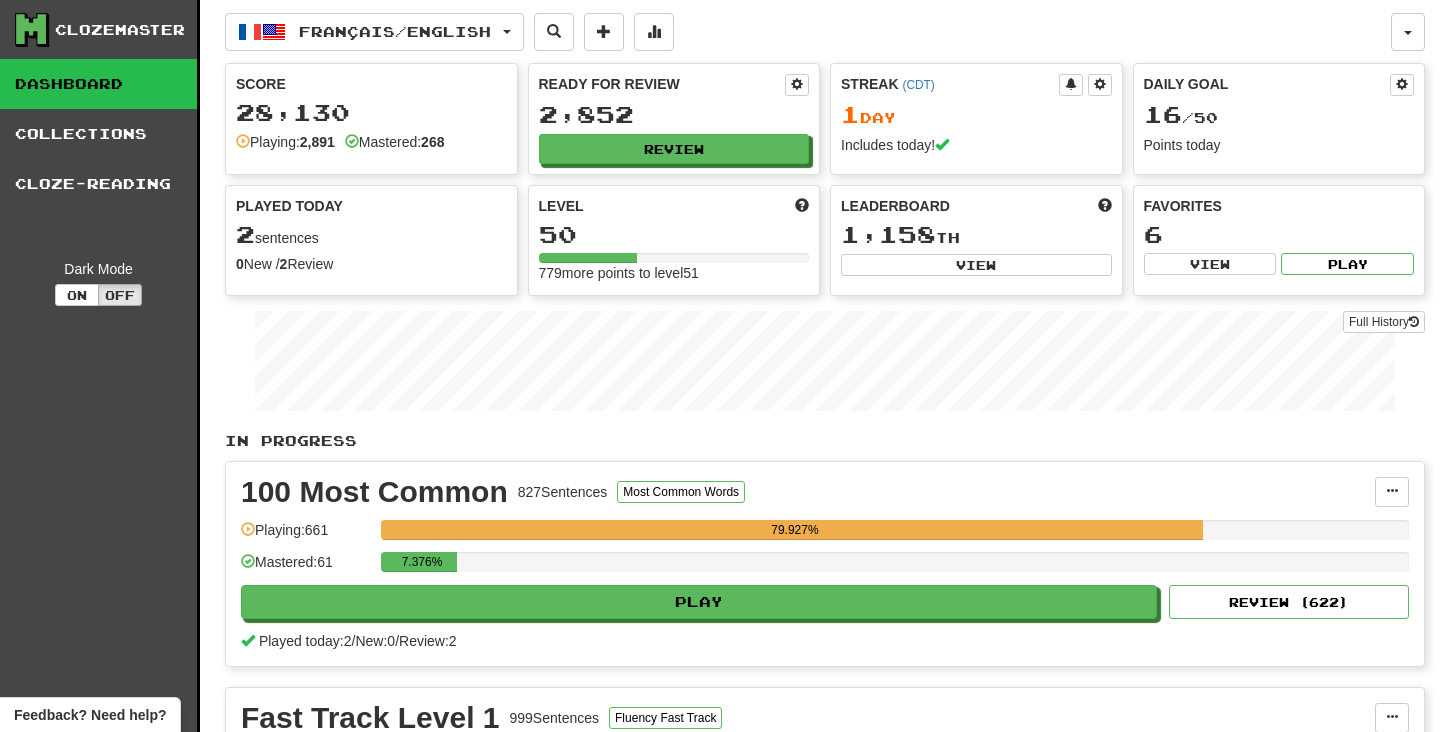 scroll, scrollTop: 0, scrollLeft: 0, axis: both 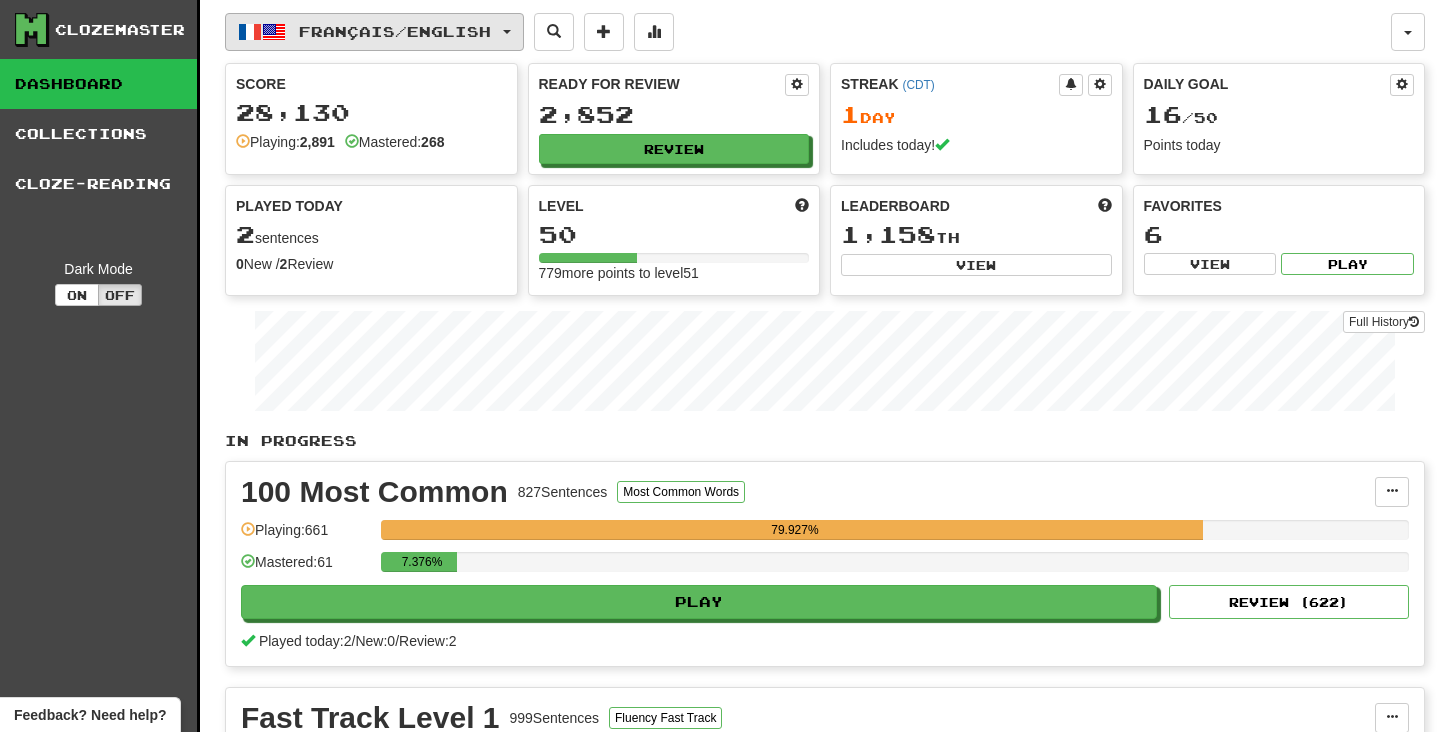 click on "Français  /  English" at bounding box center (374, 32) 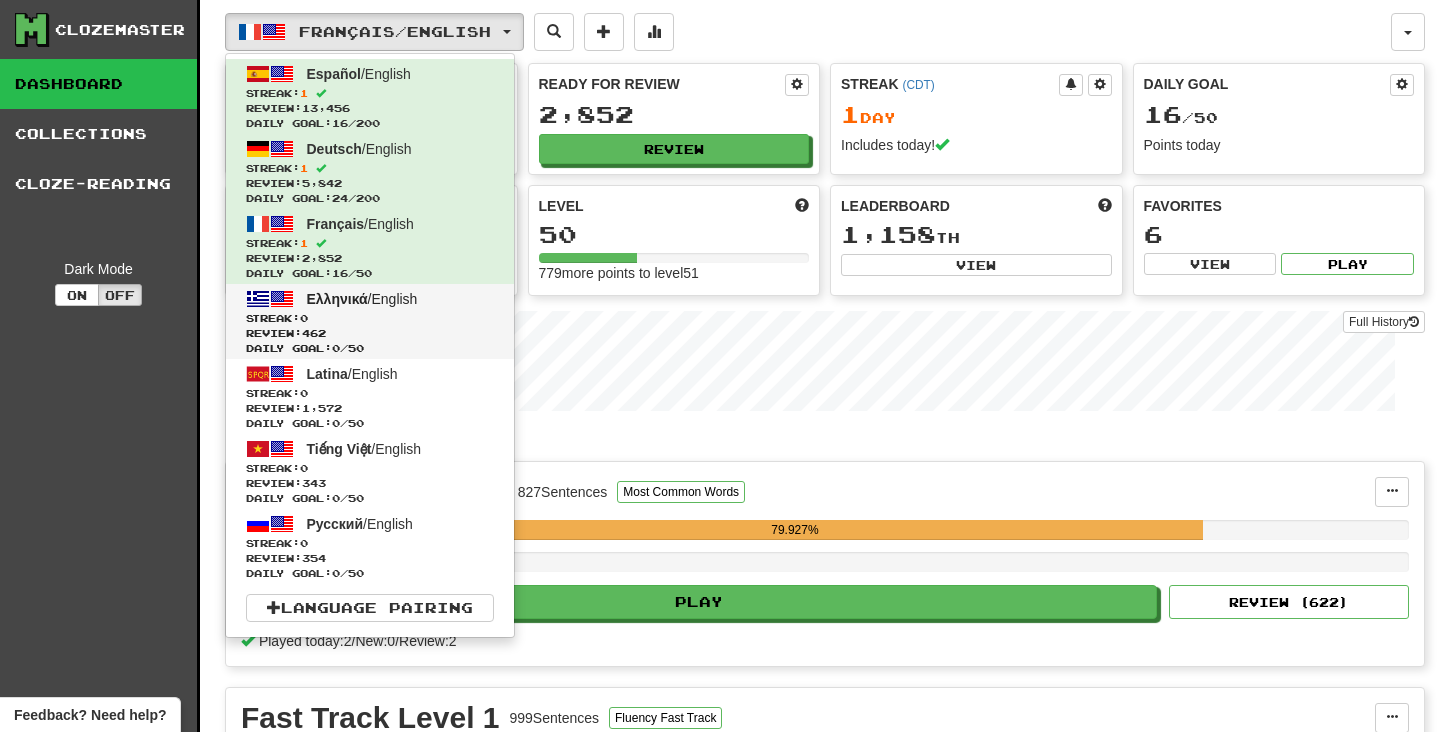 click on "Review:  462" at bounding box center [370, 333] 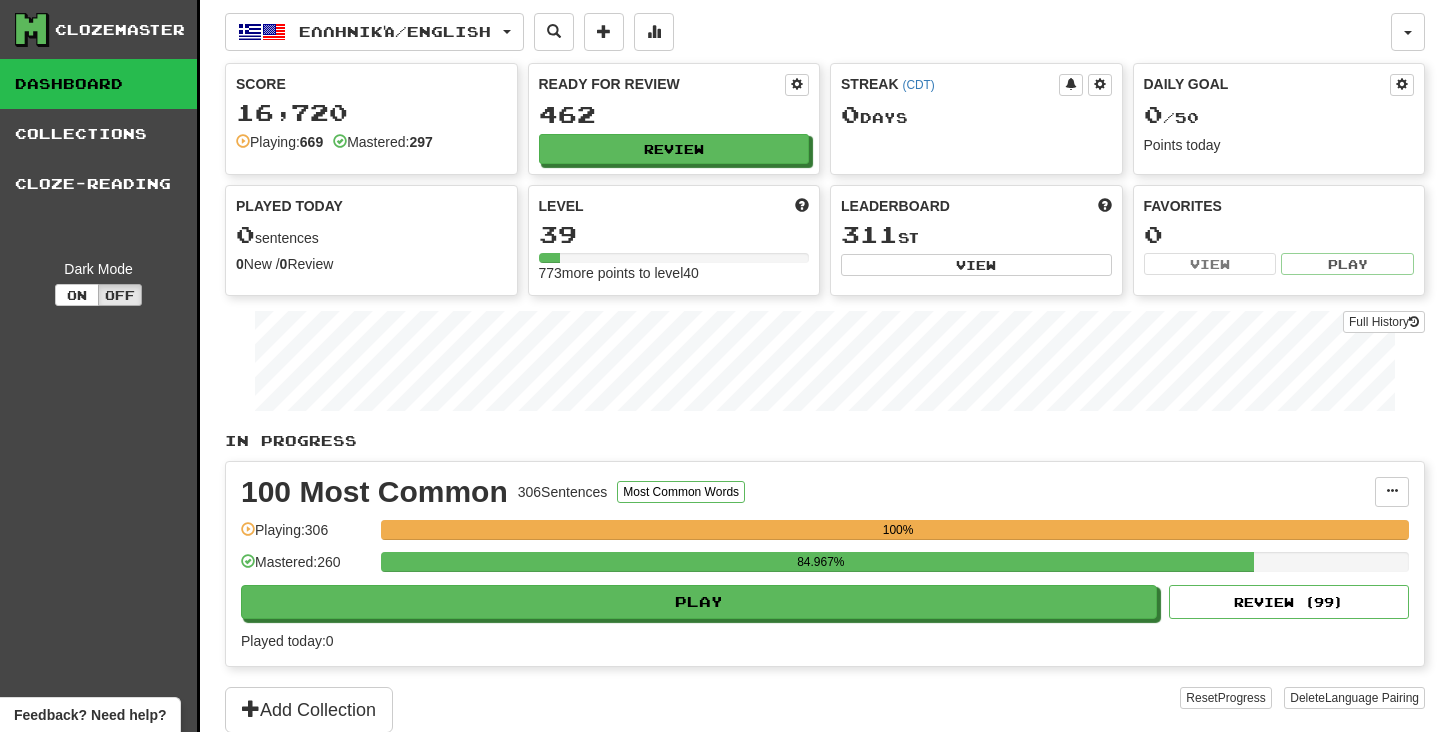 scroll, scrollTop: 0, scrollLeft: 0, axis: both 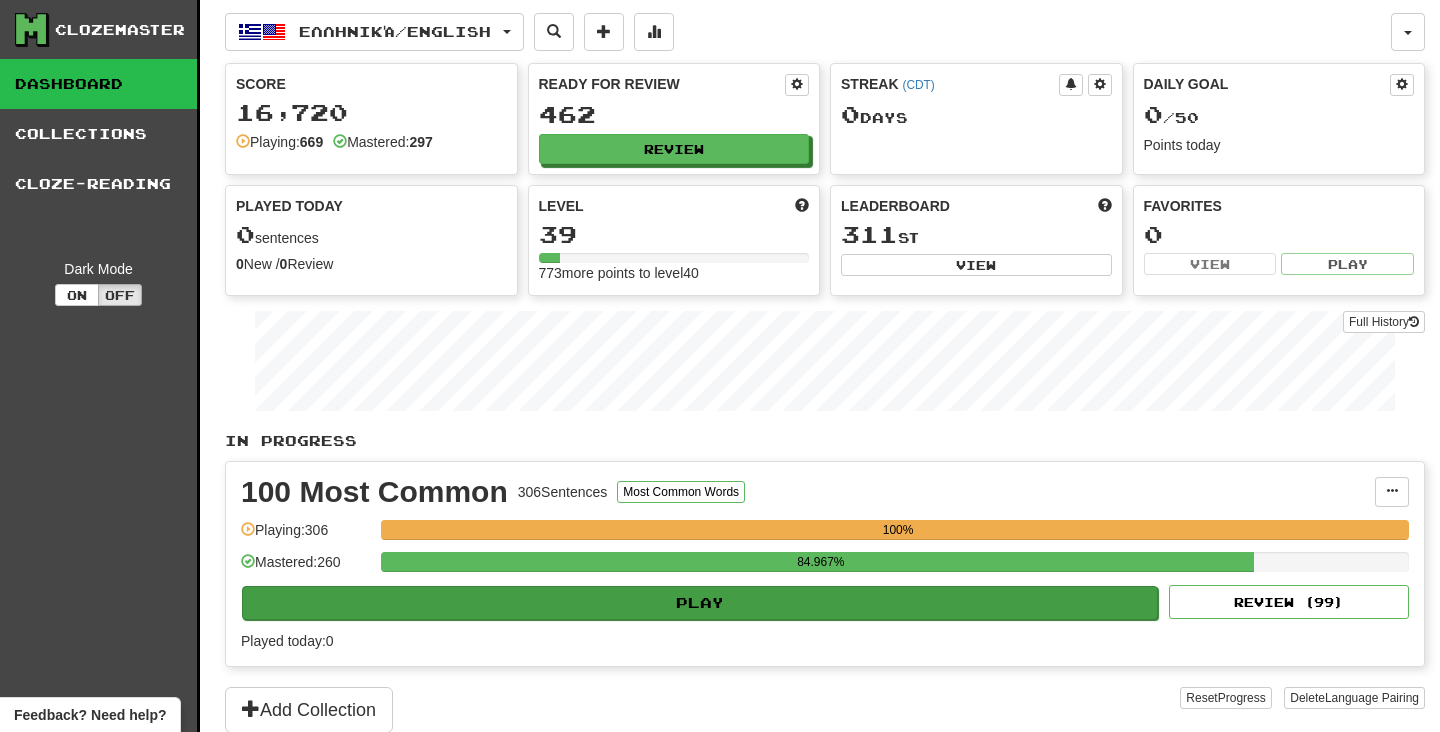 click on "Play" at bounding box center (700, 603) 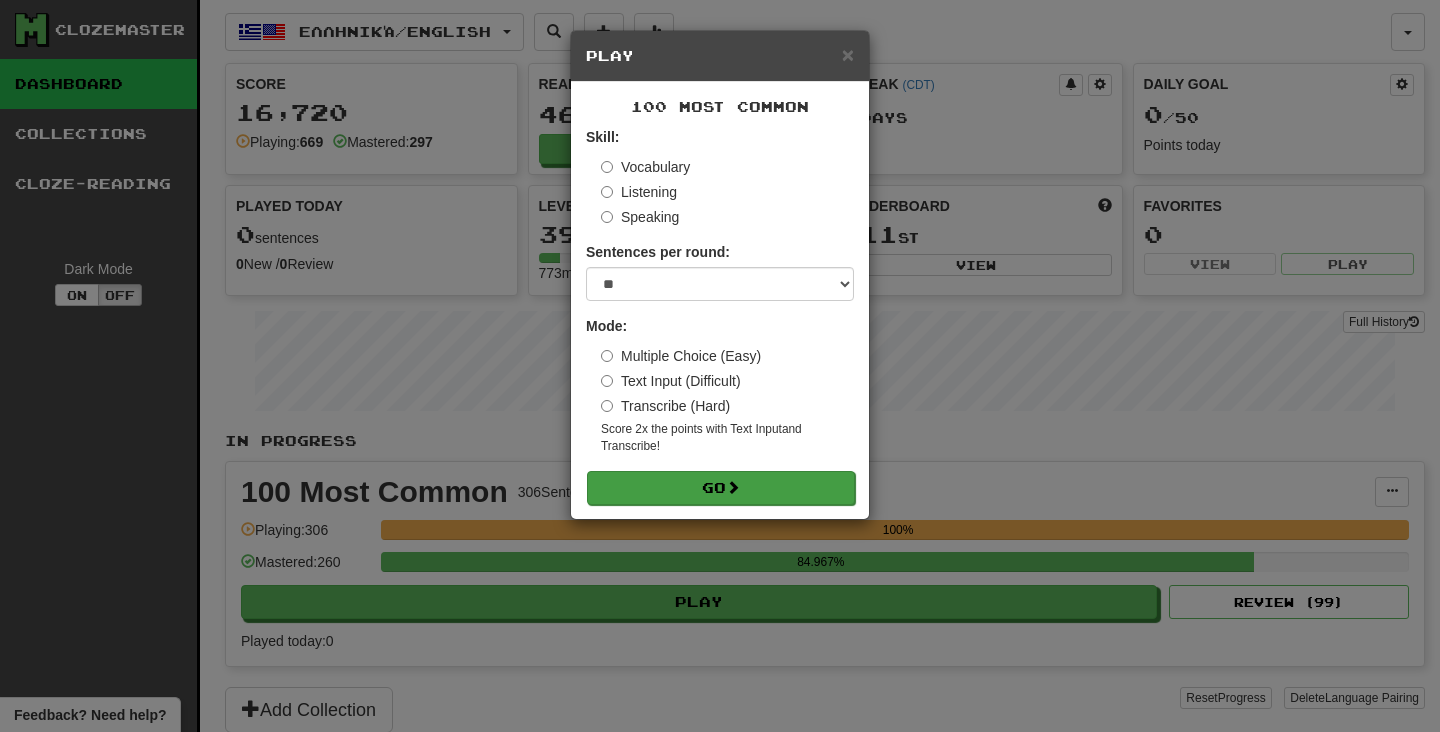 click on "Go" at bounding box center (721, 488) 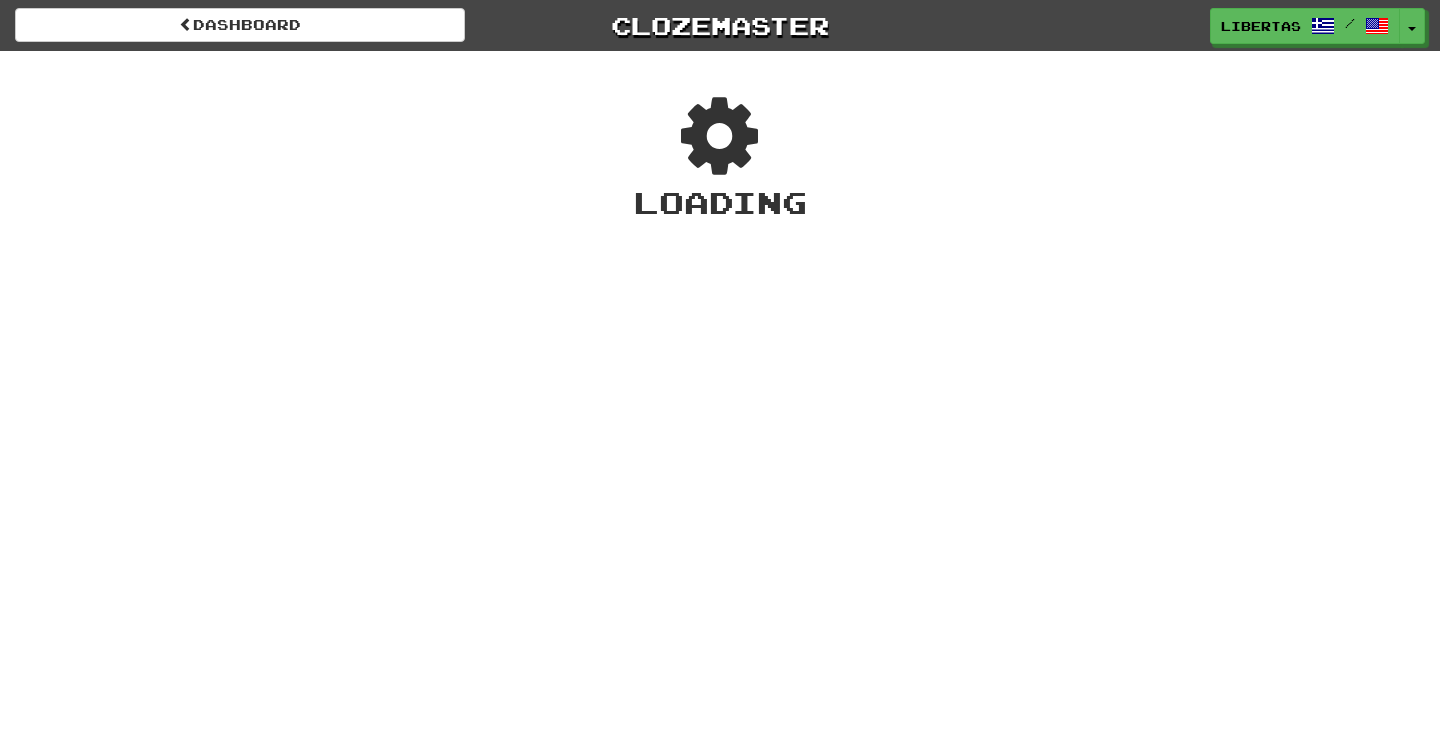 scroll, scrollTop: 0, scrollLeft: 0, axis: both 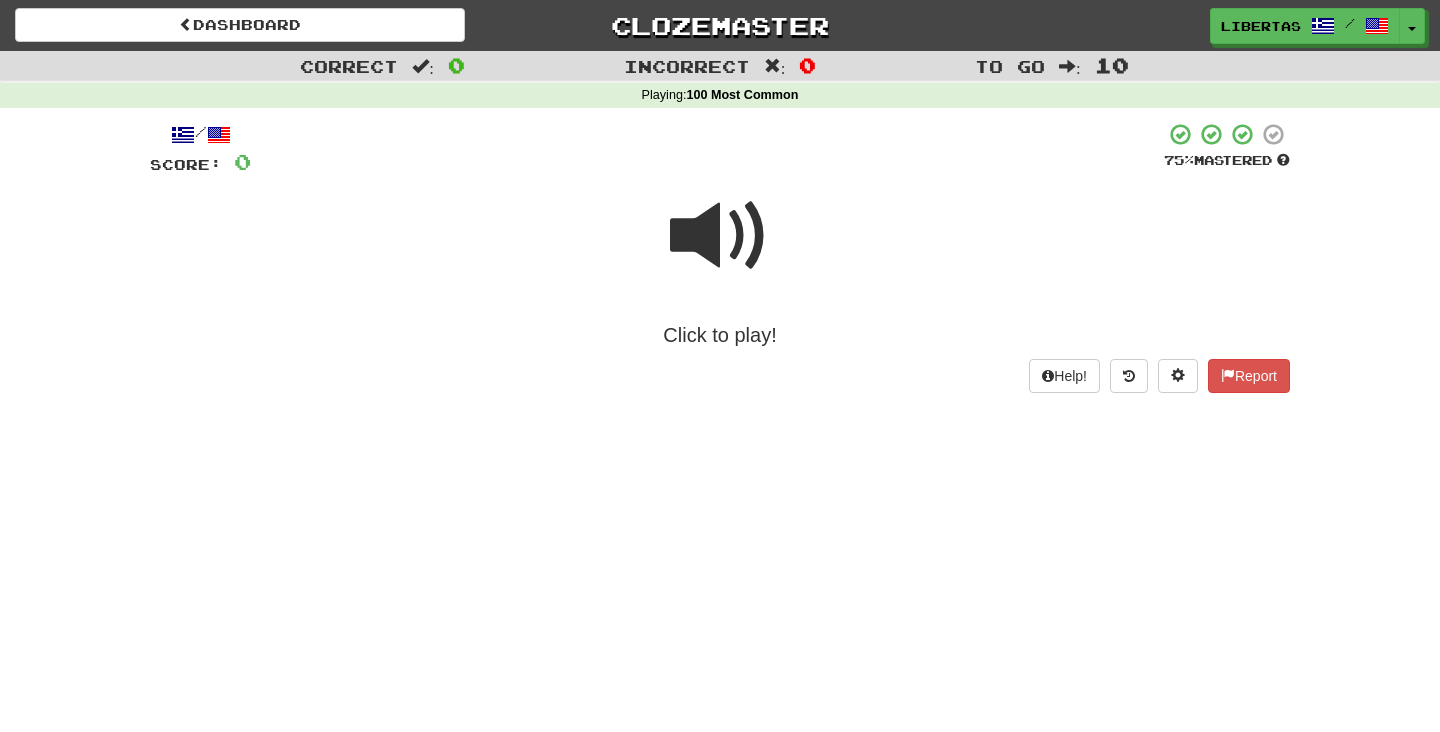 click at bounding box center [720, 236] 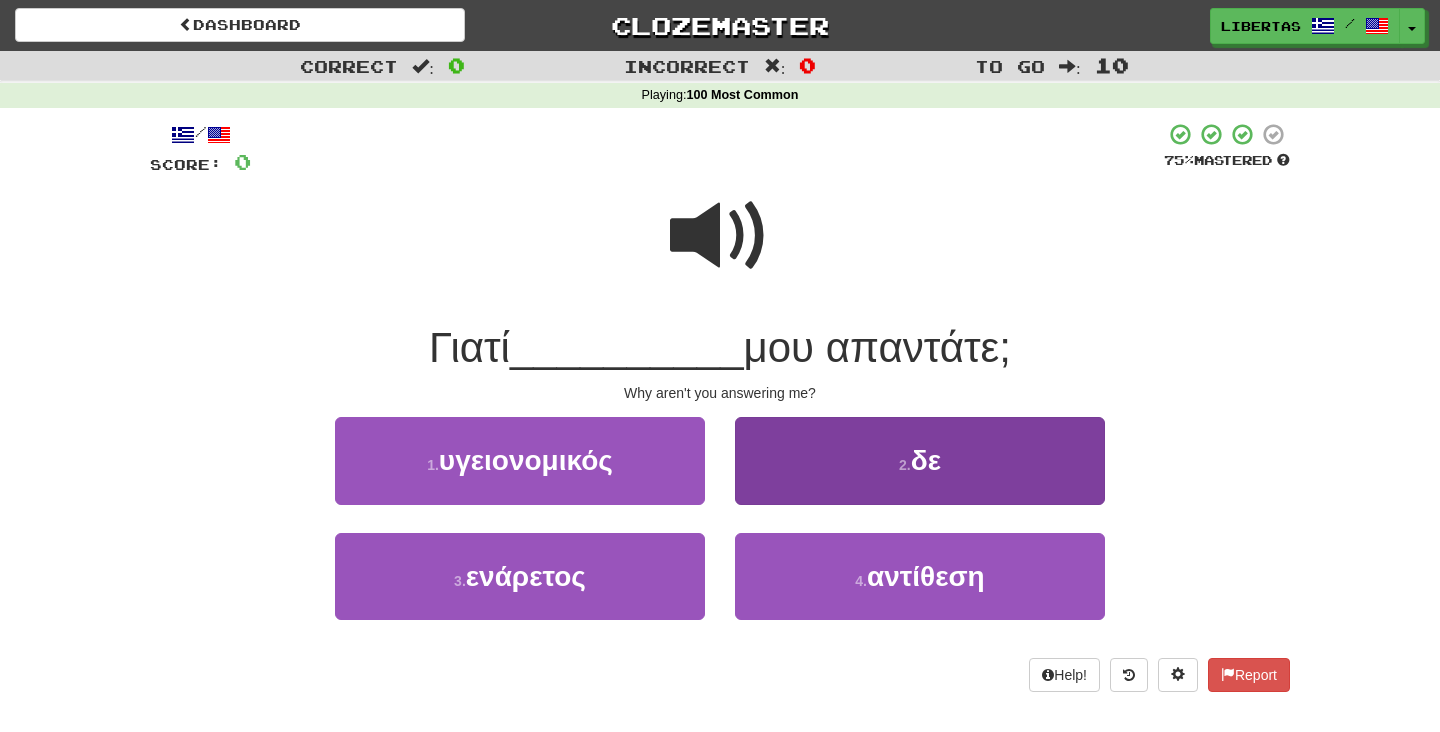 click on "2 .  δε" at bounding box center (920, 460) 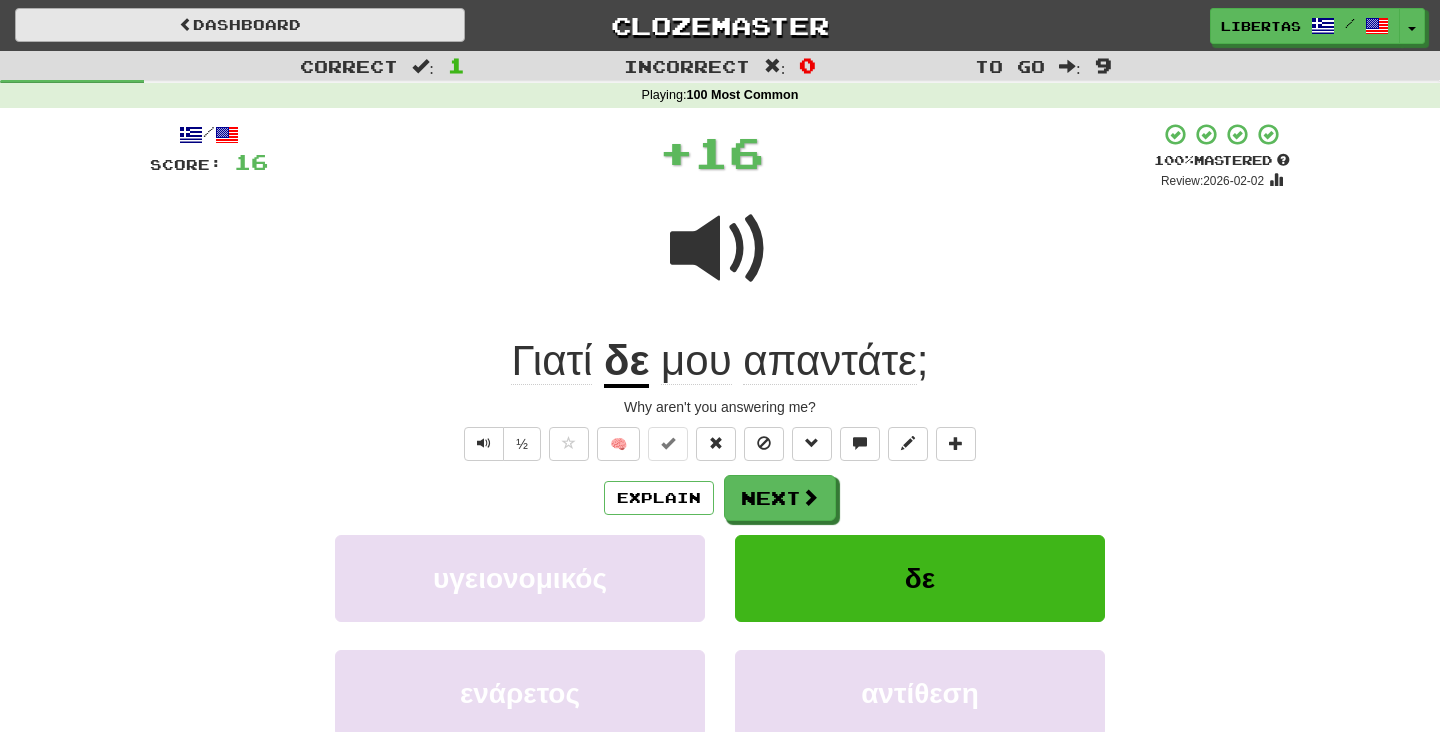 click on "Dashboard" at bounding box center [240, 25] 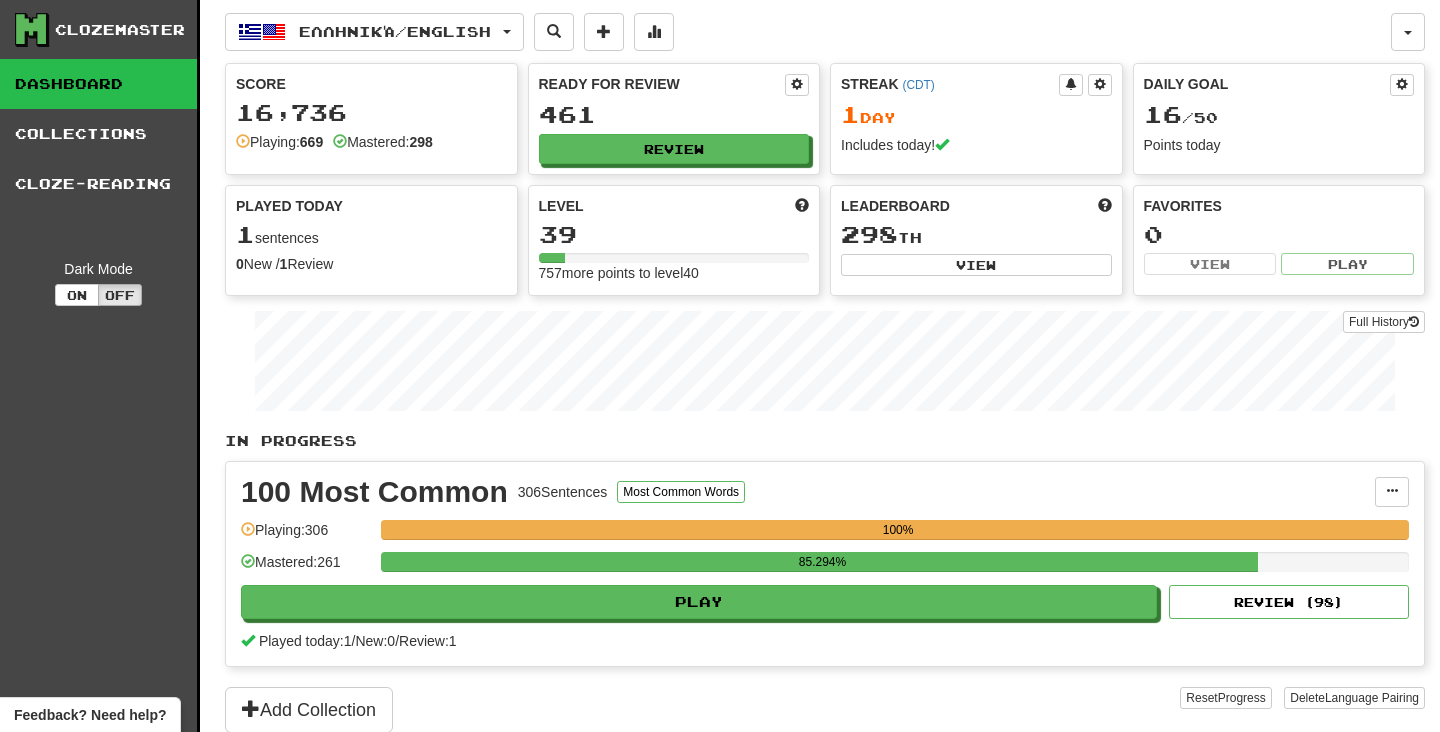 scroll, scrollTop: 0, scrollLeft: 0, axis: both 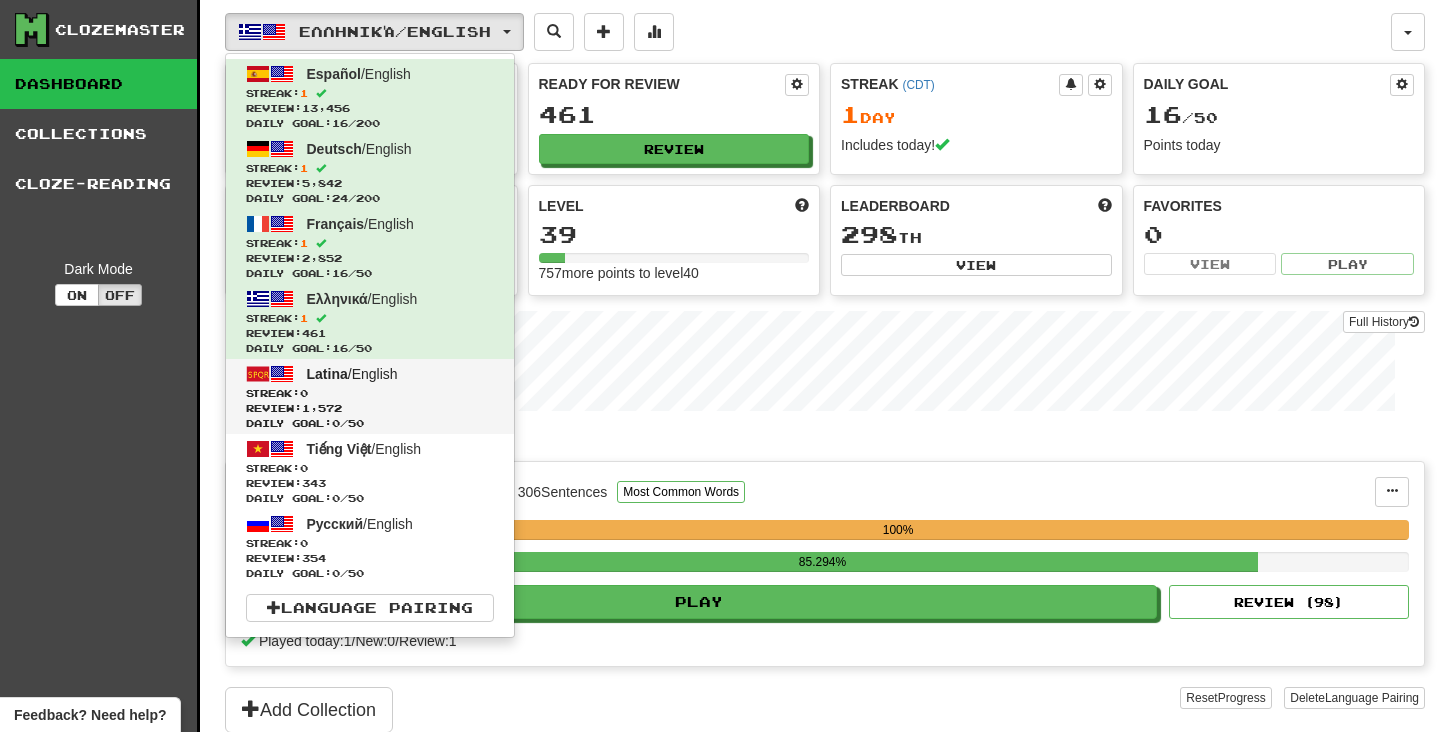 click on "Streak:  0" at bounding box center [370, 393] 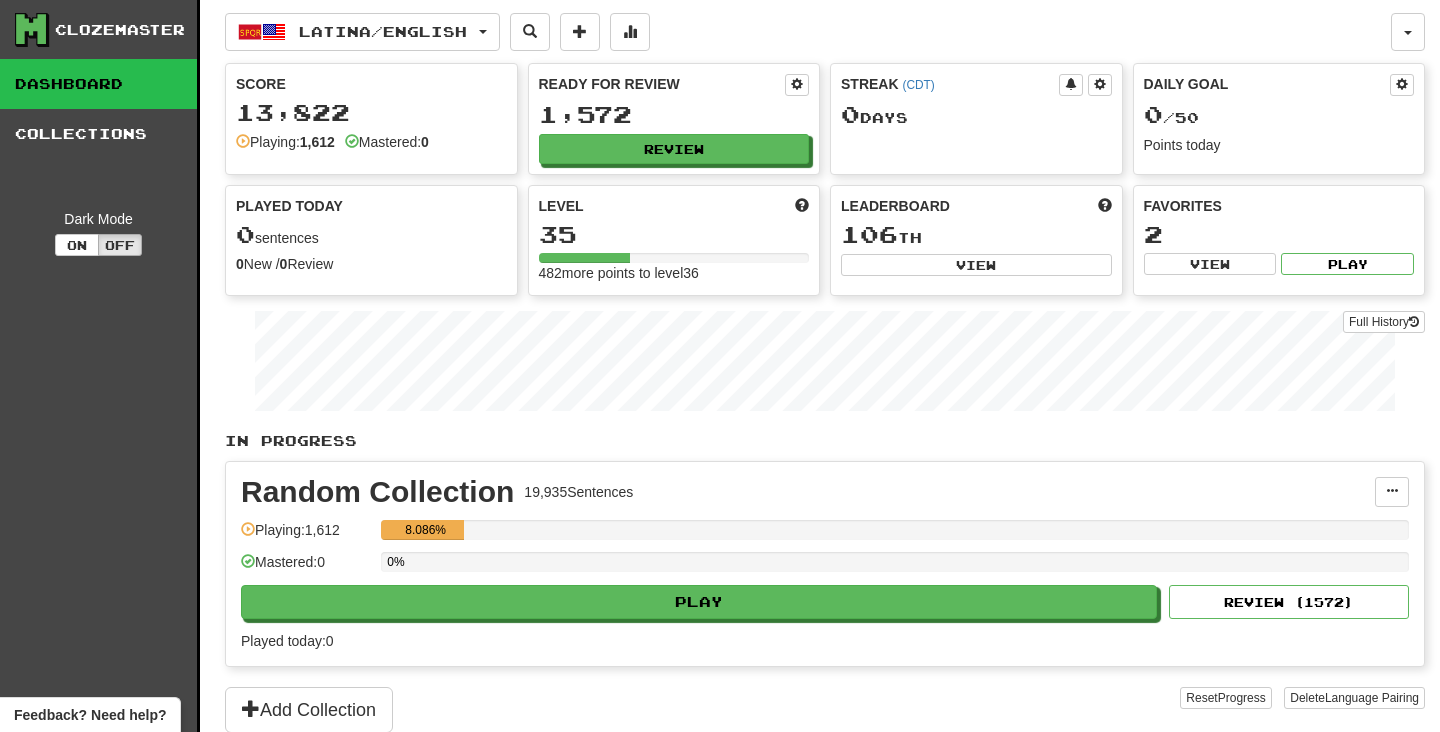 scroll, scrollTop: 0, scrollLeft: 0, axis: both 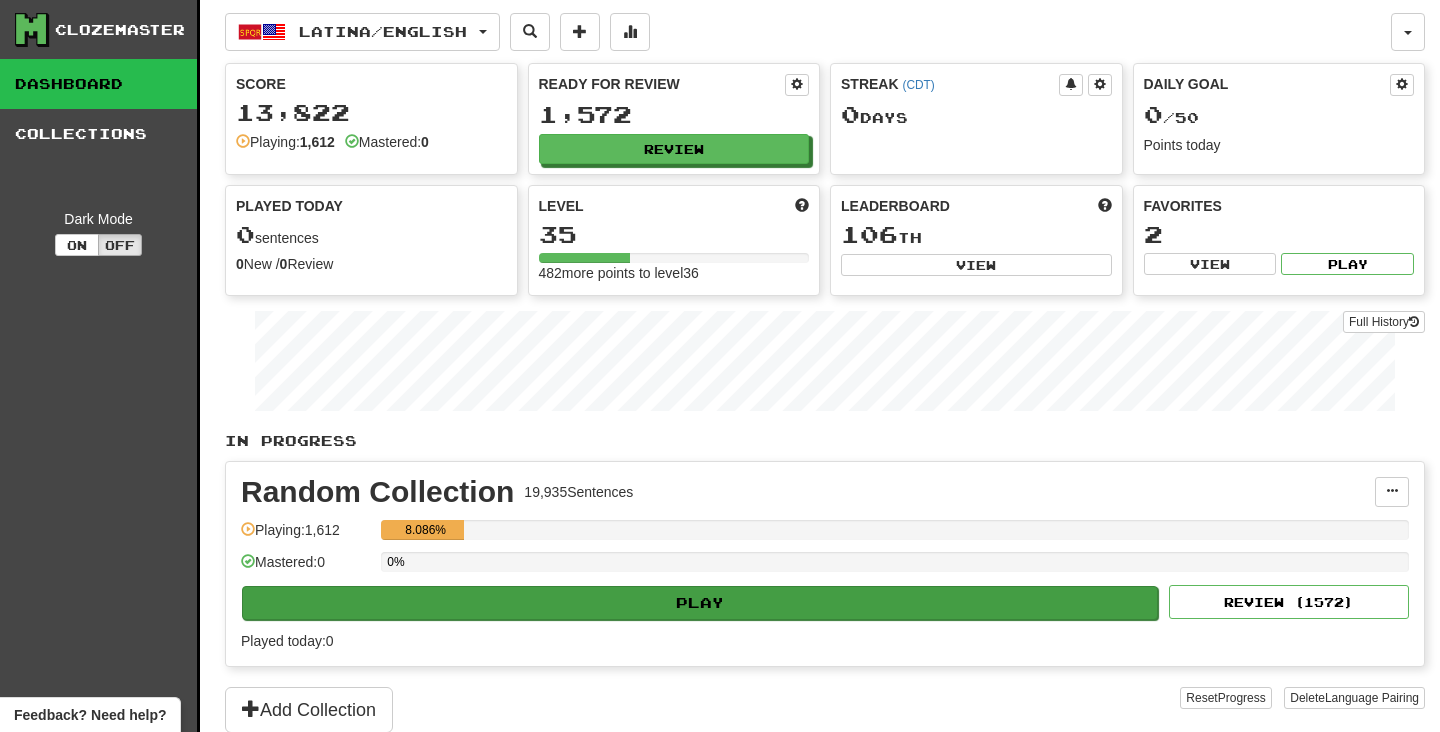 click on "Play" at bounding box center (700, 603) 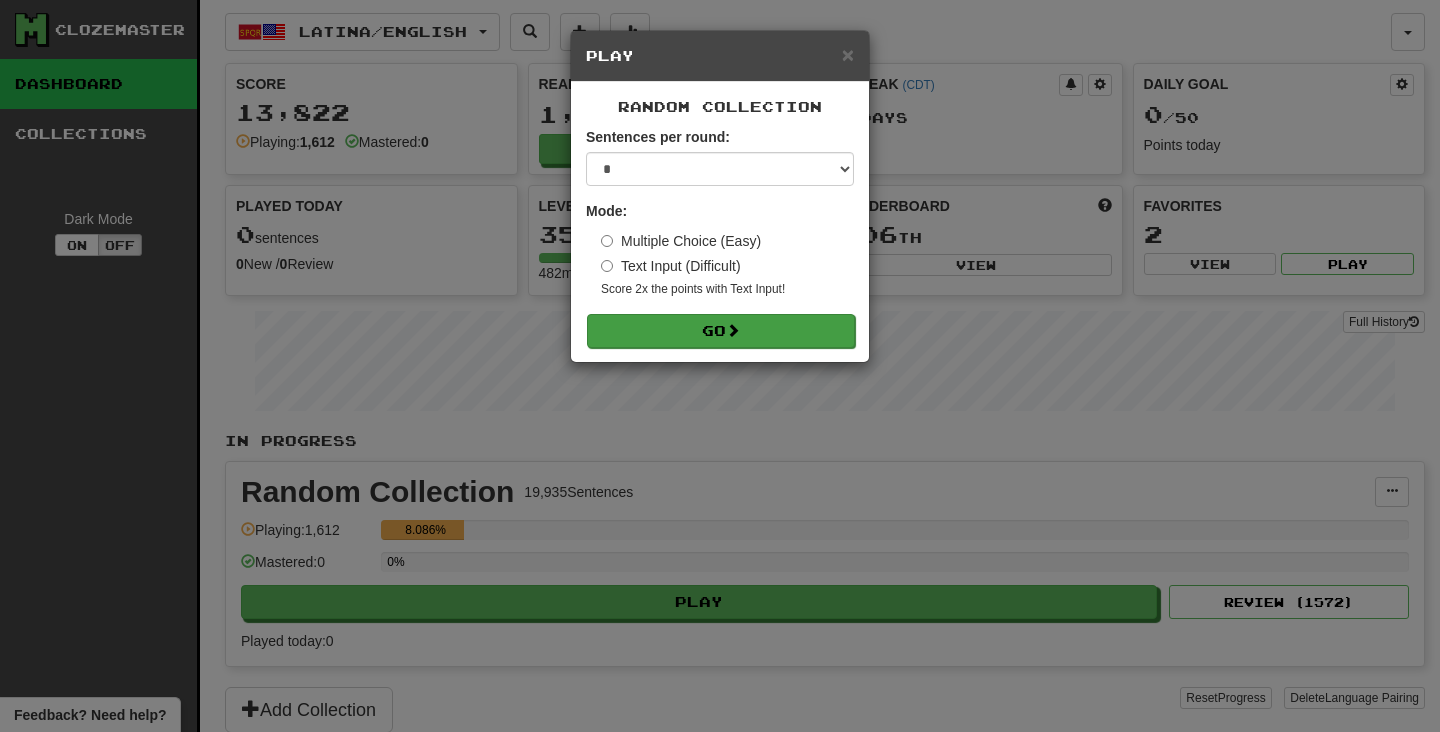 click on "Go" at bounding box center [721, 331] 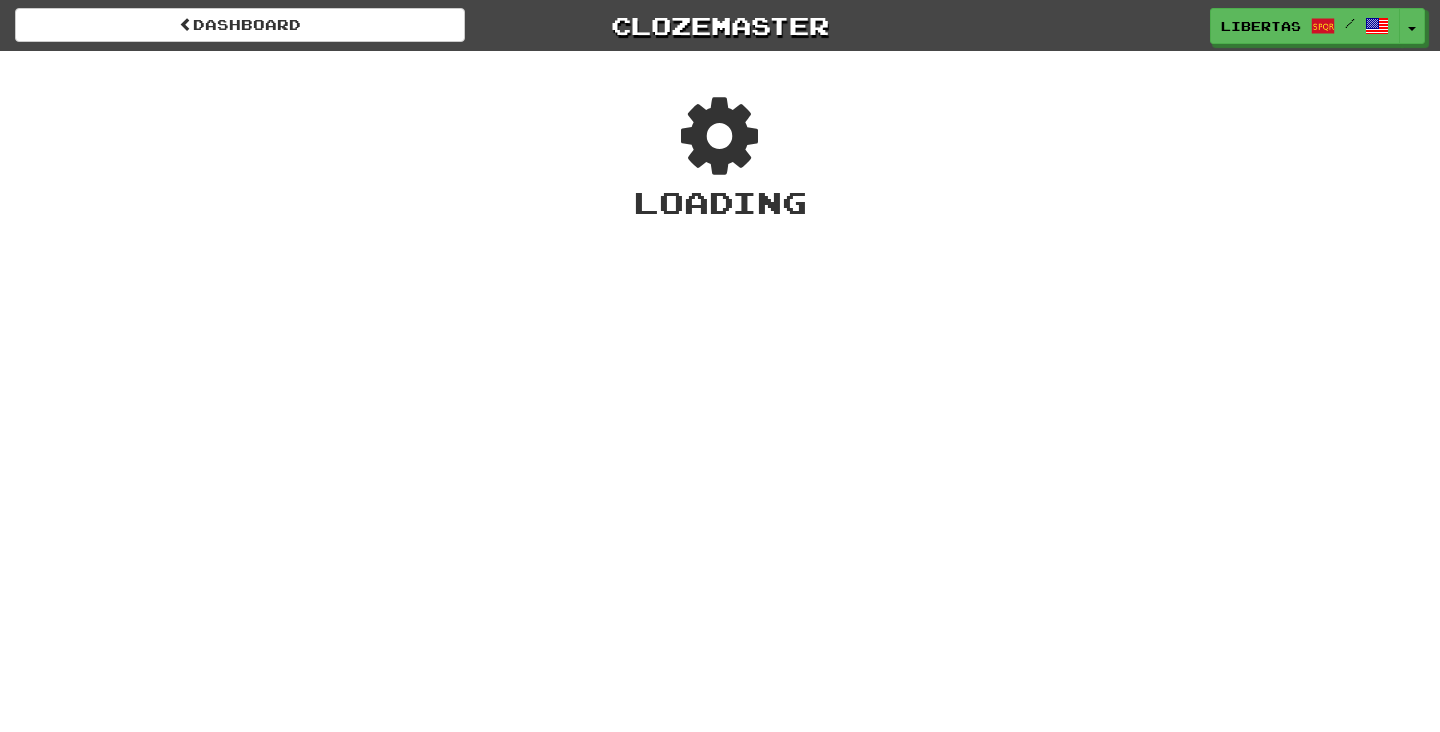 scroll, scrollTop: 0, scrollLeft: 0, axis: both 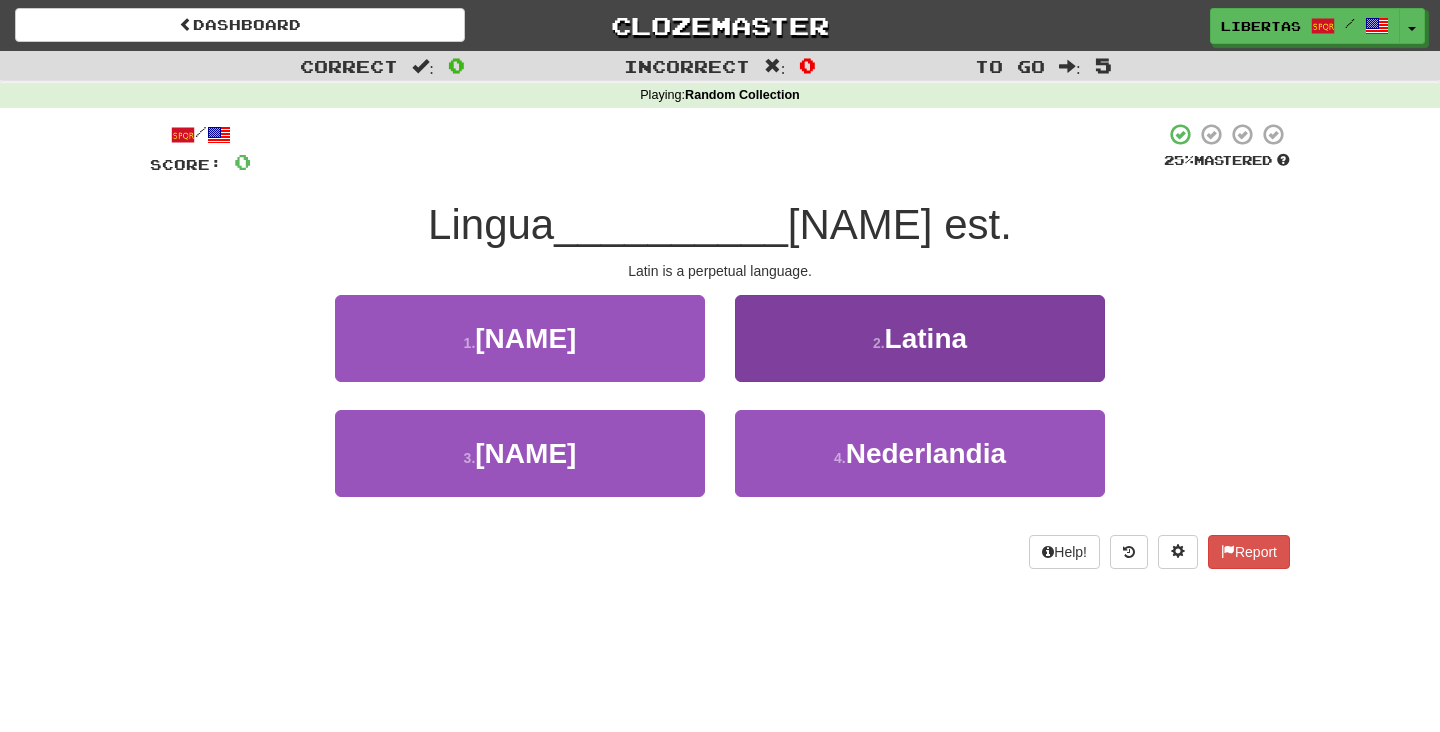 click on "2 .  Latina" at bounding box center [920, 338] 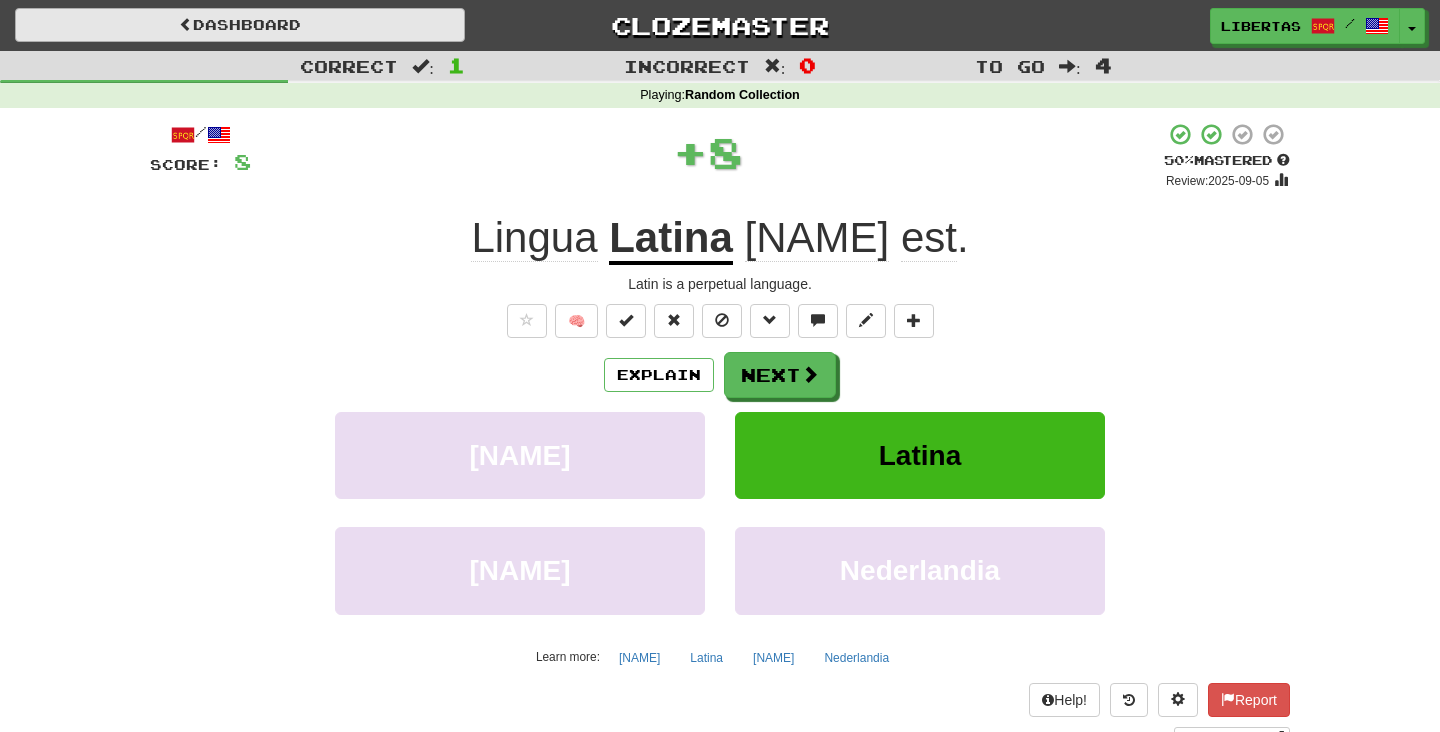 click on "Dashboard" at bounding box center [240, 25] 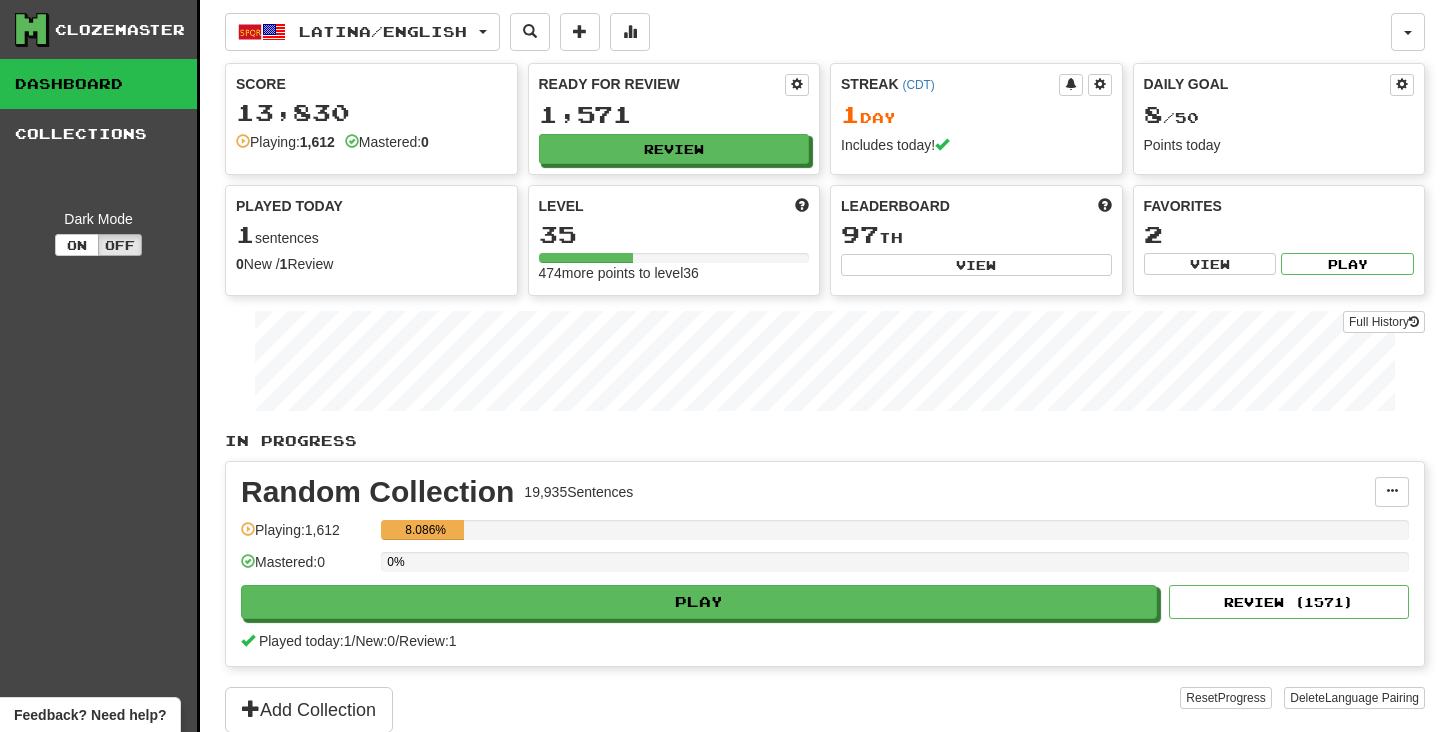 scroll, scrollTop: 0, scrollLeft: 0, axis: both 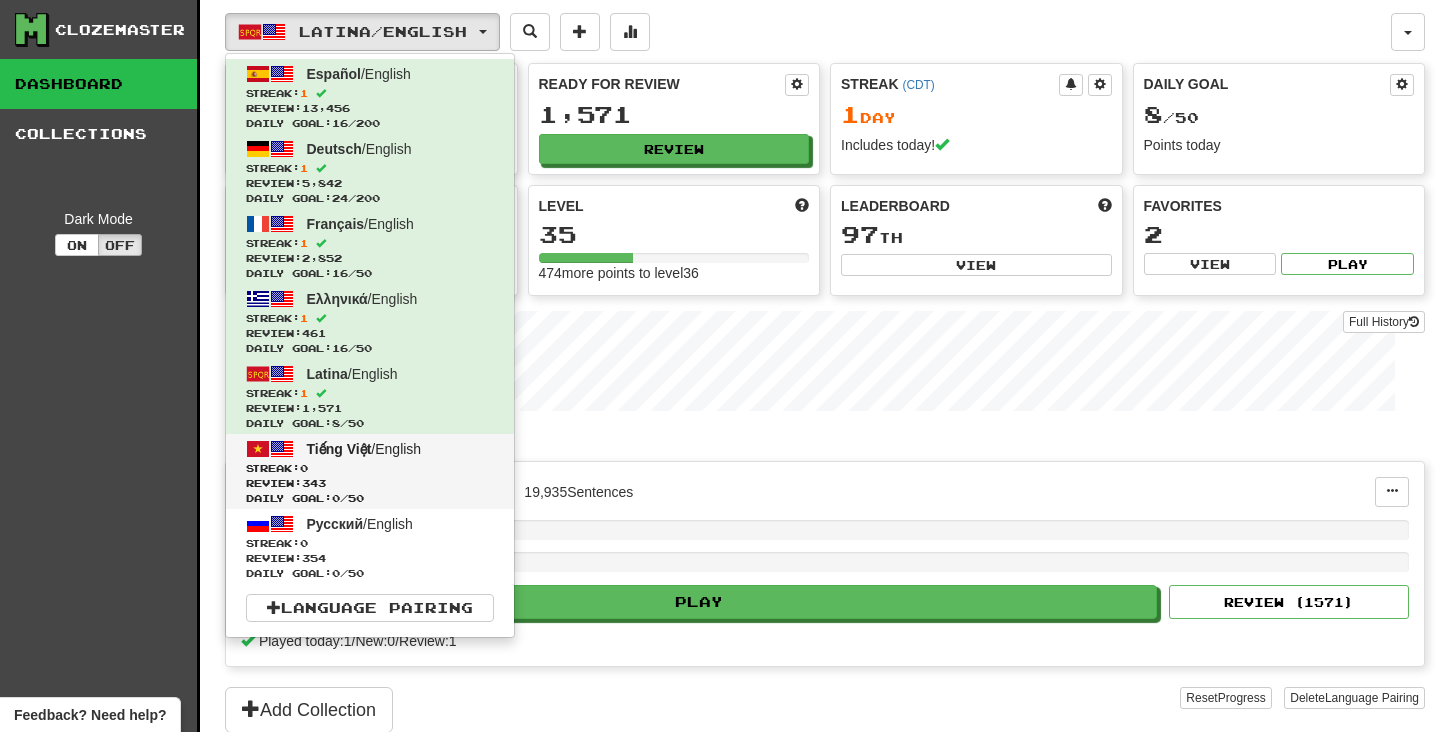 click on "Streak:  0" at bounding box center (370, 468) 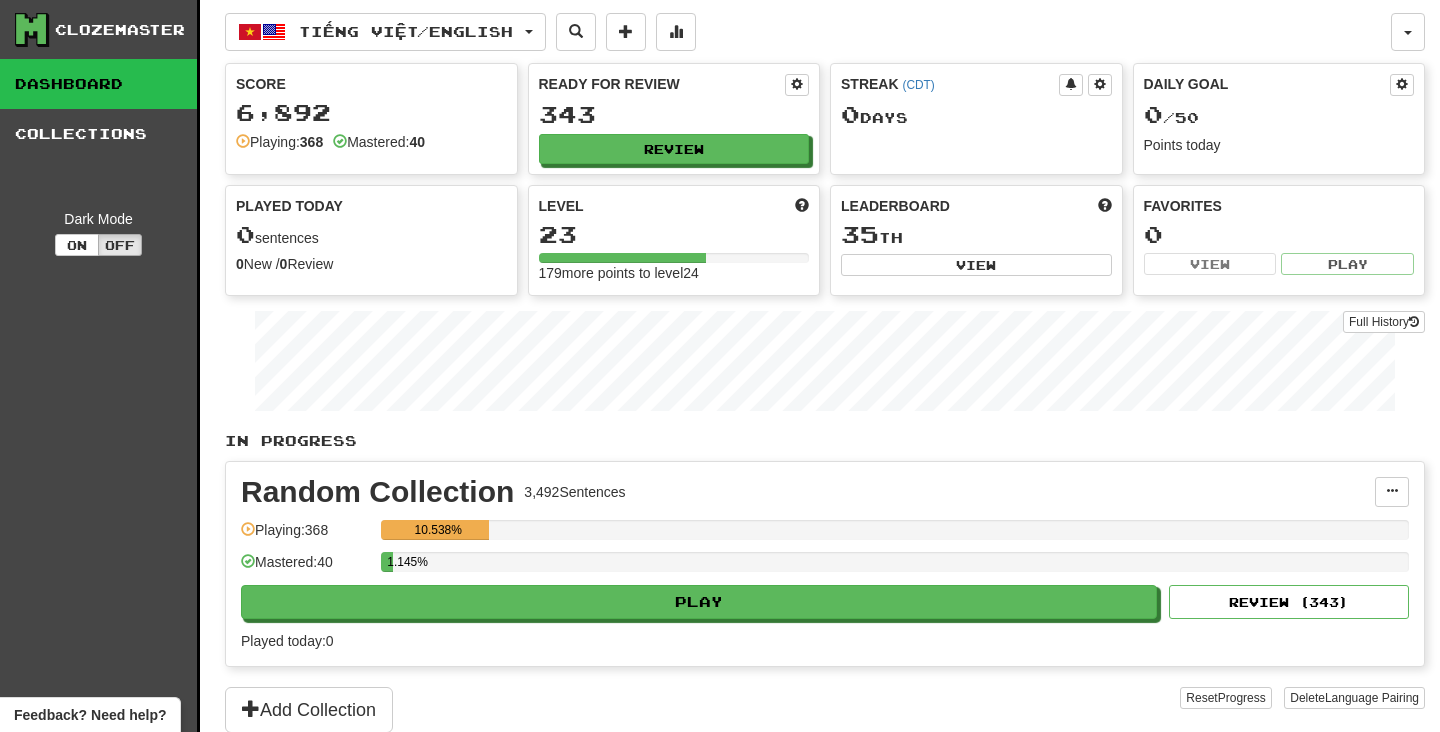 scroll, scrollTop: 0, scrollLeft: 0, axis: both 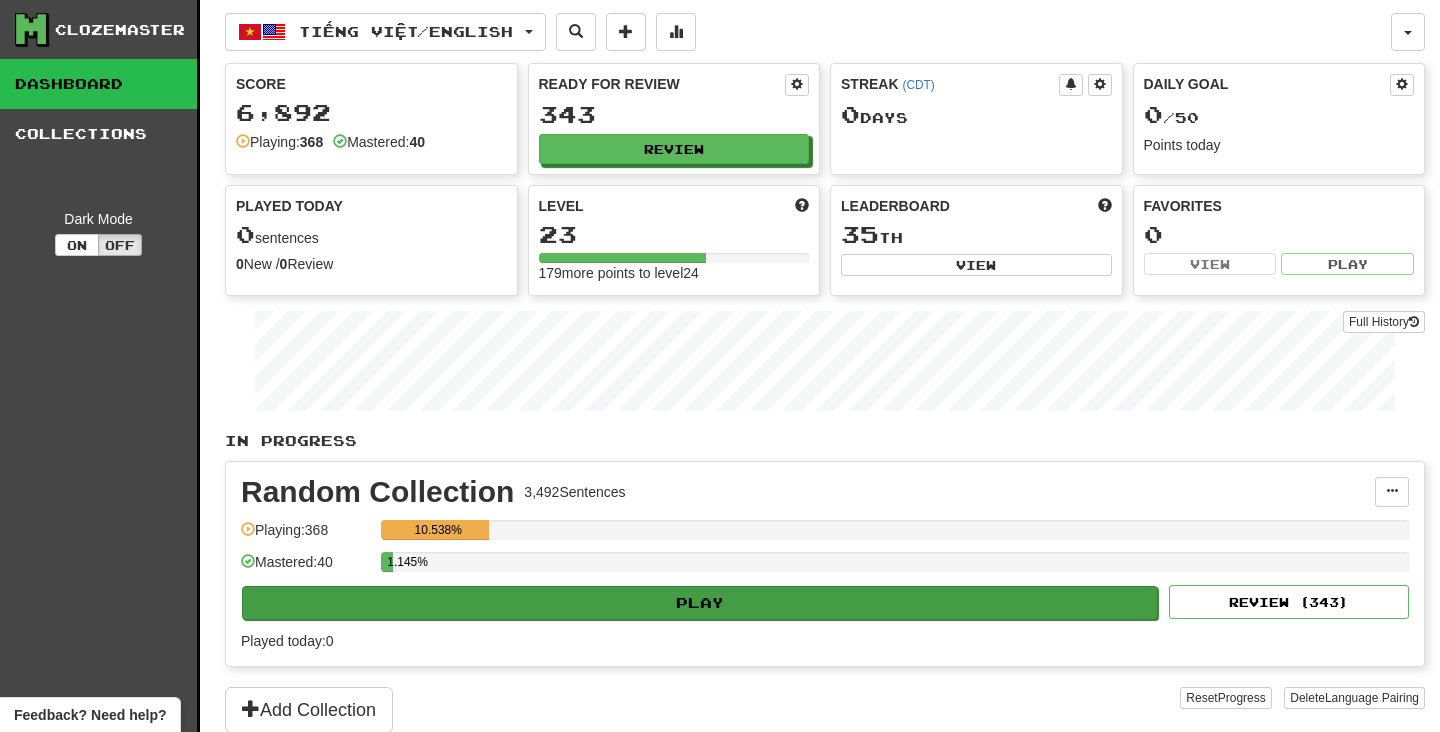 click on "Play" at bounding box center [700, 603] 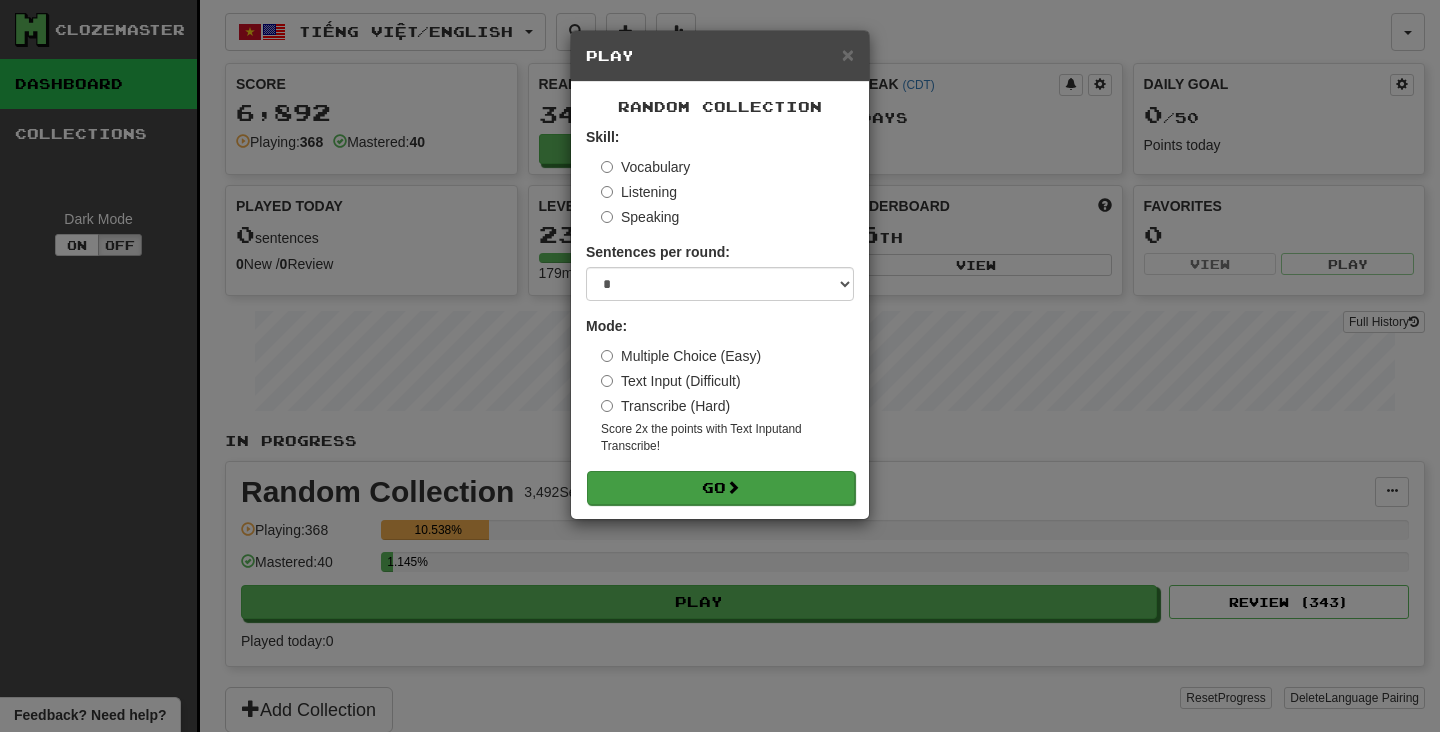 click on "Go" at bounding box center [721, 488] 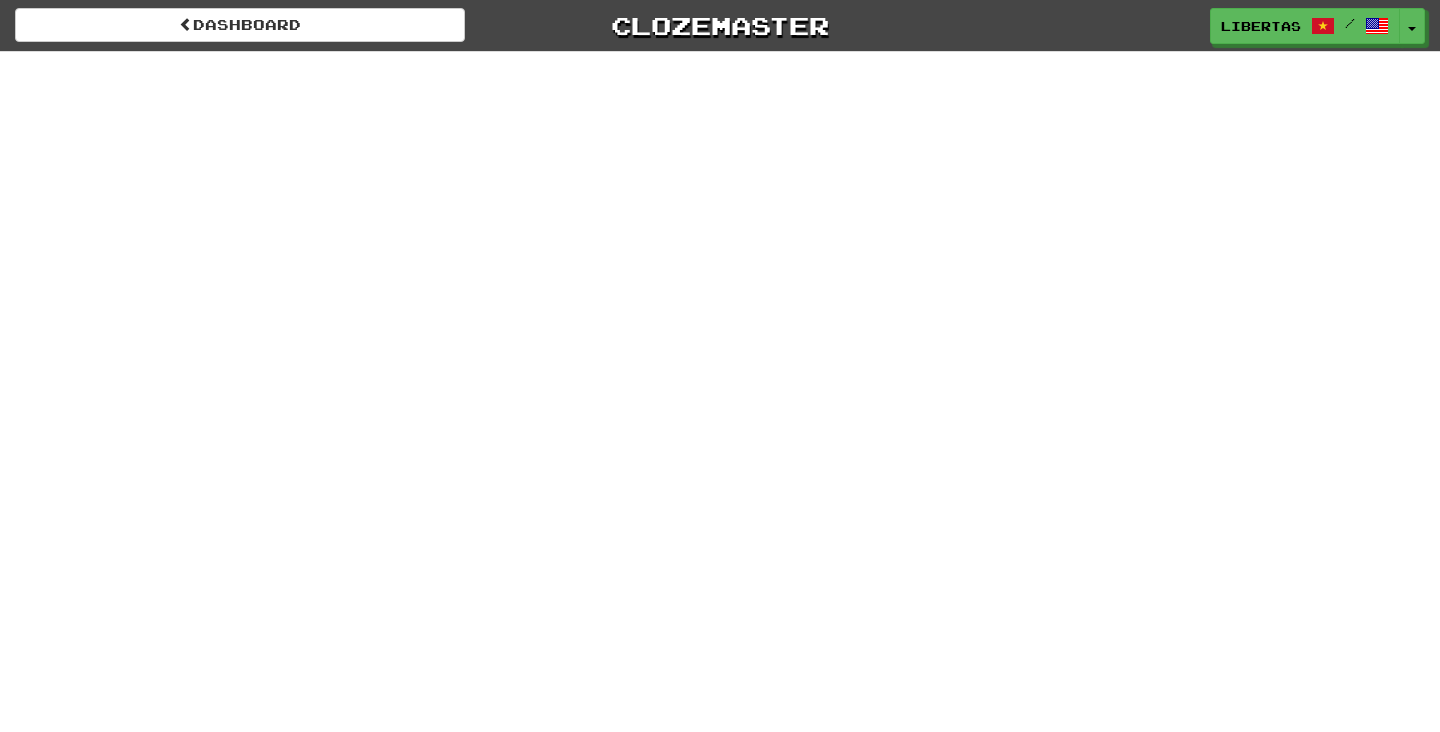 scroll, scrollTop: 0, scrollLeft: 0, axis: both 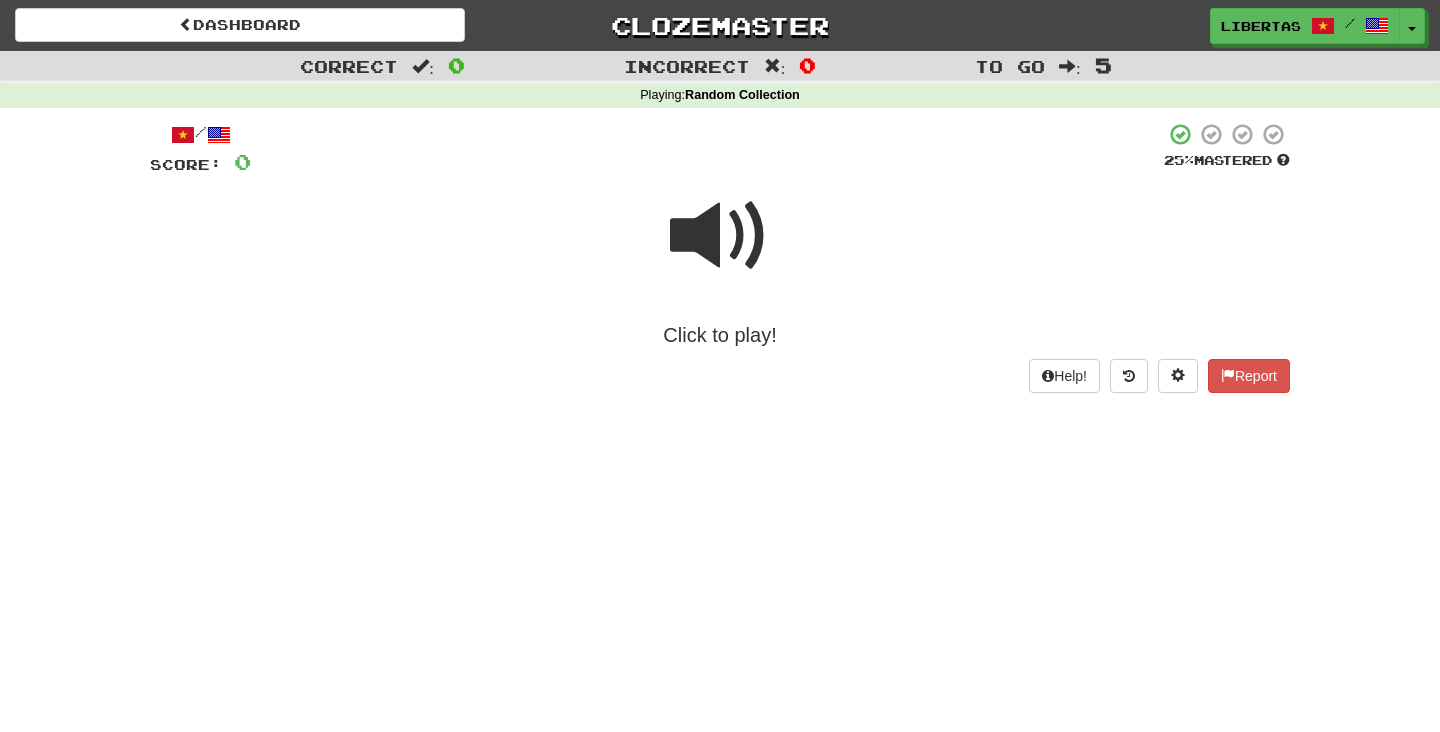 click at bounding box center [720, 236] 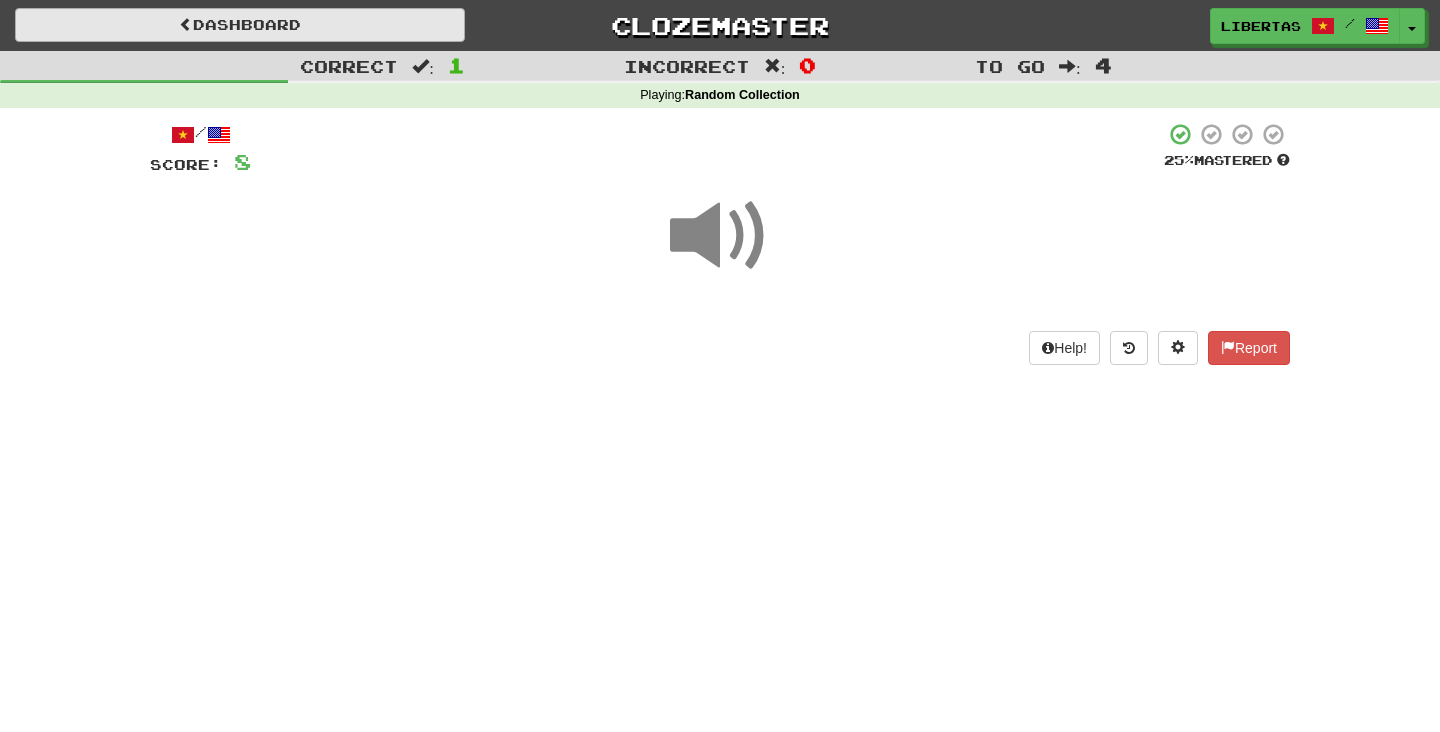 click on "Dashboard" at bounding box center [240, 25] 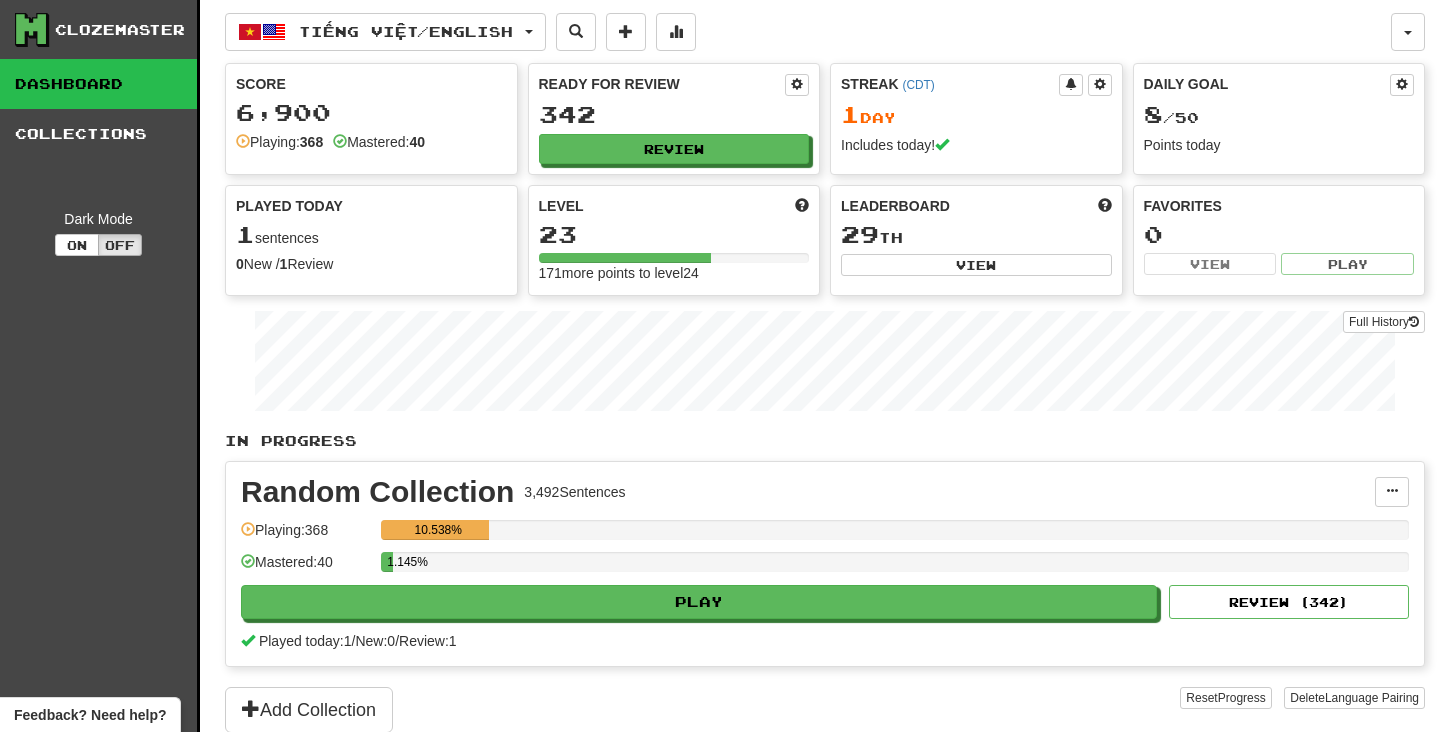 scroll, scrollTop: 0, scrollLeft: 0, axis: both 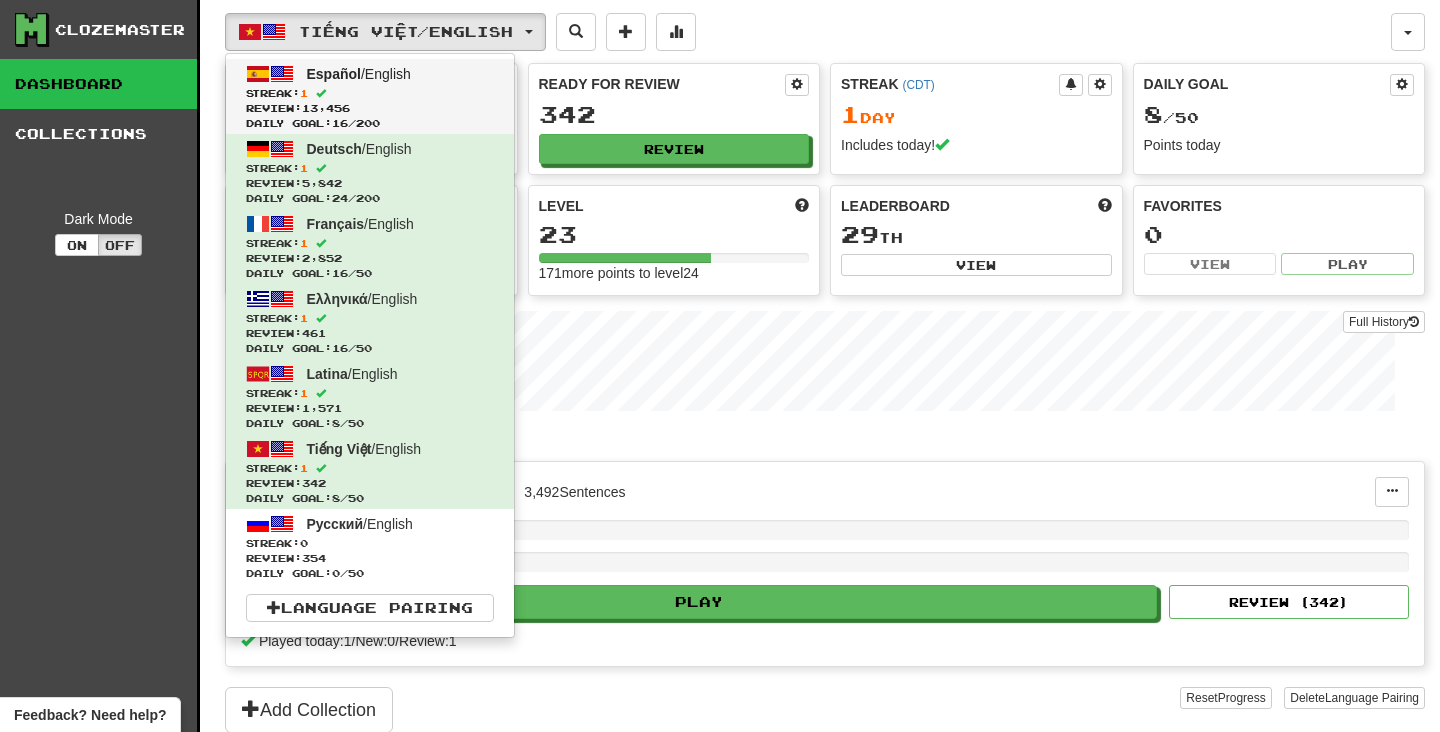 click on "Streak:  1" at bounding box center (370, 93) 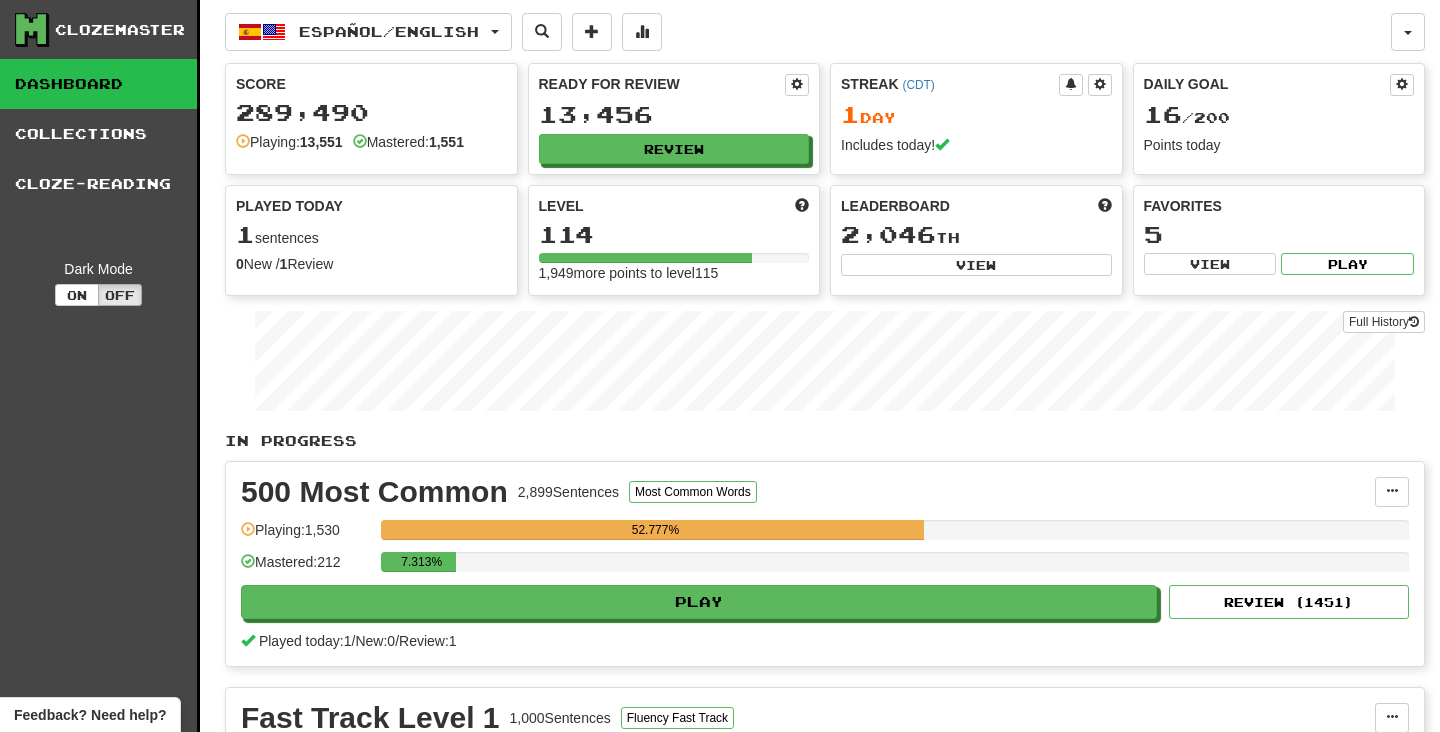 scroll, scrollTop: 0, scrollLeft: 0, axis: both 